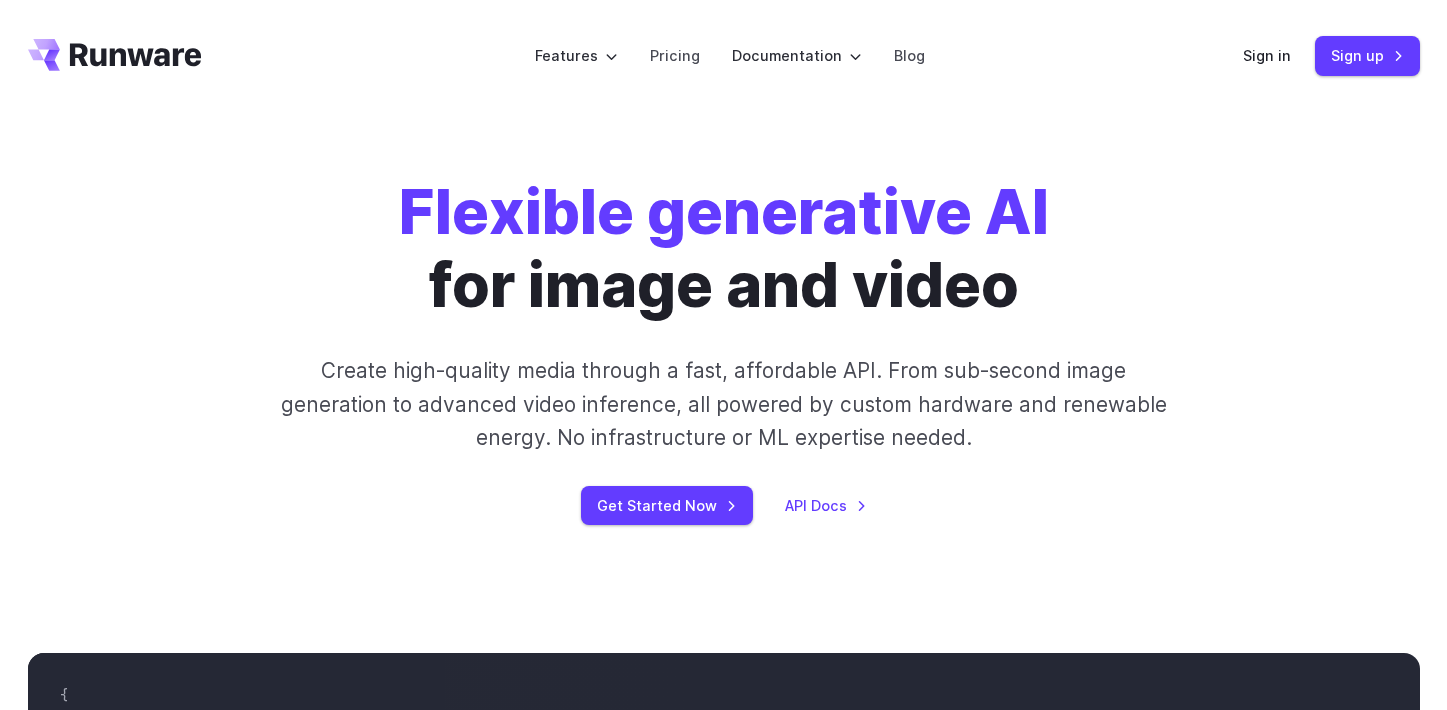 scroll, scrollTop: 0, scrollLeft: 0, axis: both 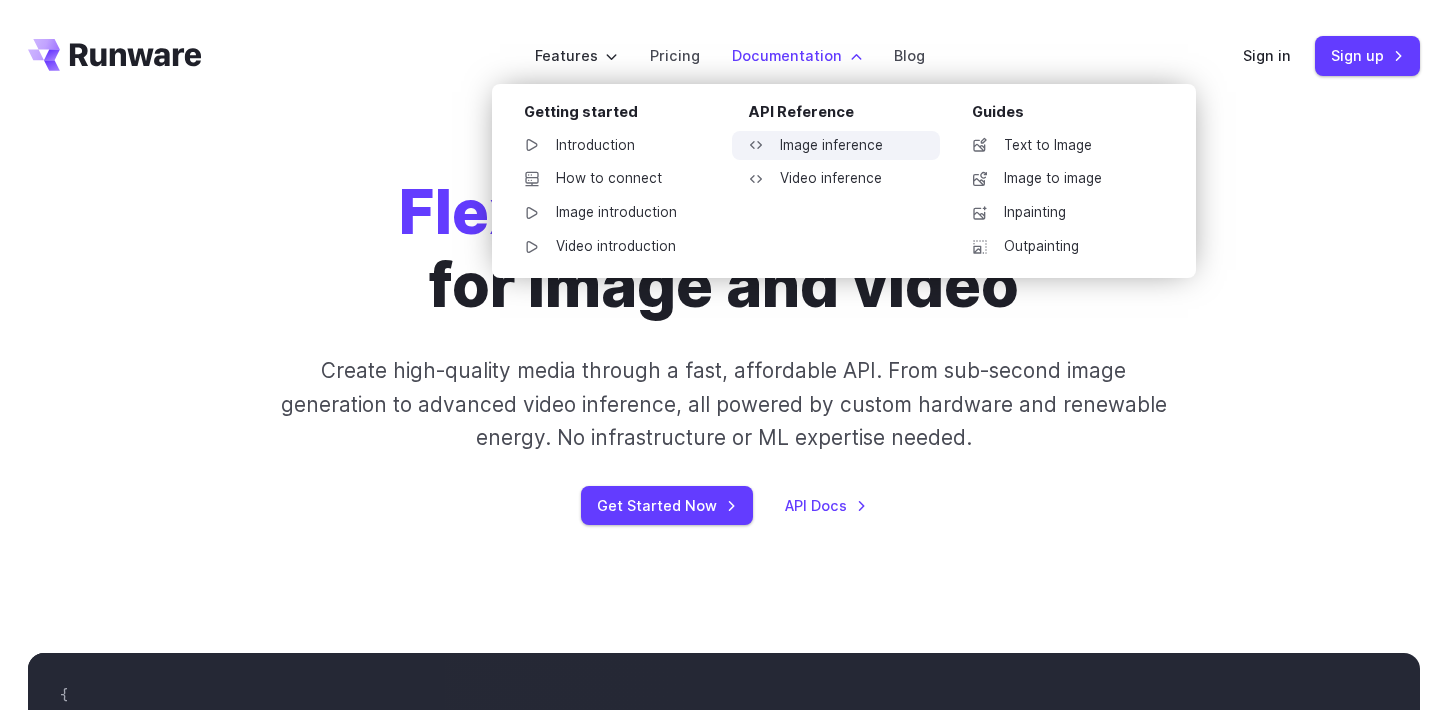 click on "Image inference" at bounding box center [836, 146] 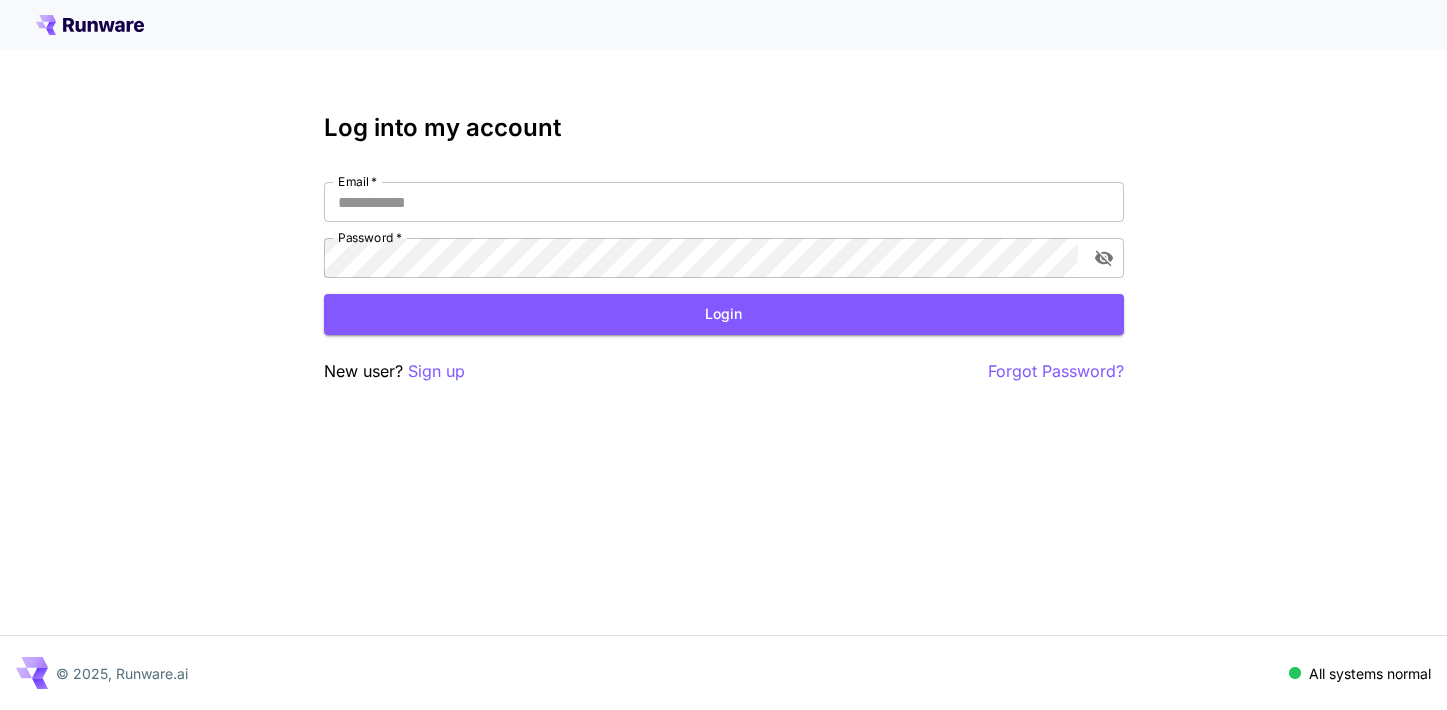scroll, scrollTop: 0, scrollLeft: 0, axis: both 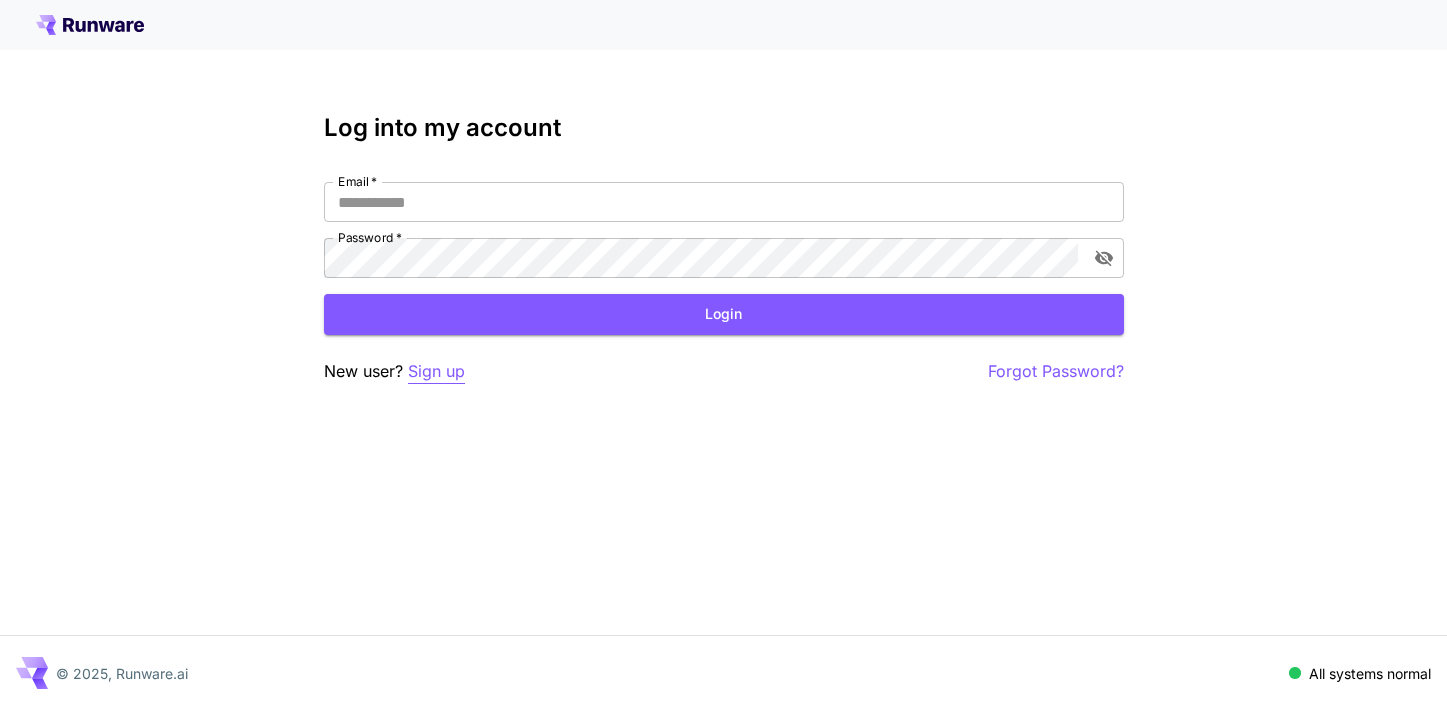 click on "Sign up" at bounding box center [436, 371] 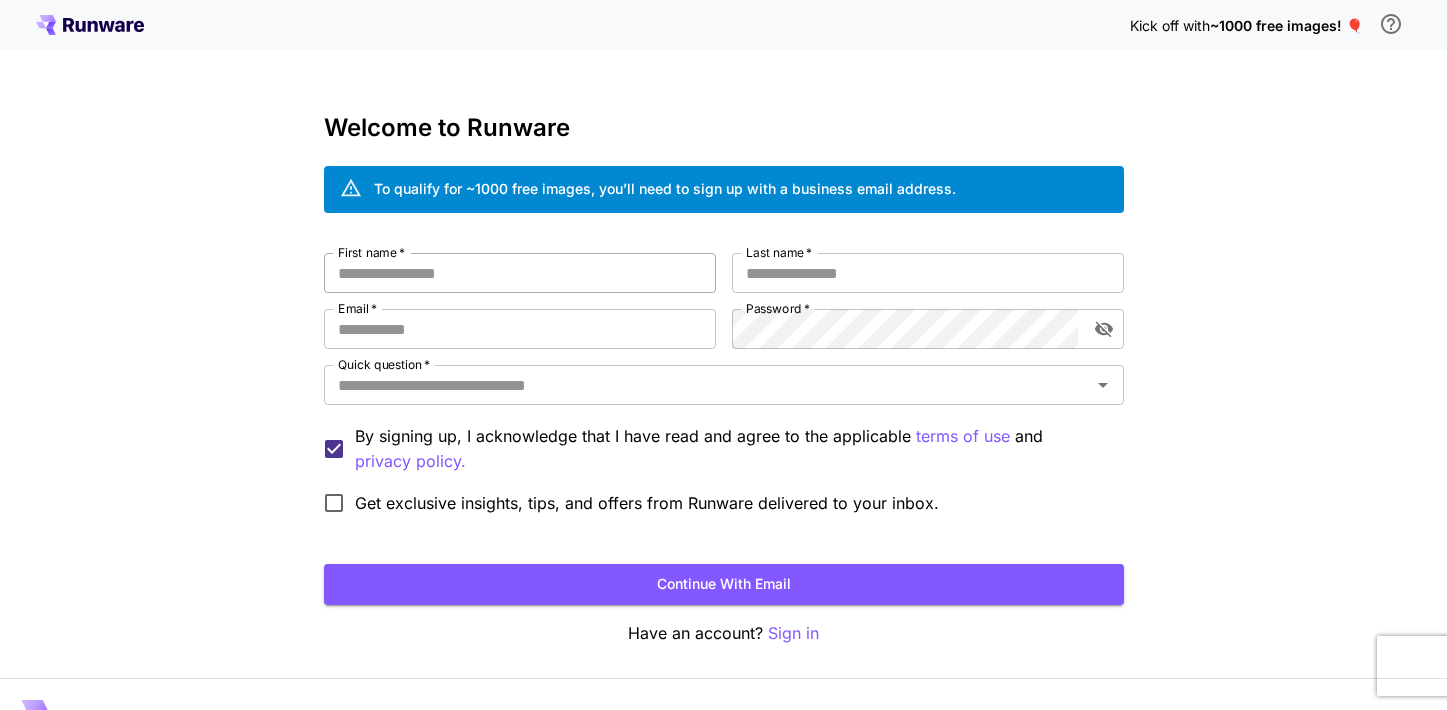 click on "First name   *" at bounding box center [520, 273] 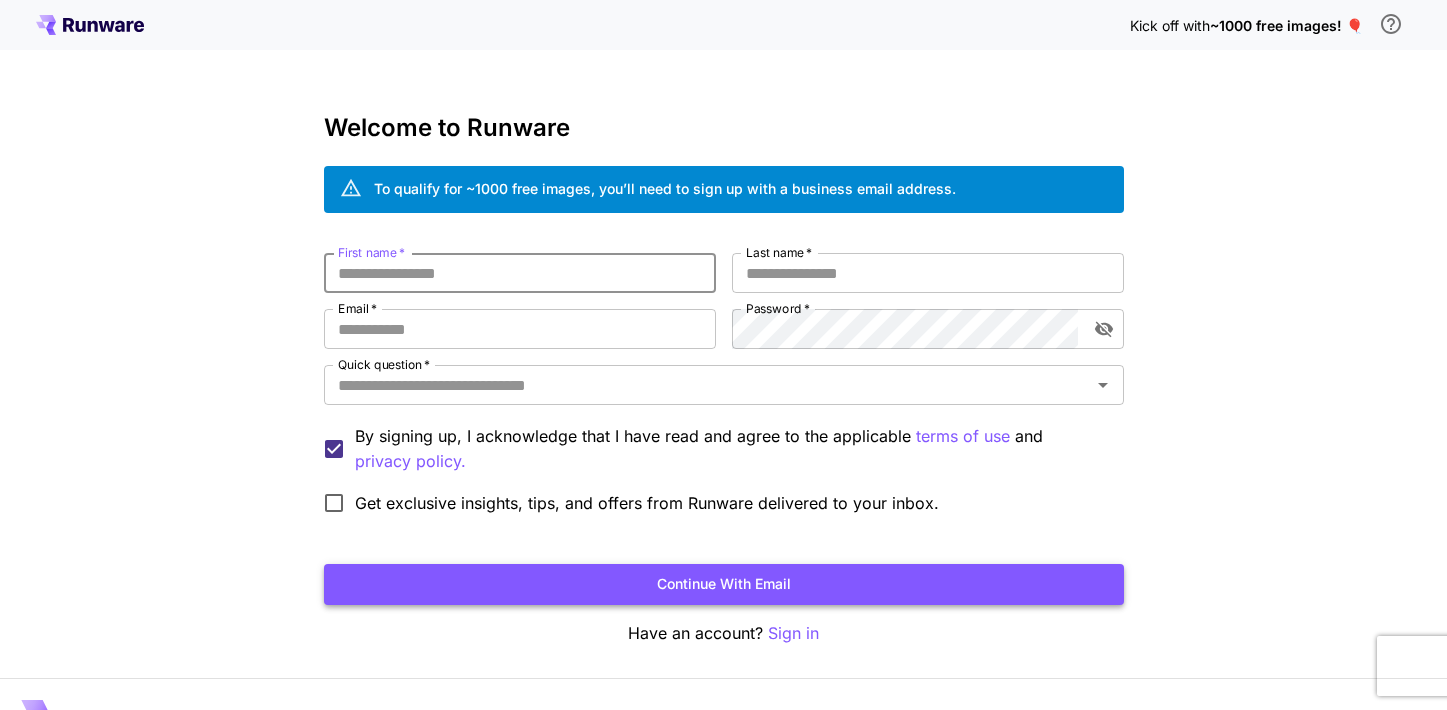 click on "Continue with email" at bounding box center (724, 584) 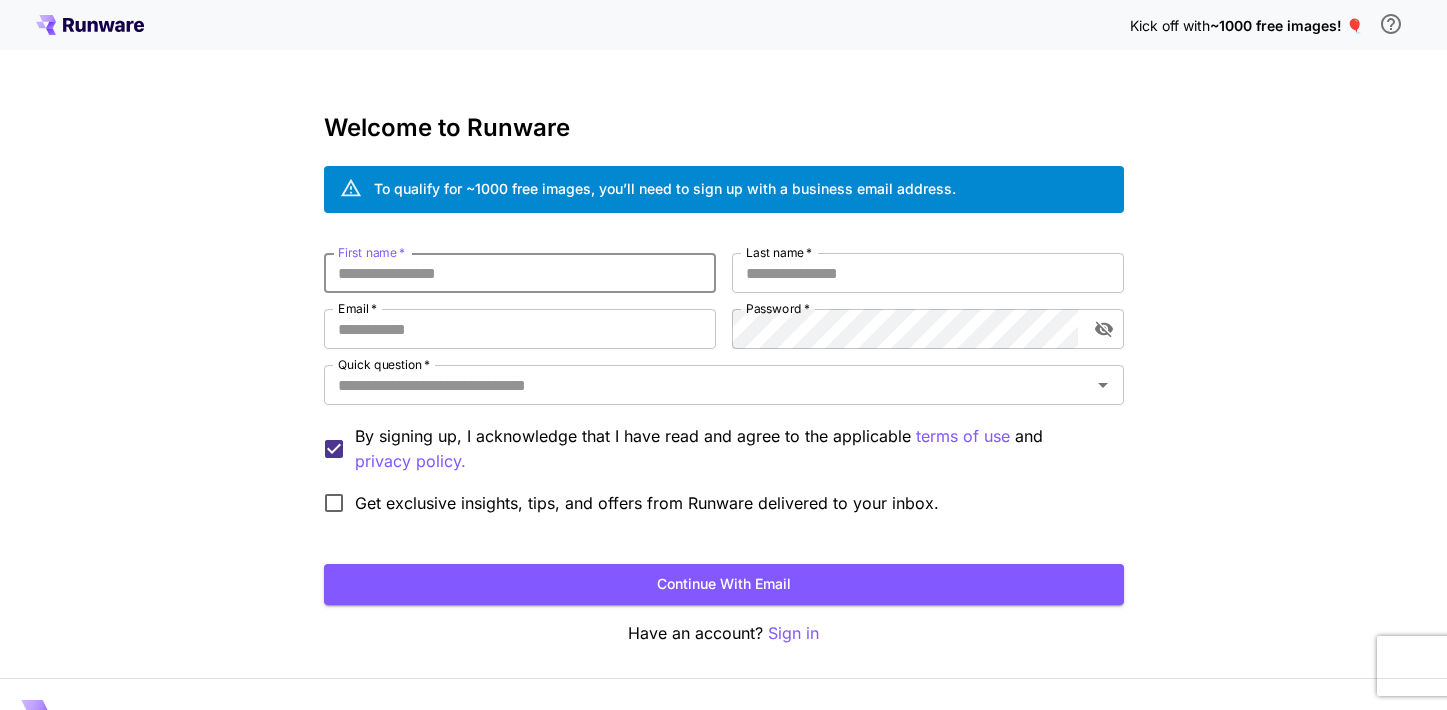 click on "First name   *" at bounding box center (520, 273) 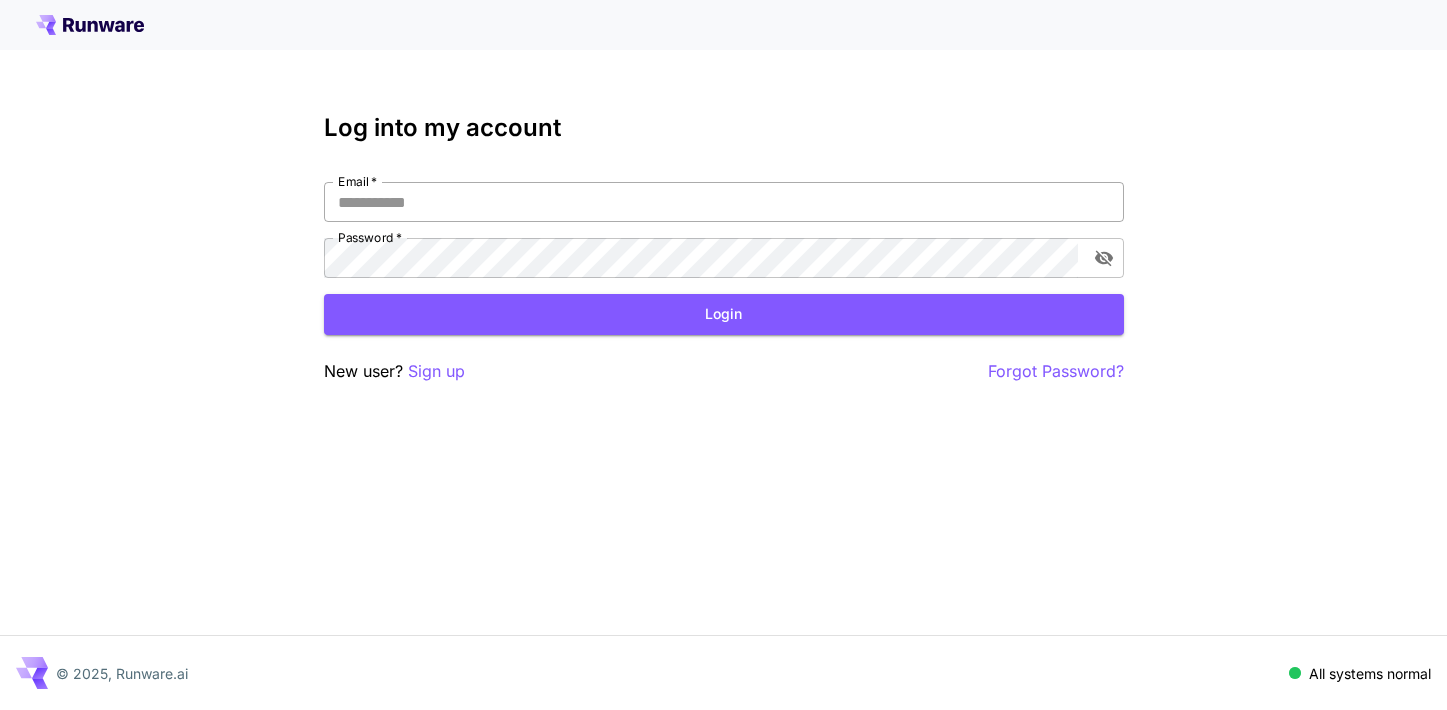 click on "Email   *" at bounding box center [724, 202] 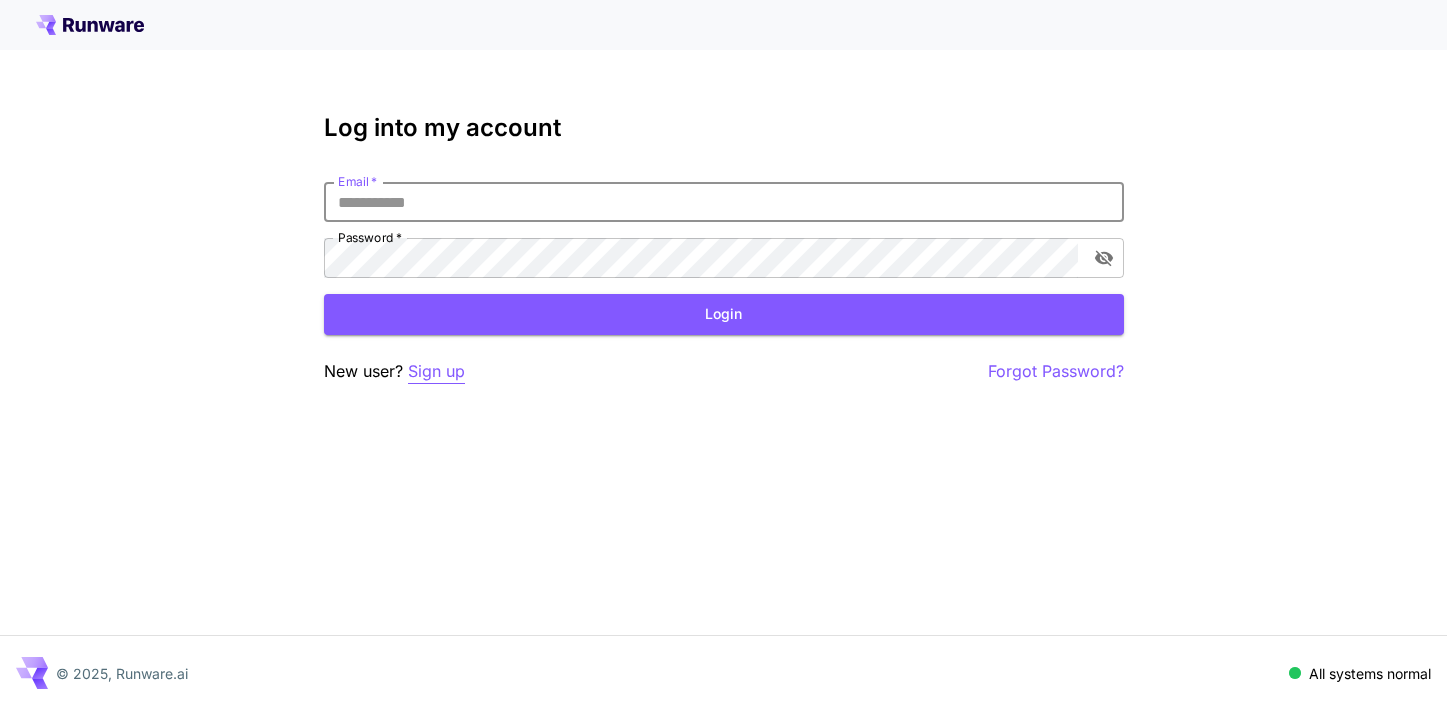 click on "Sign up" at bounding box center [436, 371] 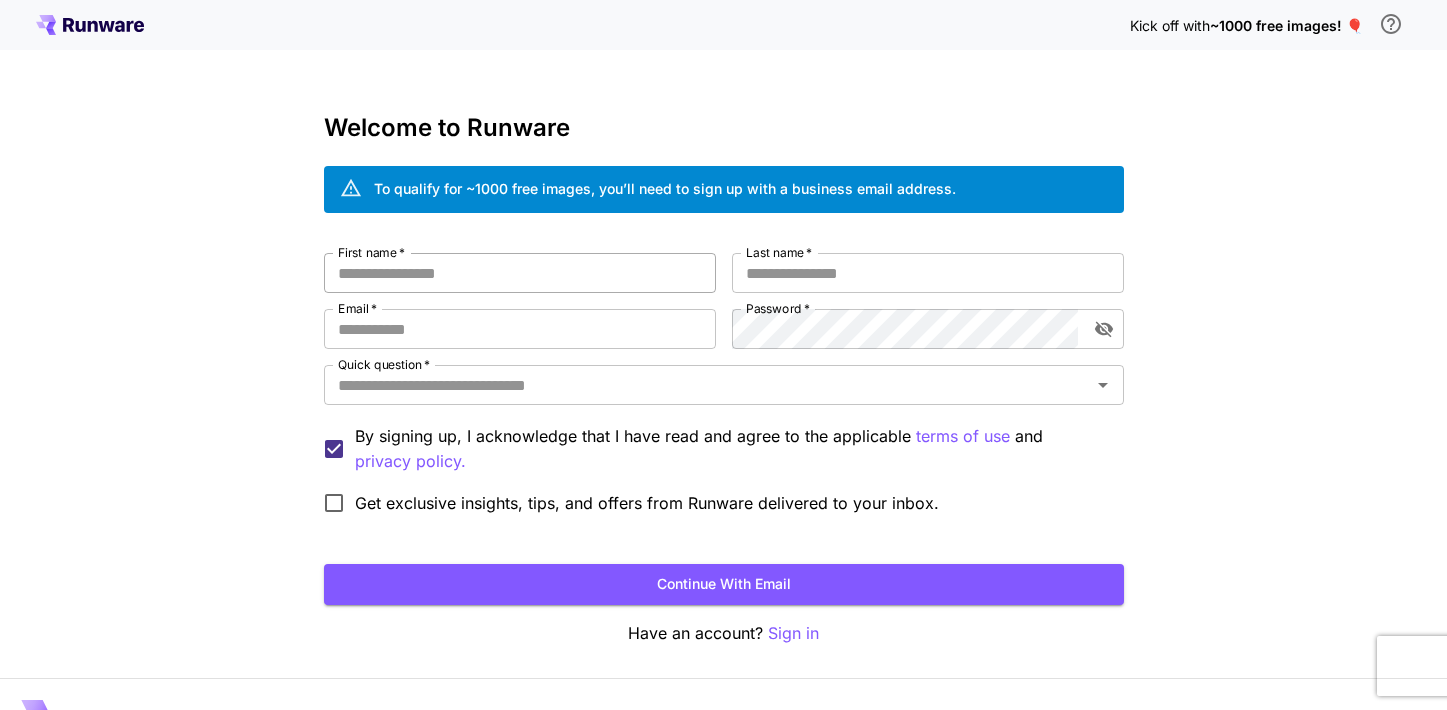 click on "First name   *" at bounding box center (520, 273) 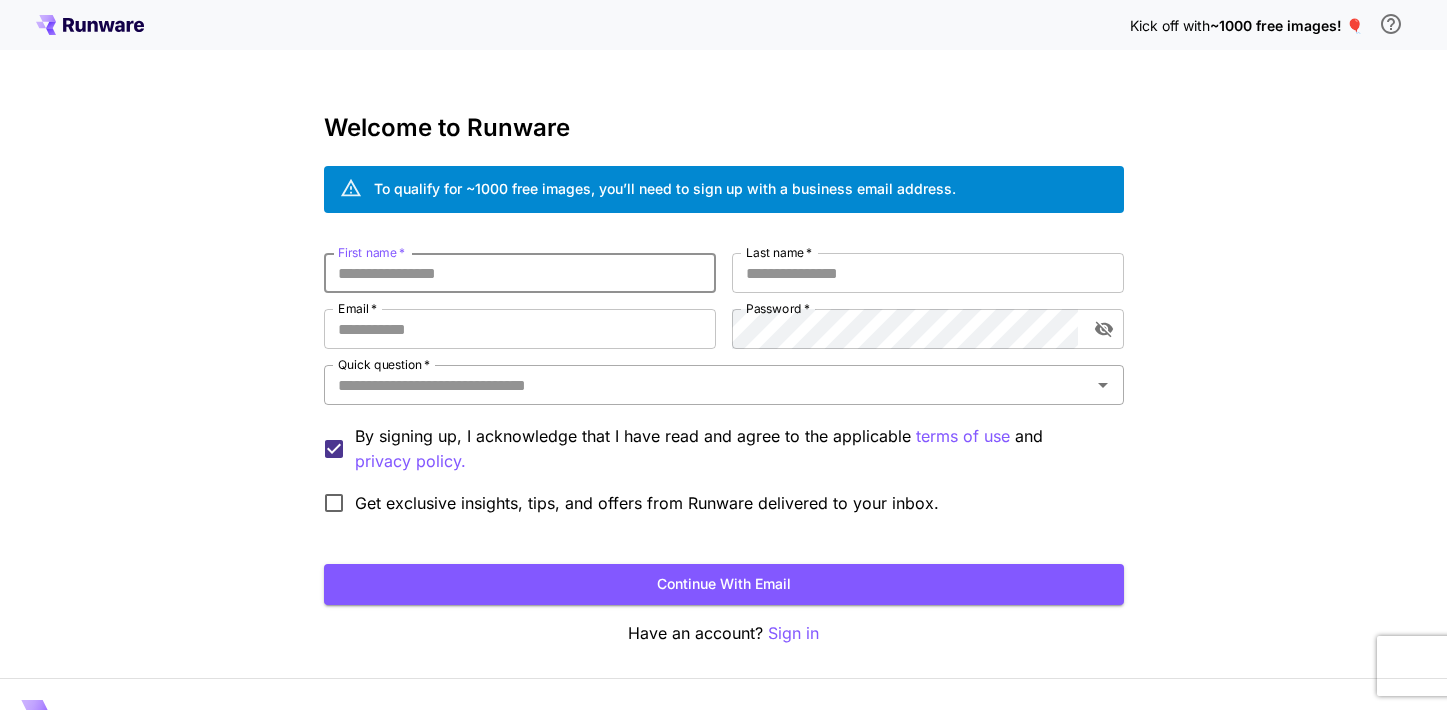 click on "Quick question   *" at bounding box center [707, 385] 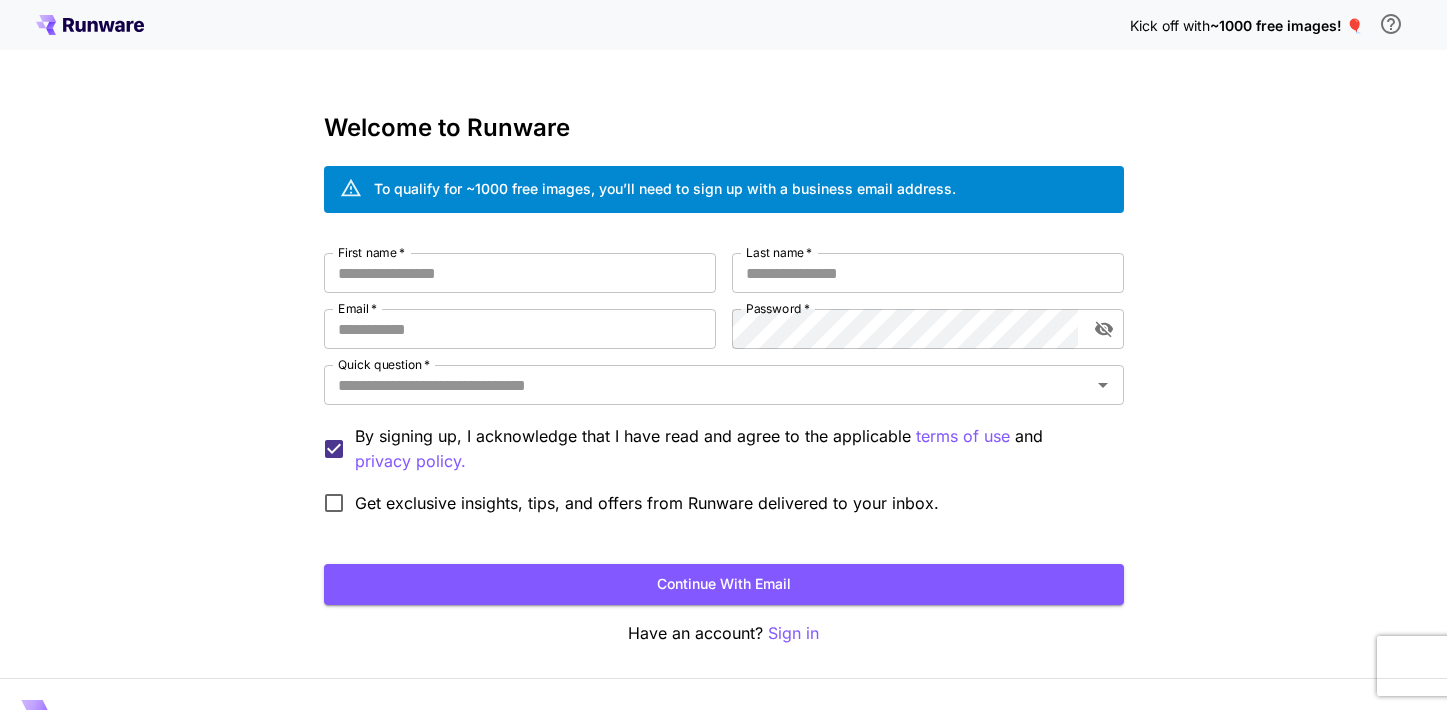 click on "Kick off with  ~1000 free images! 🎈 Welcome to Runware To qualify for ~1000 free images, you’ll need to sign up with a business email address. First name   * First name   * Last name   * Last name   * Email   * Email   * Password   * Password   * Quick question   * Quick question   * By signing up, I acknowledge that I have read and agree to the applicable   terms of use     and   privacy policy.   Get exclusive insights, tips, and offers from Runware delivered to your inbox. Continue with email Have an account?   Sign in © 2025, Runware.ai All systems normal" at bounding box center [723, 376] 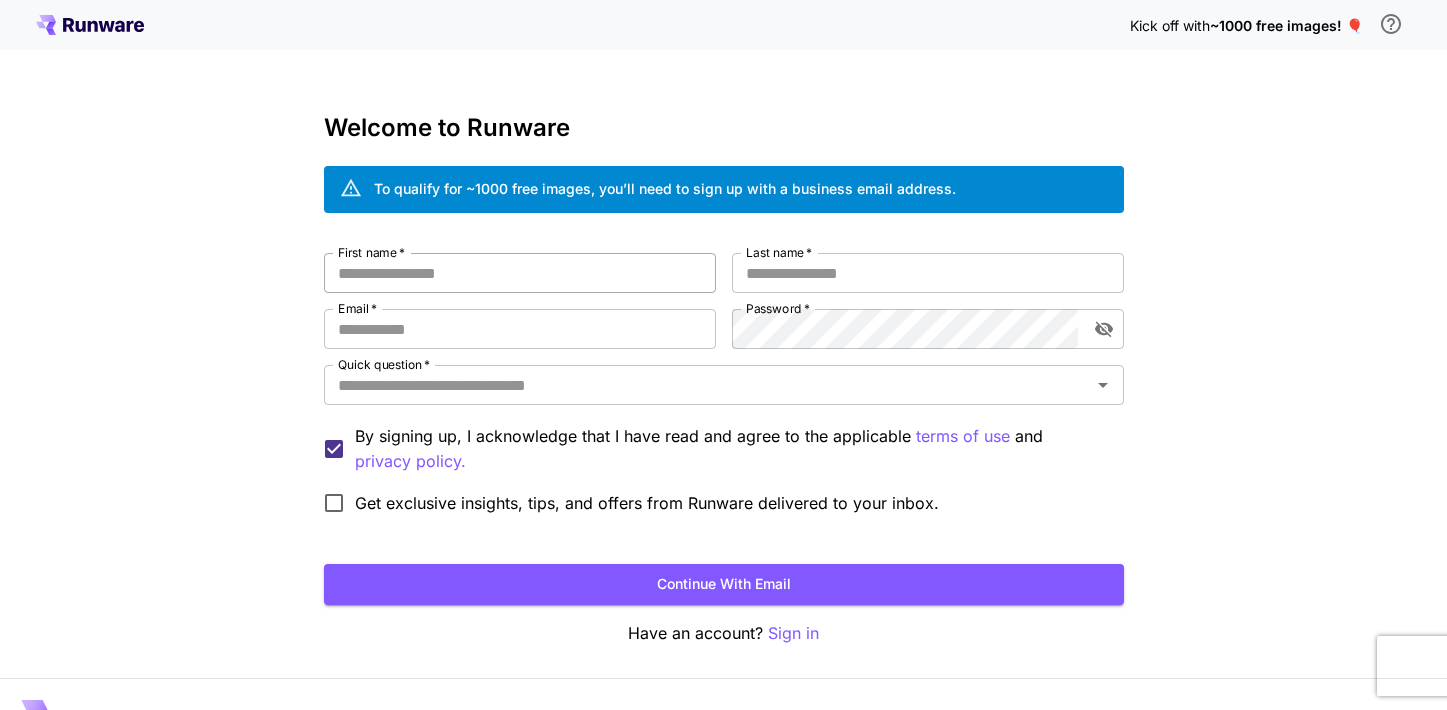 click on "First name   *" at bounding box center [520, 273] 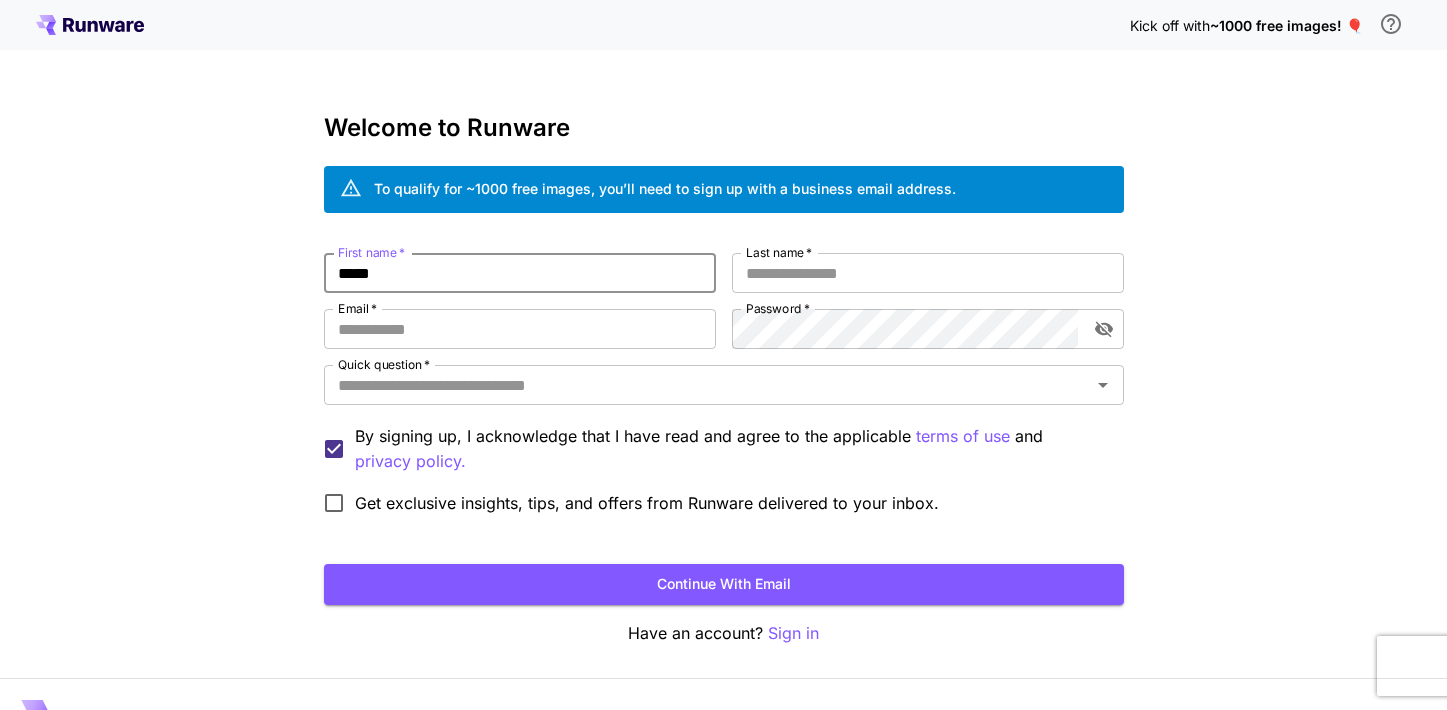 type on "*****" 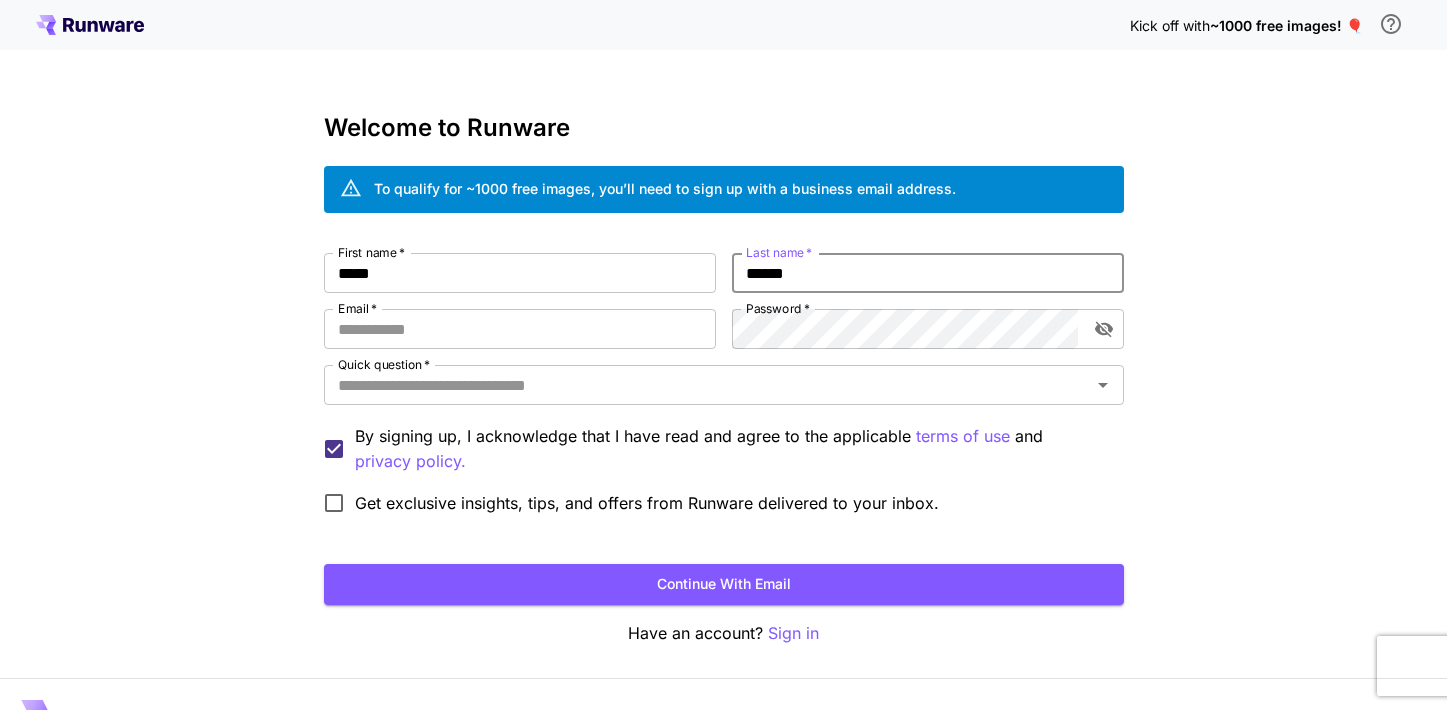type on "******" 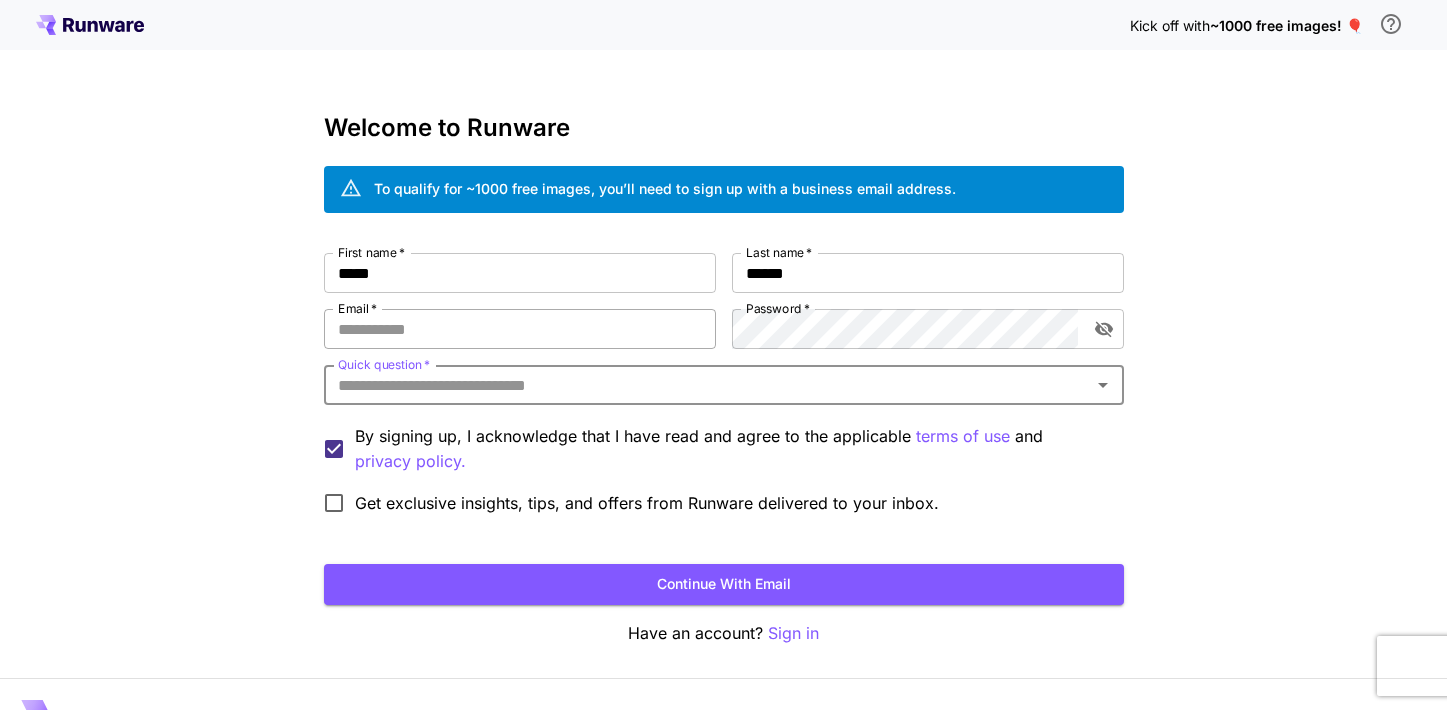 click on "Email   *" at bounding box center (520, 329) 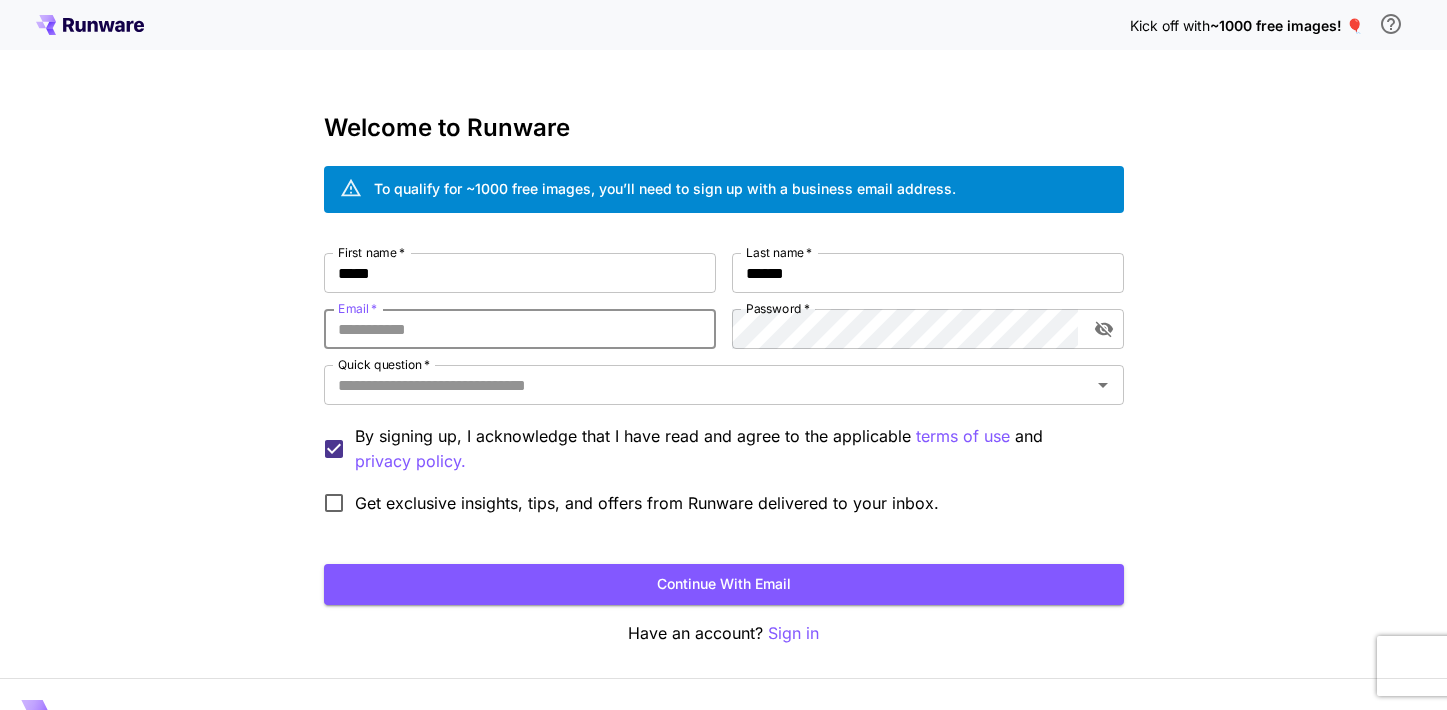 type on "**********" 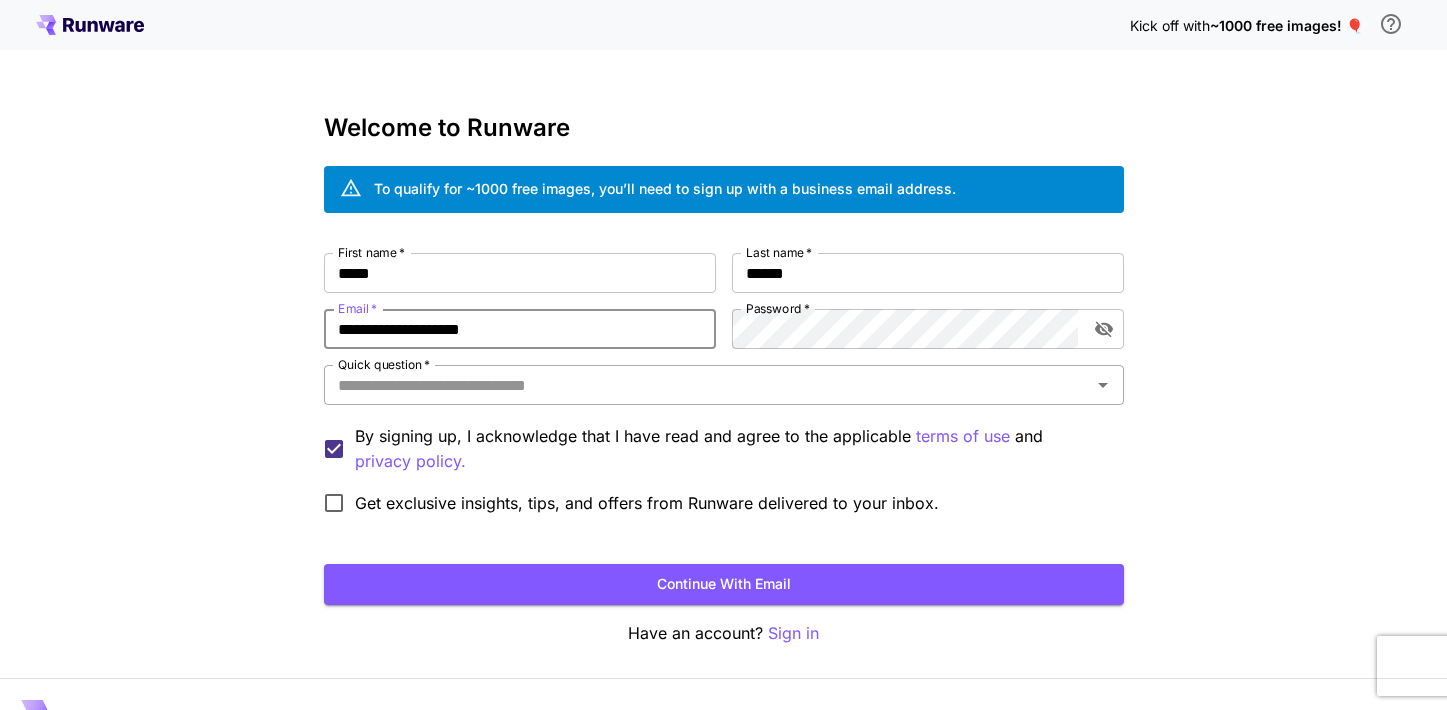 click on "Quick question   *" at bounding box center [707, 385] 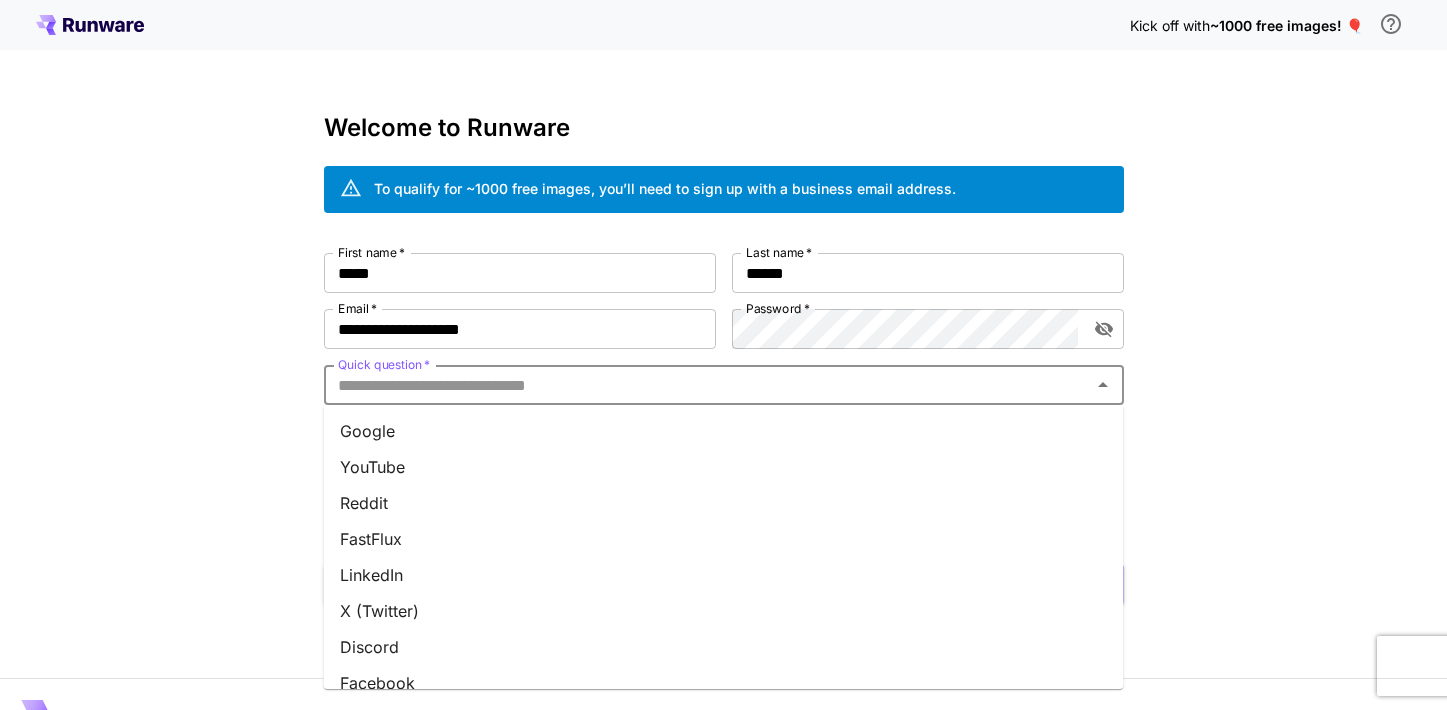 click on "Google" at bounding box center [724, 431] 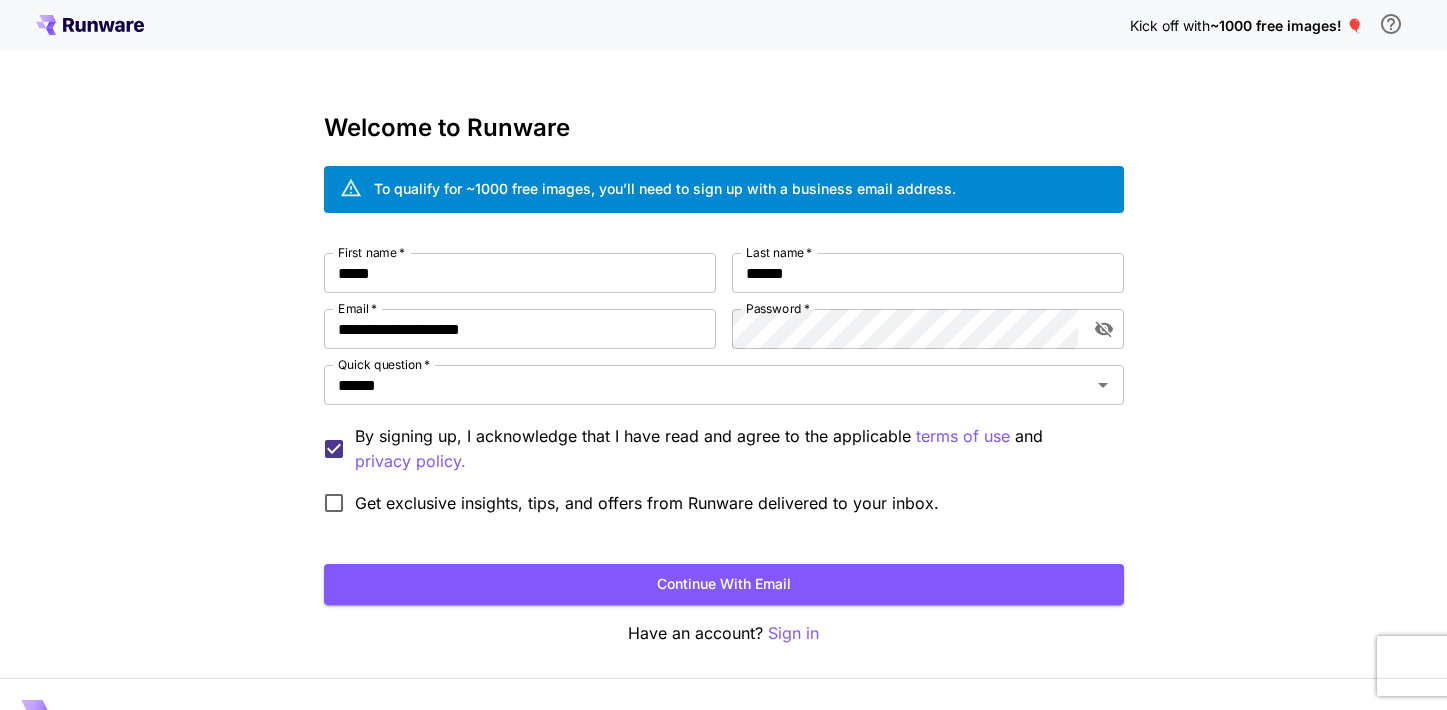 click on "**********" at bounding box center (724, 380) 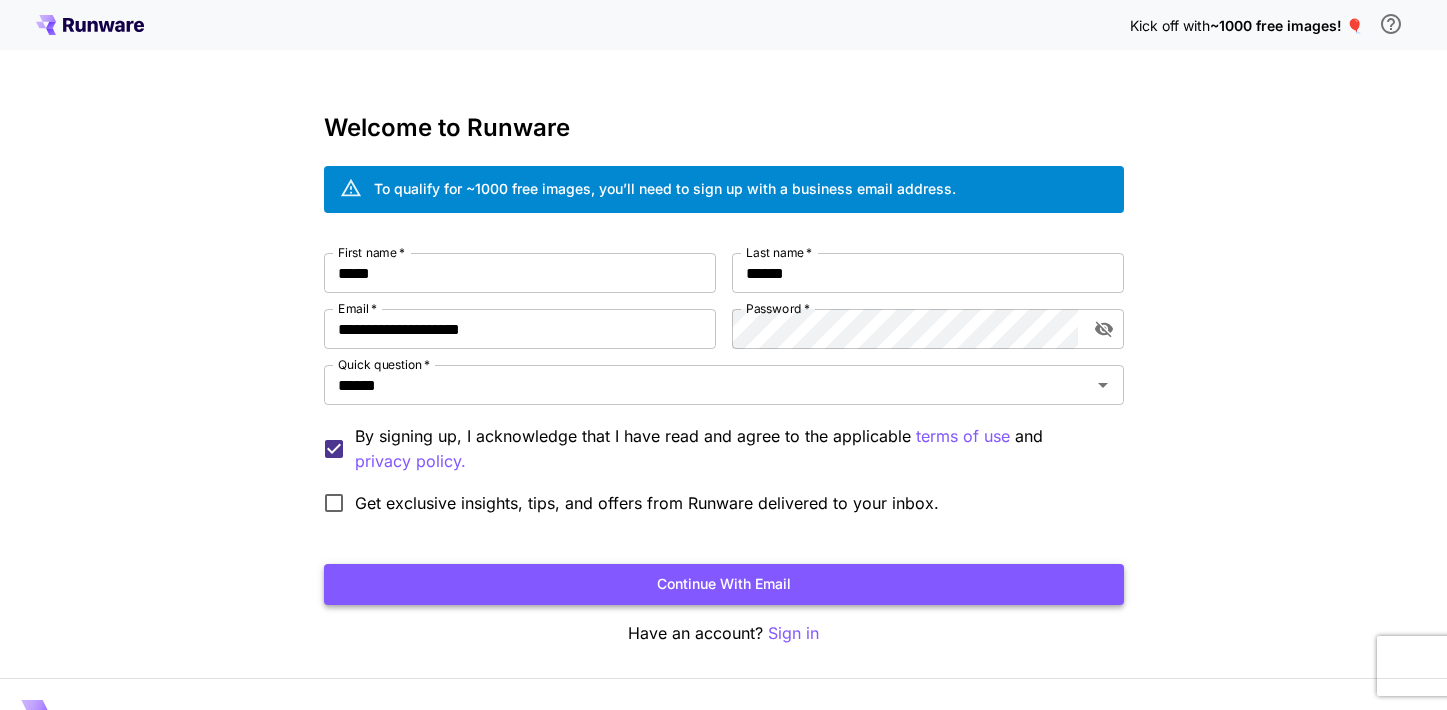 click on "Continue with email" at bounding box center [724, 584] 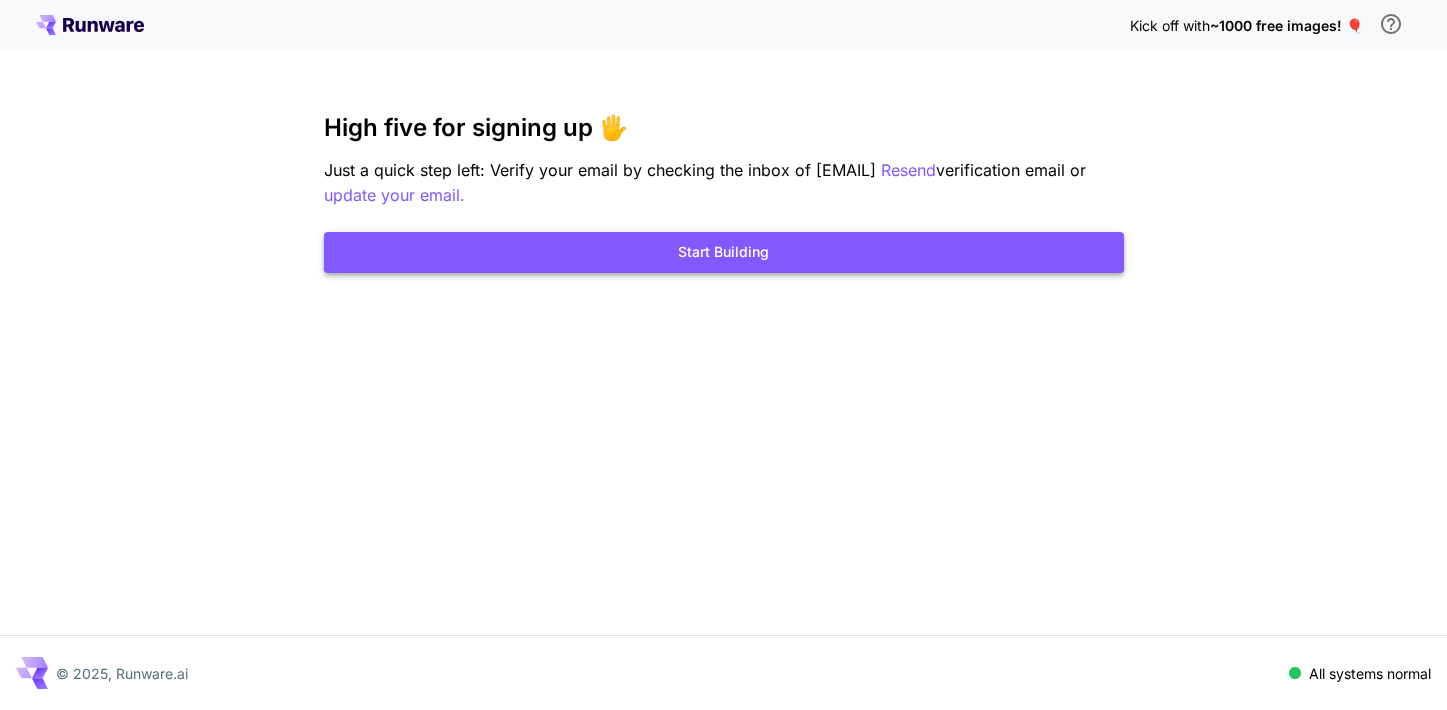 click on "Start Building" at bounding box center [724, 252] 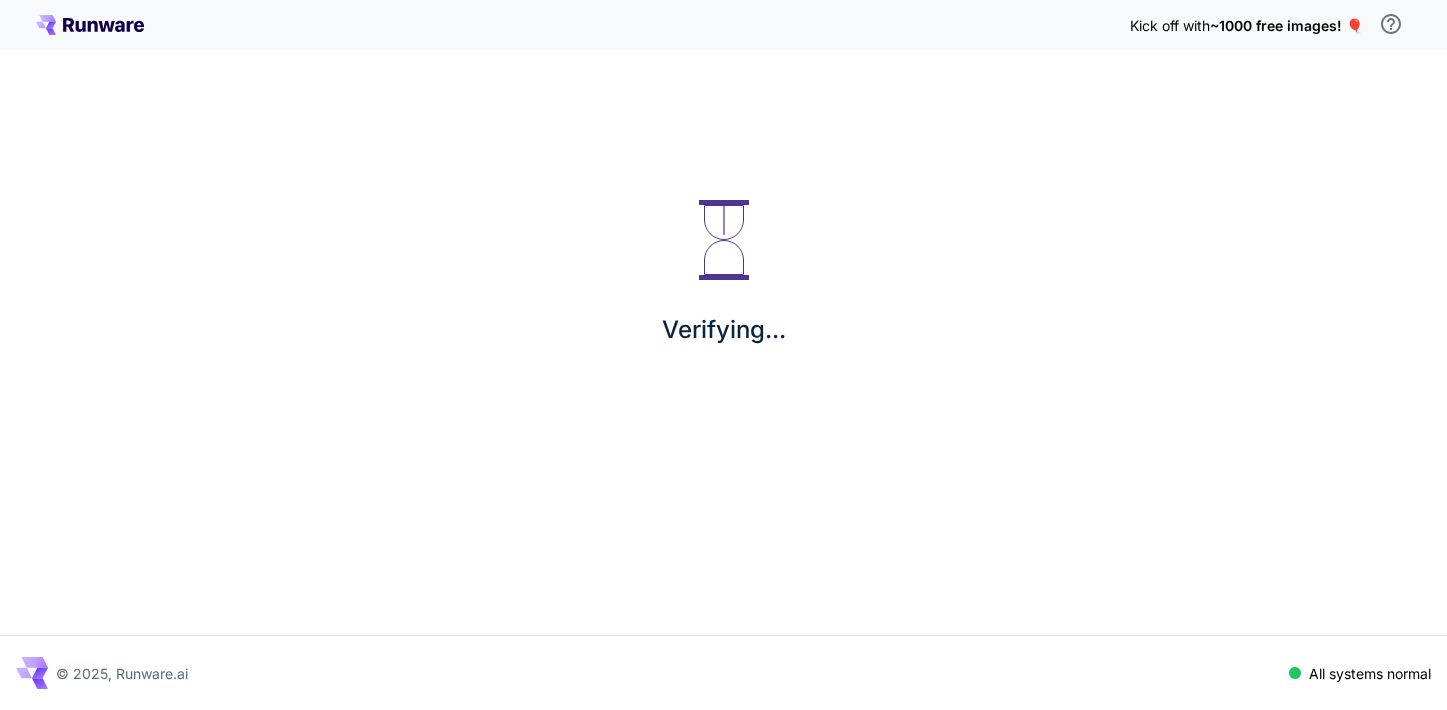 scroll, scrollTop: 0, scrollLeft: 0, axis: both 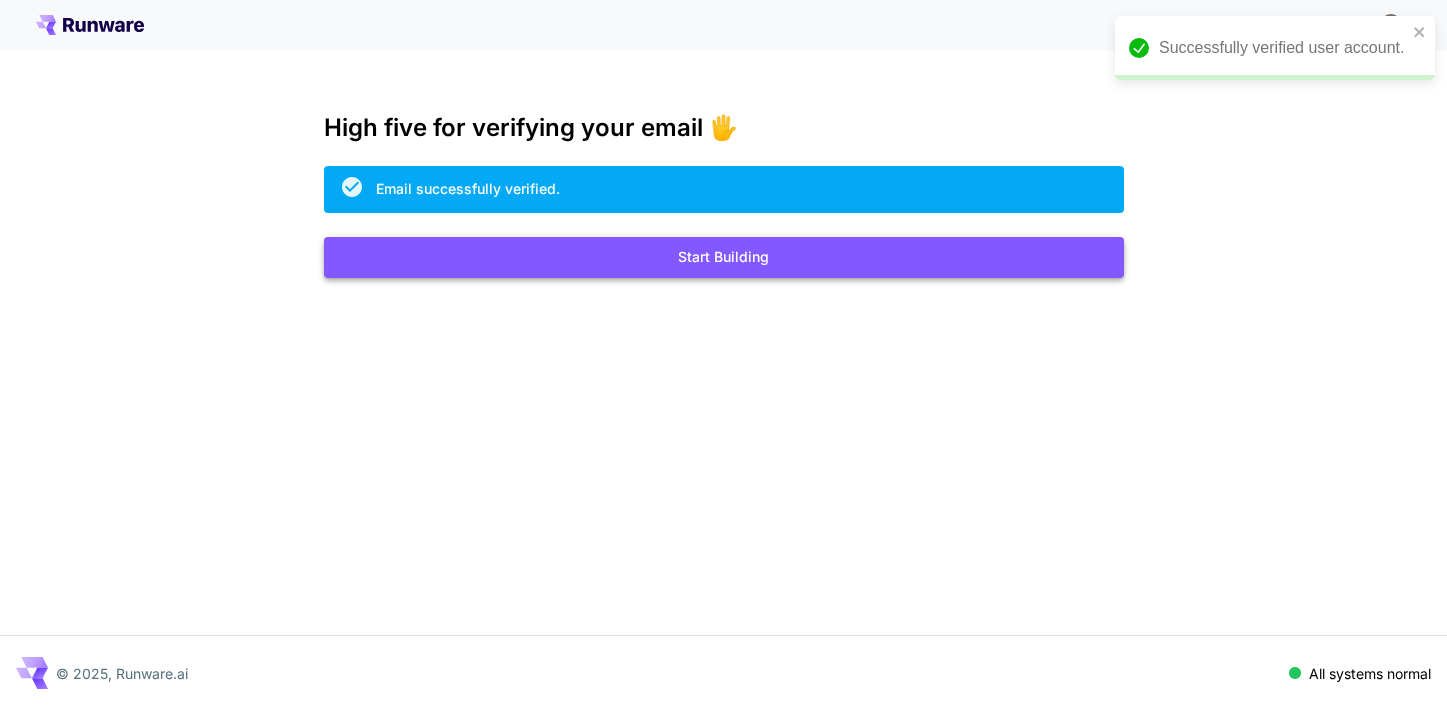 click on "Start Building" at bounding box center (724, 257) 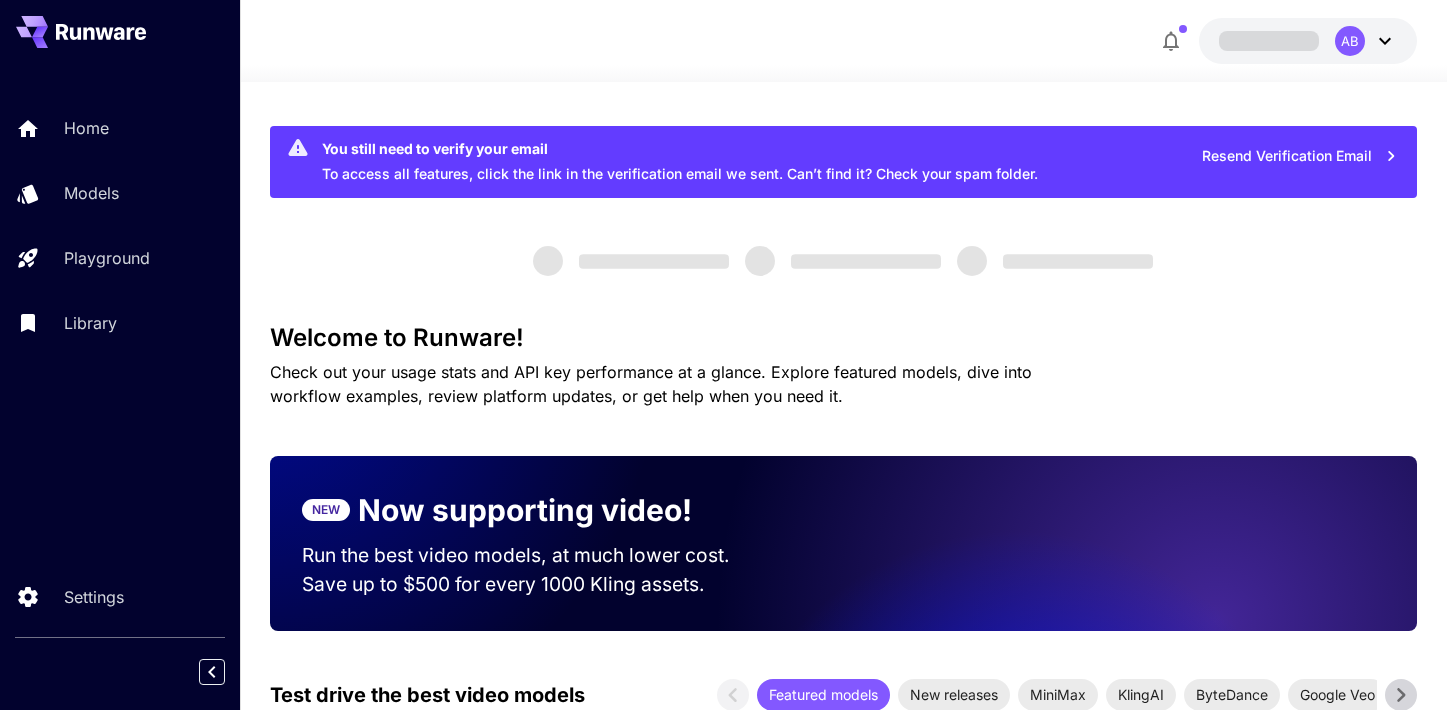 scroll, scrollTop: 0, scrollLeft: 0, axis: both 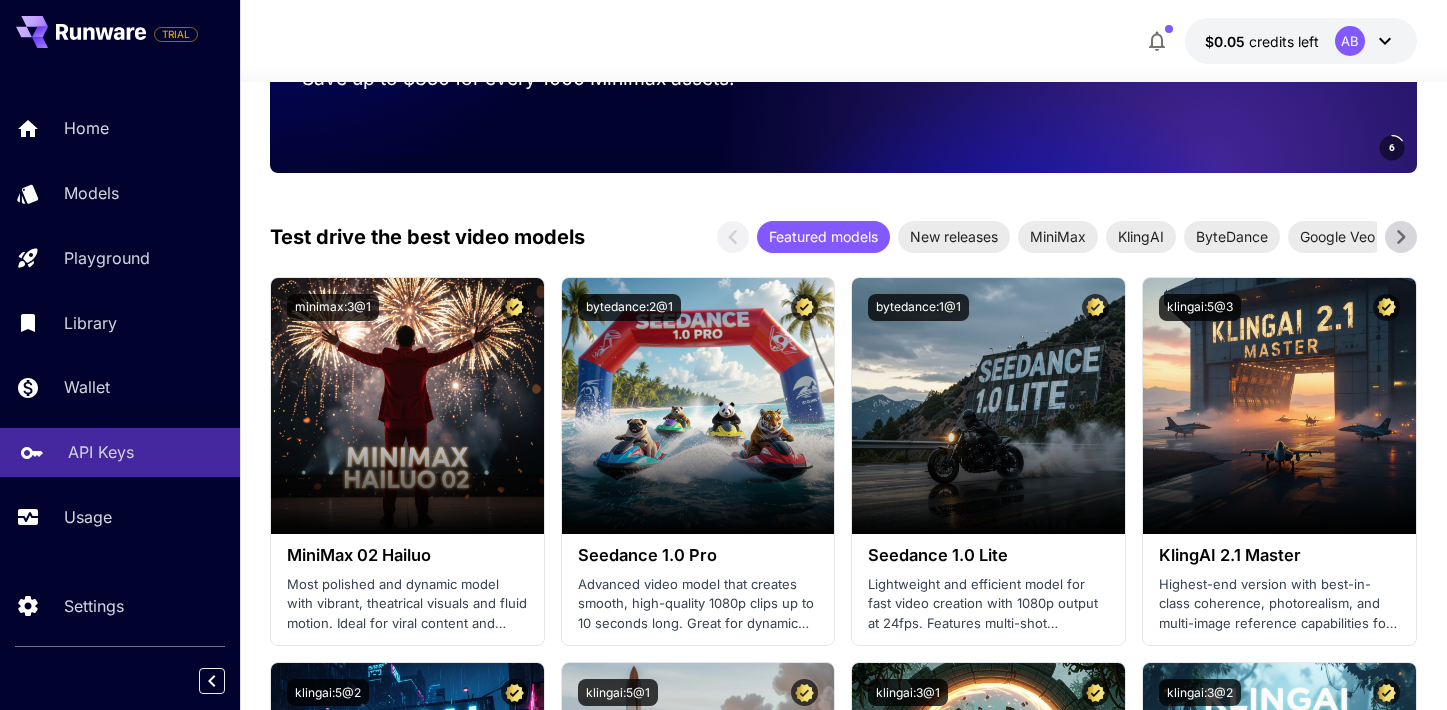 click on "API Keys" at bounding box center [101, 452] 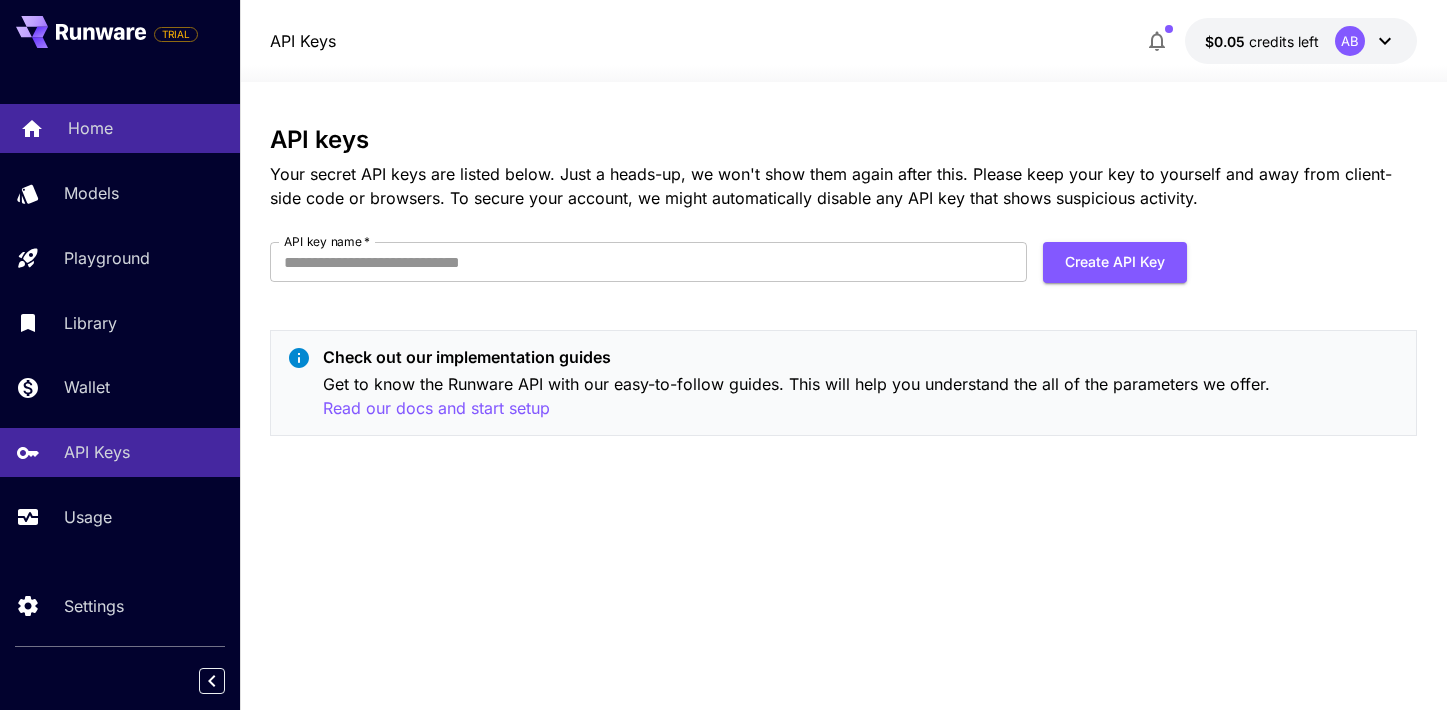 click on "Home" at bounding box center [146, 128] 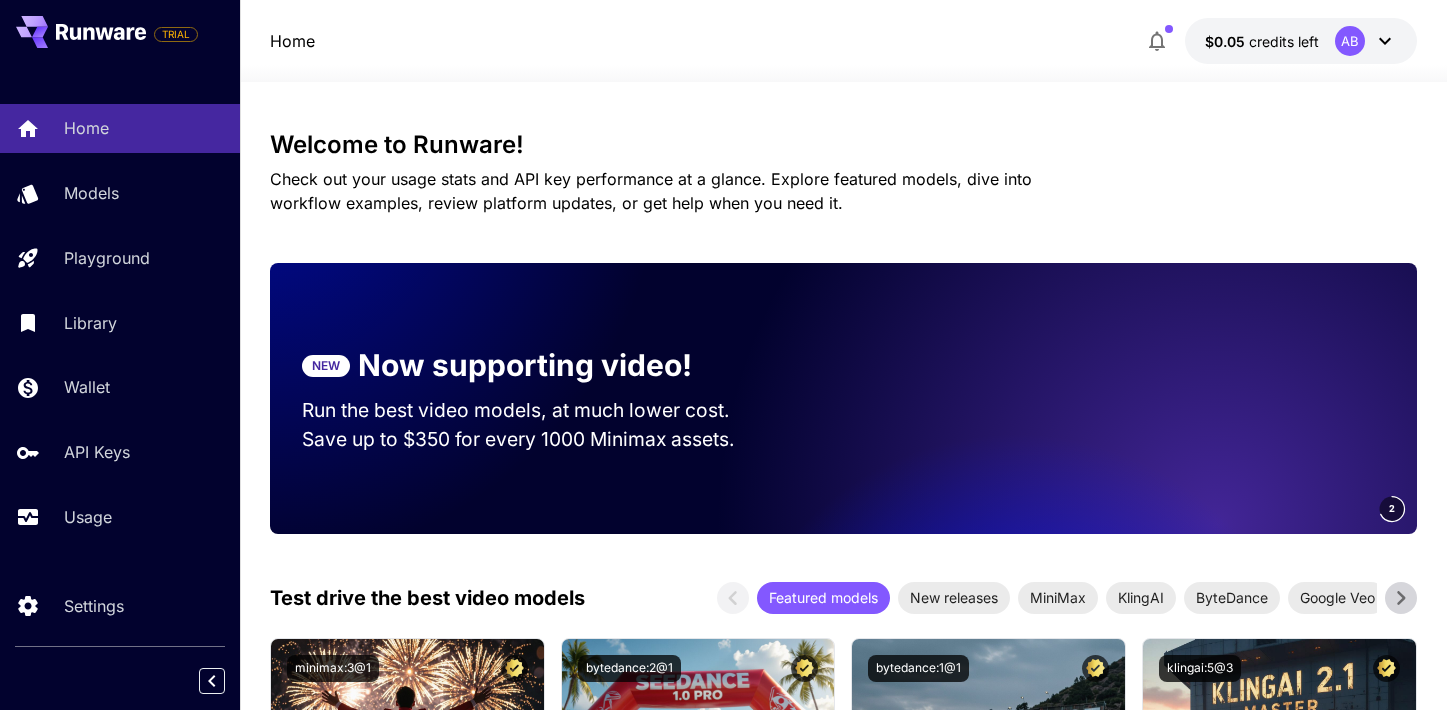 scroll, scrollTop: 0, scrollLeft: 0, axis: both 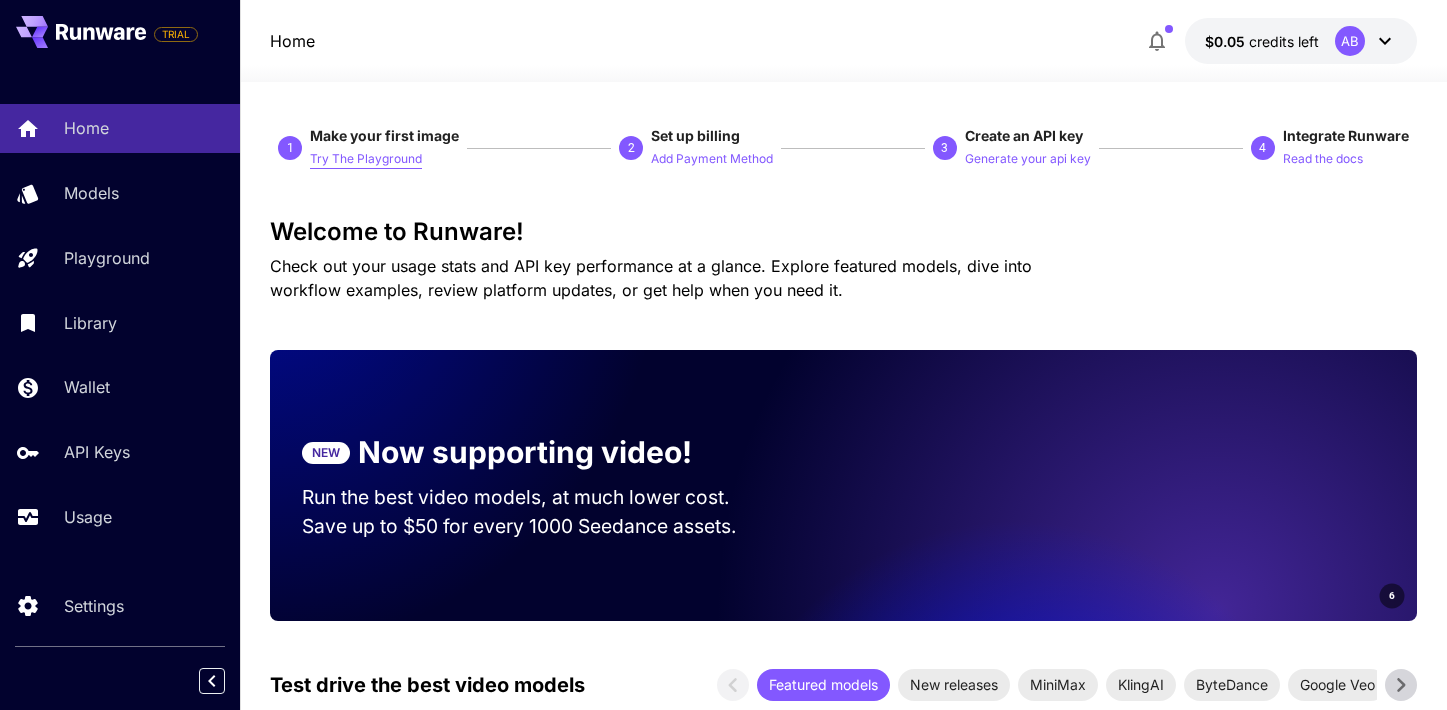 click on "Try The Playground" at bounding box center (366, 159) 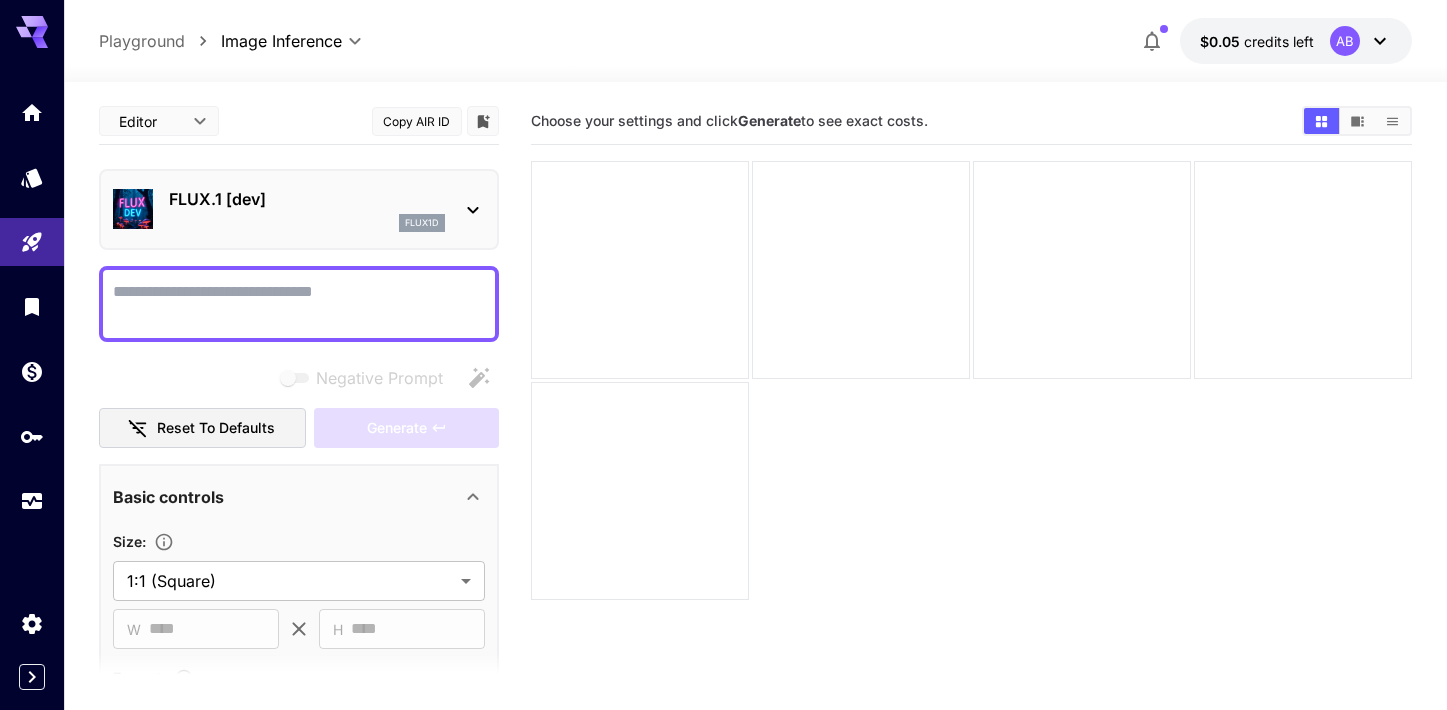 click on "FLUX.1 [dev]" at bounding box center (307, 199) 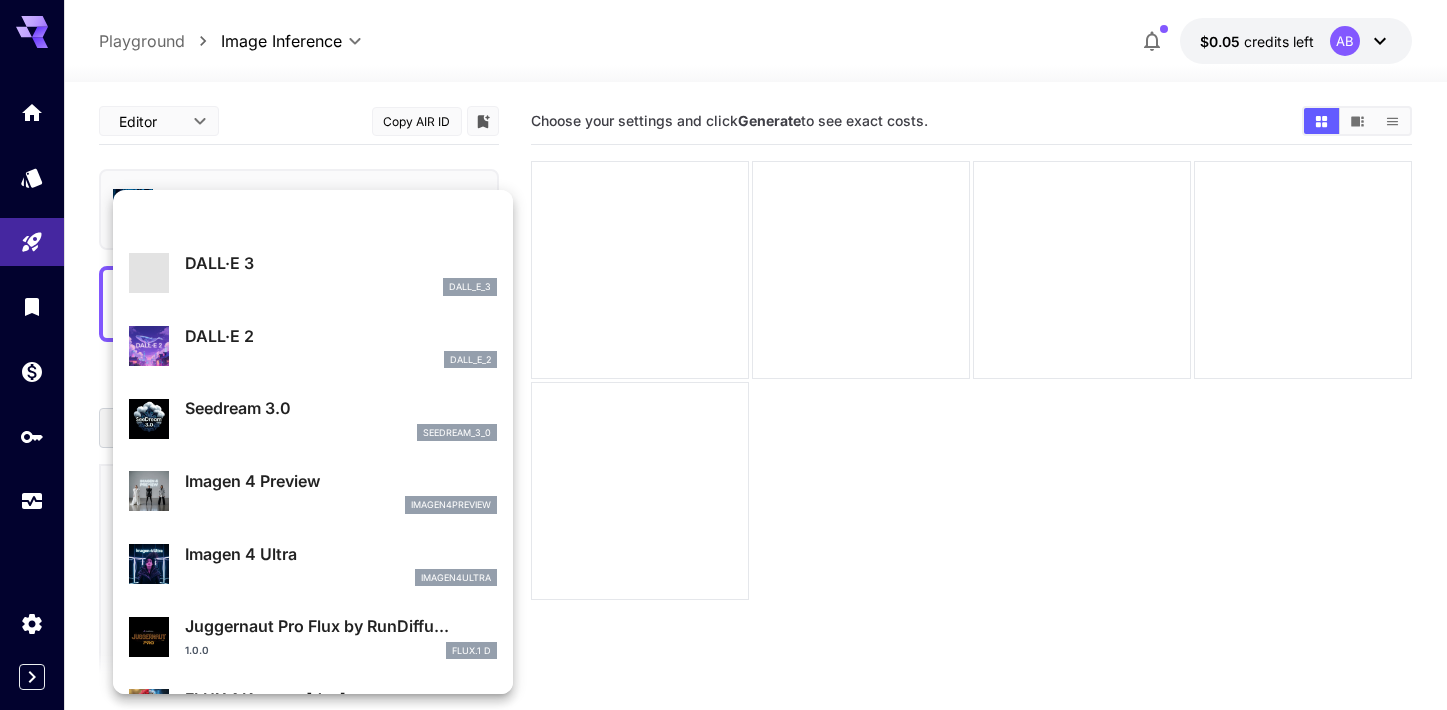 scroll, scrollTop: 0, scrollLeft: 0, axis: both 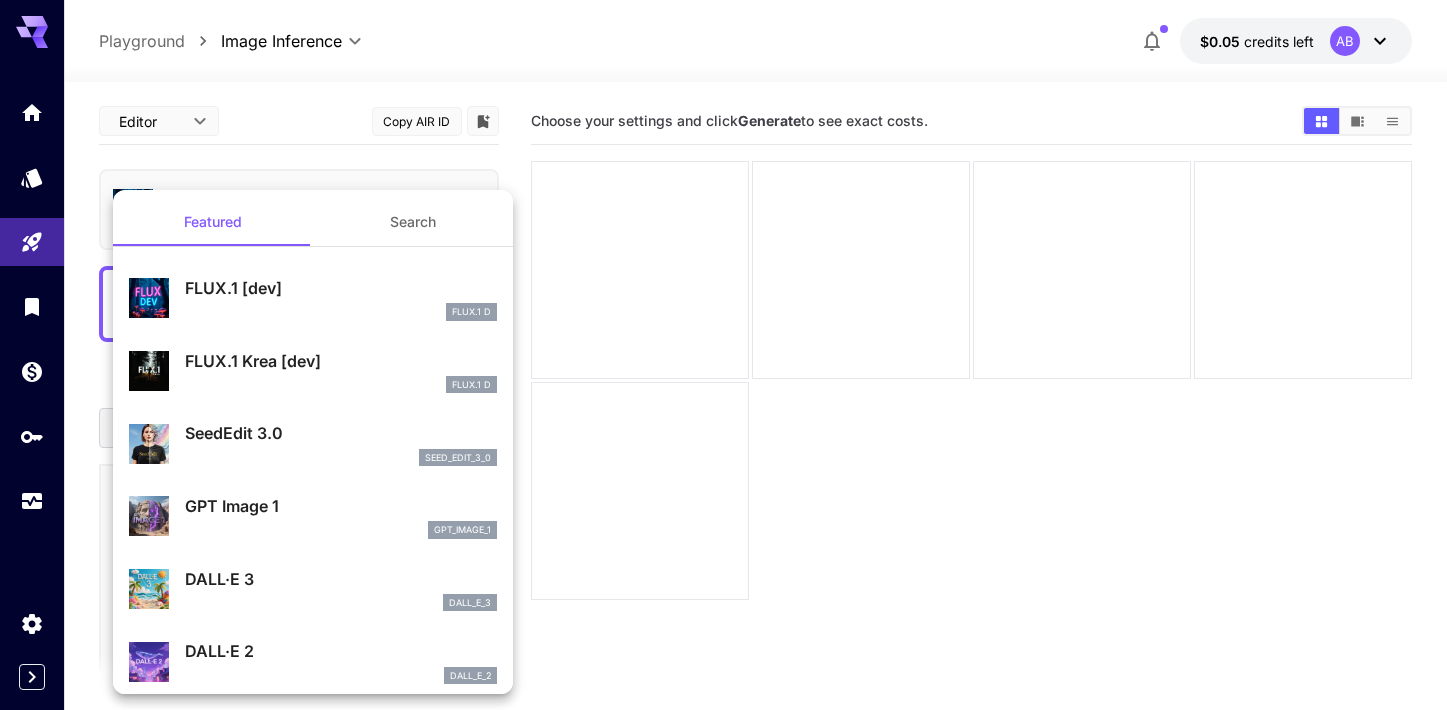 click on "FLUX.1 D" at bounding box center [341, 312] 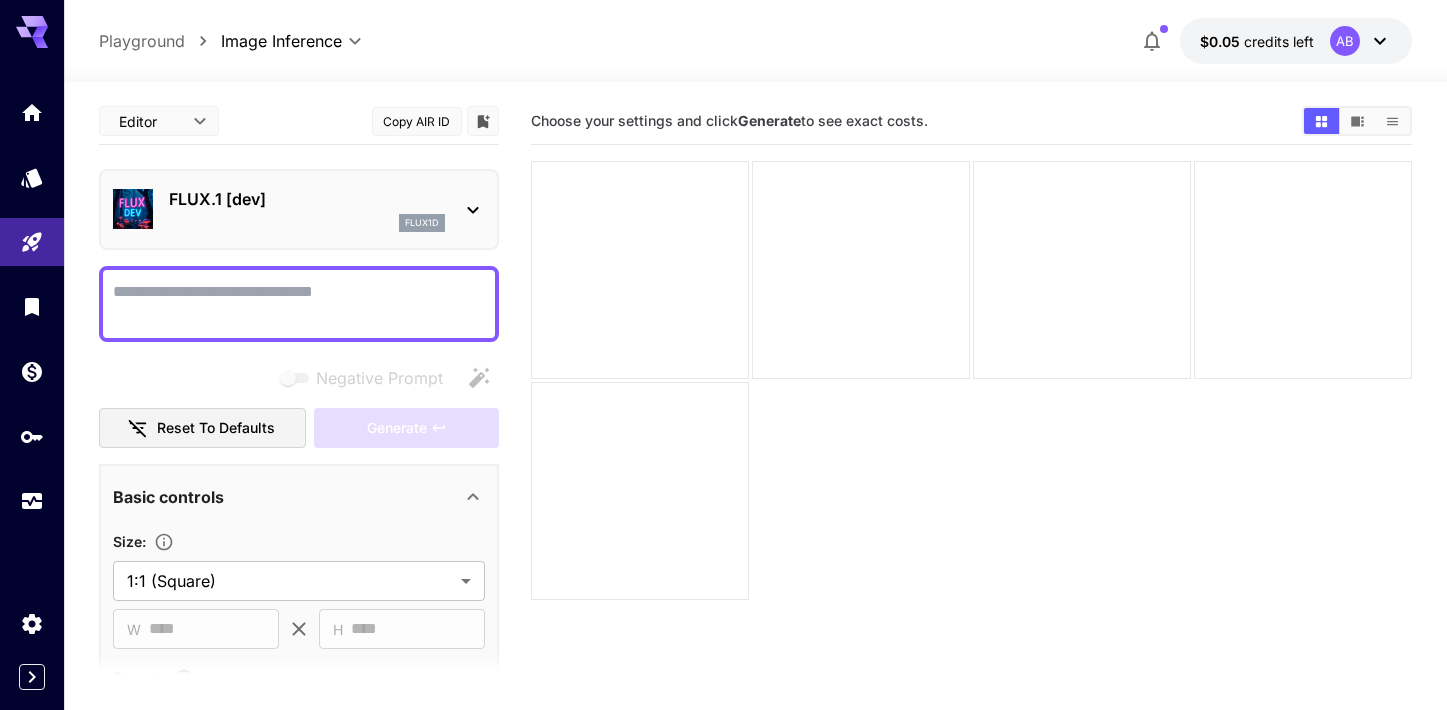 click on "Negative Prompt" at bounding box center (299, 304) 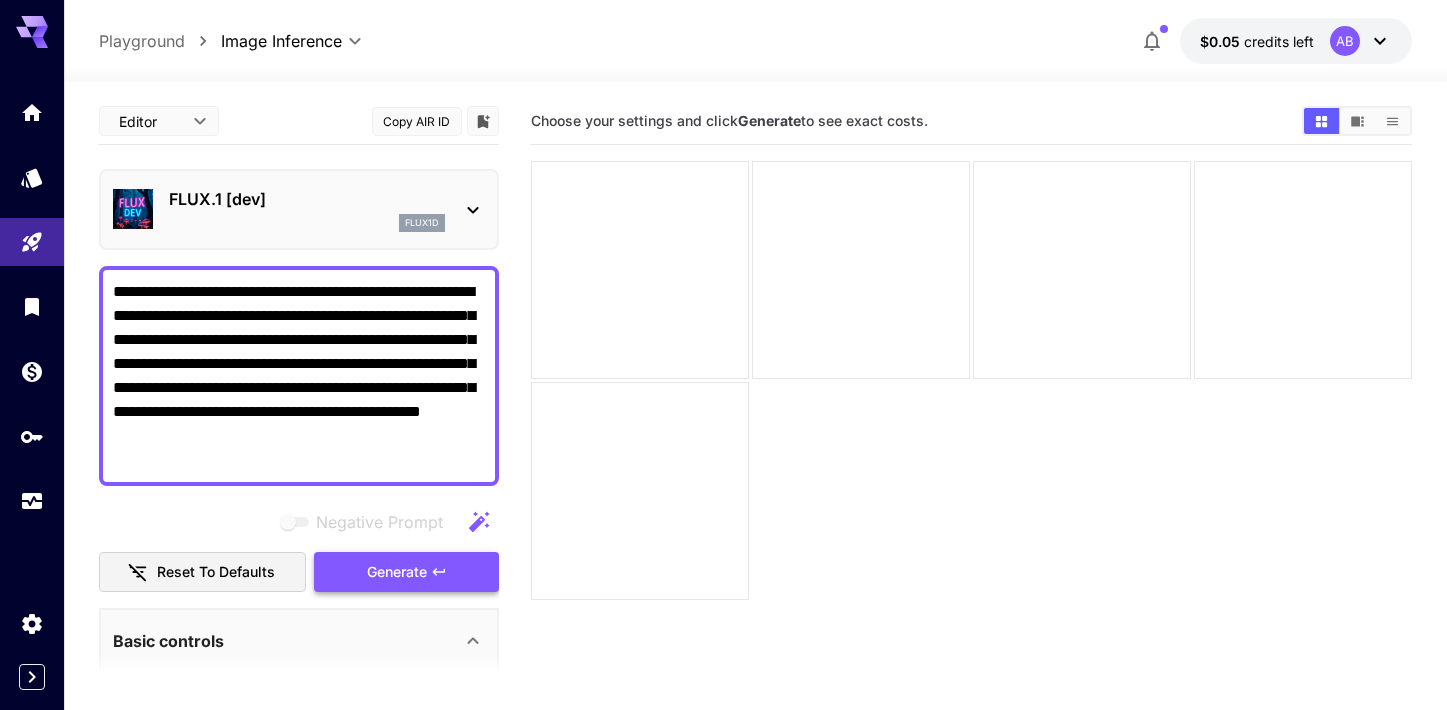type on "**********" 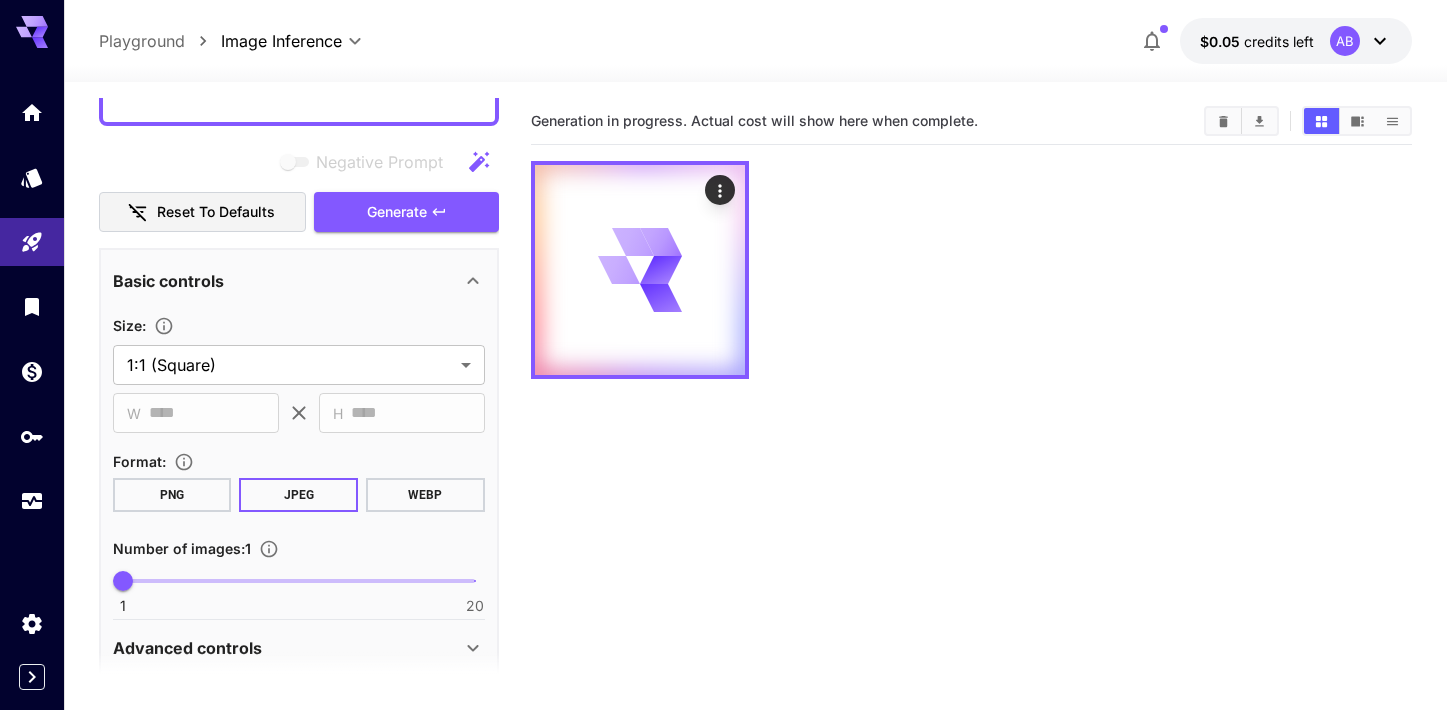 scroll, scrollTop: 452, scrollLeft: 0, axis: vertical 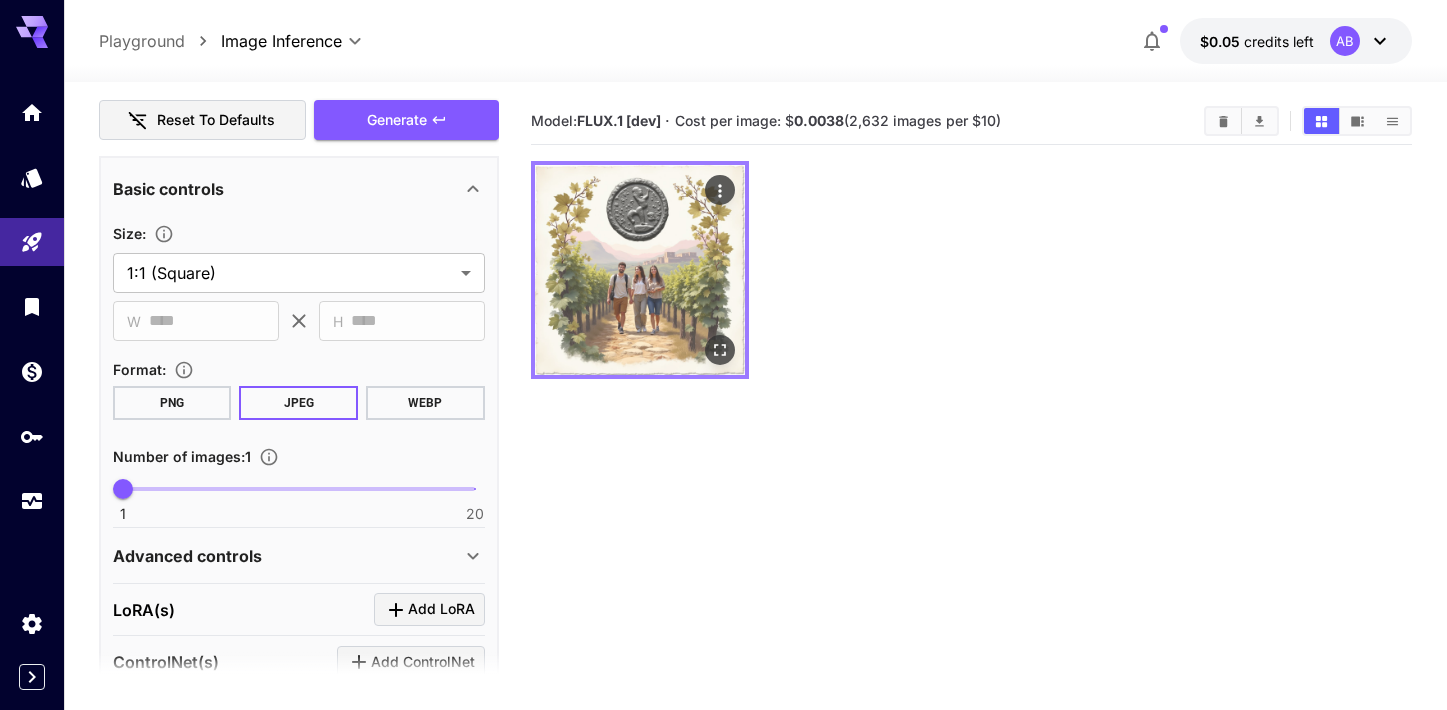 click at bounding box center [640, 270] 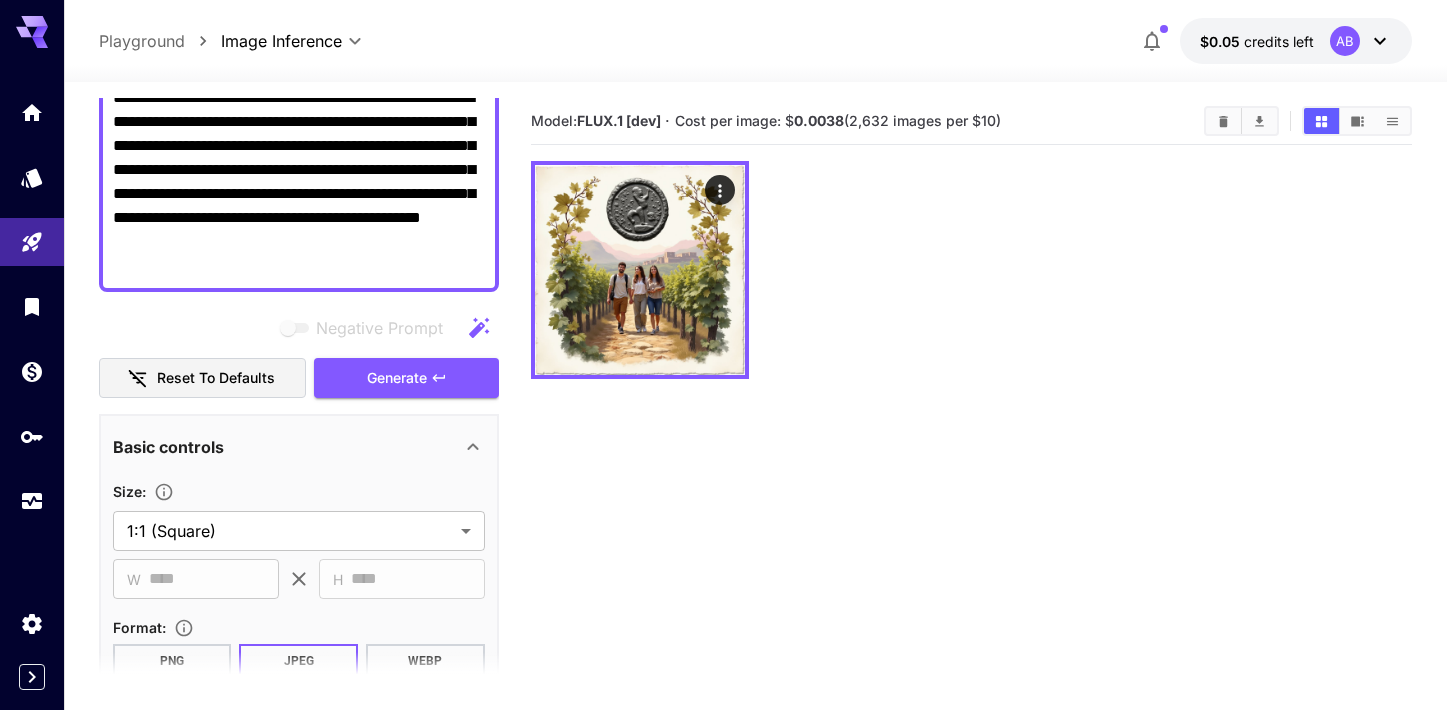 scroll, scrollTop: 0, scrollLeft: 0, axis: both 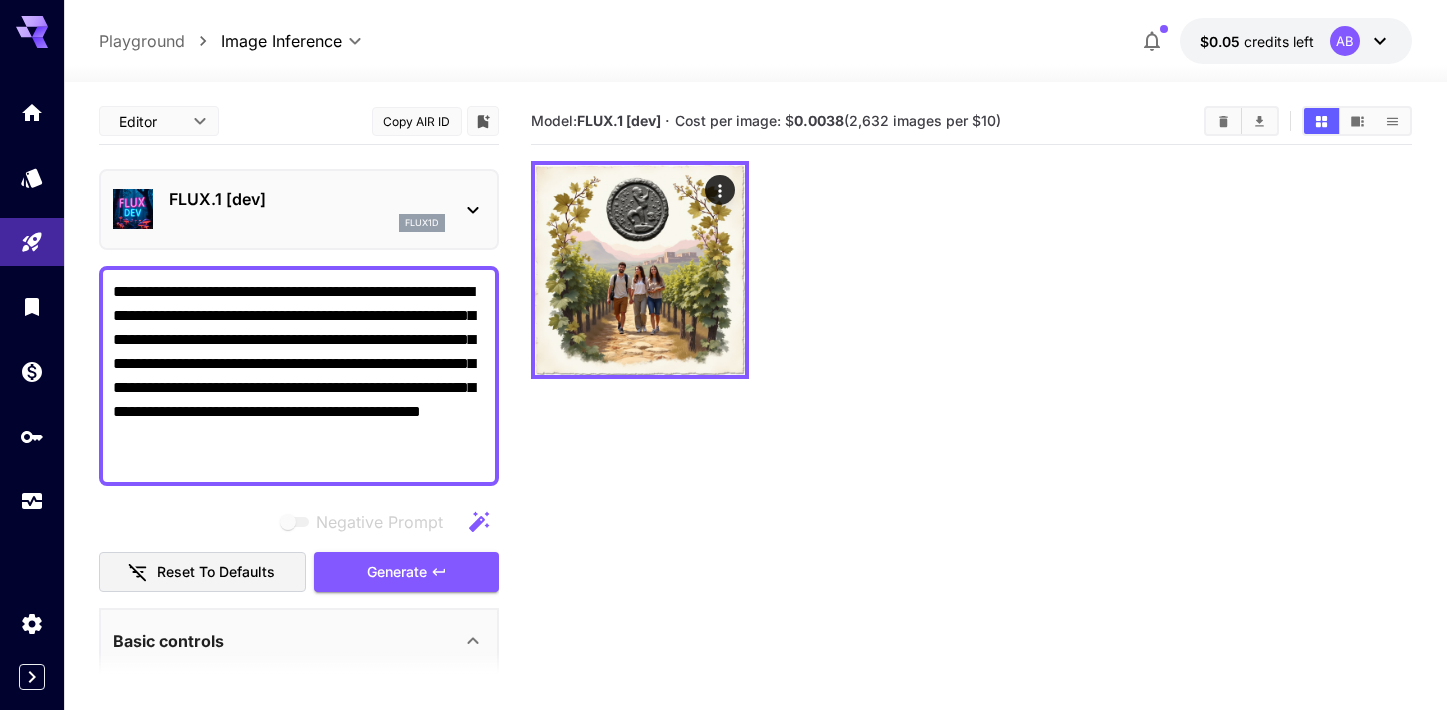 click on "**********" at bounding box center (299, 376) 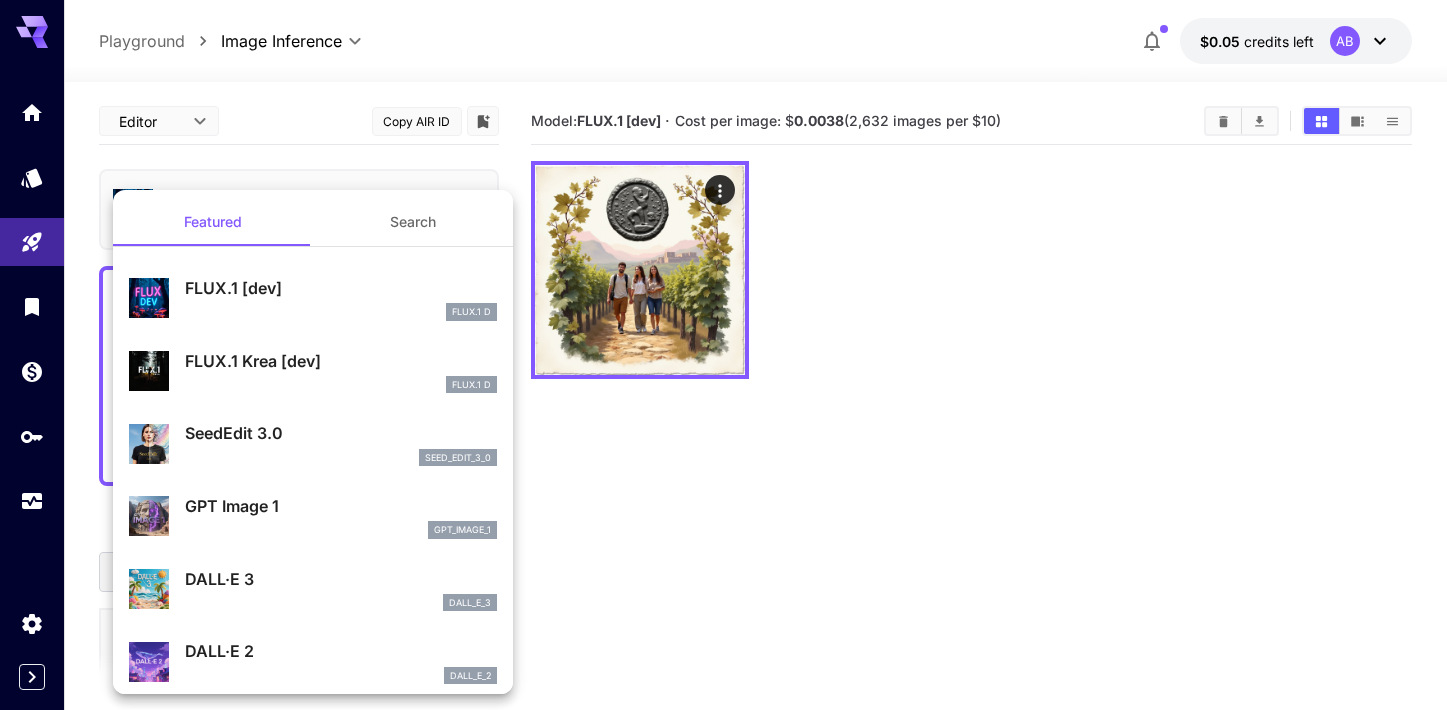 click on "seed_edit_3_0" at bounding box center (341, 458) 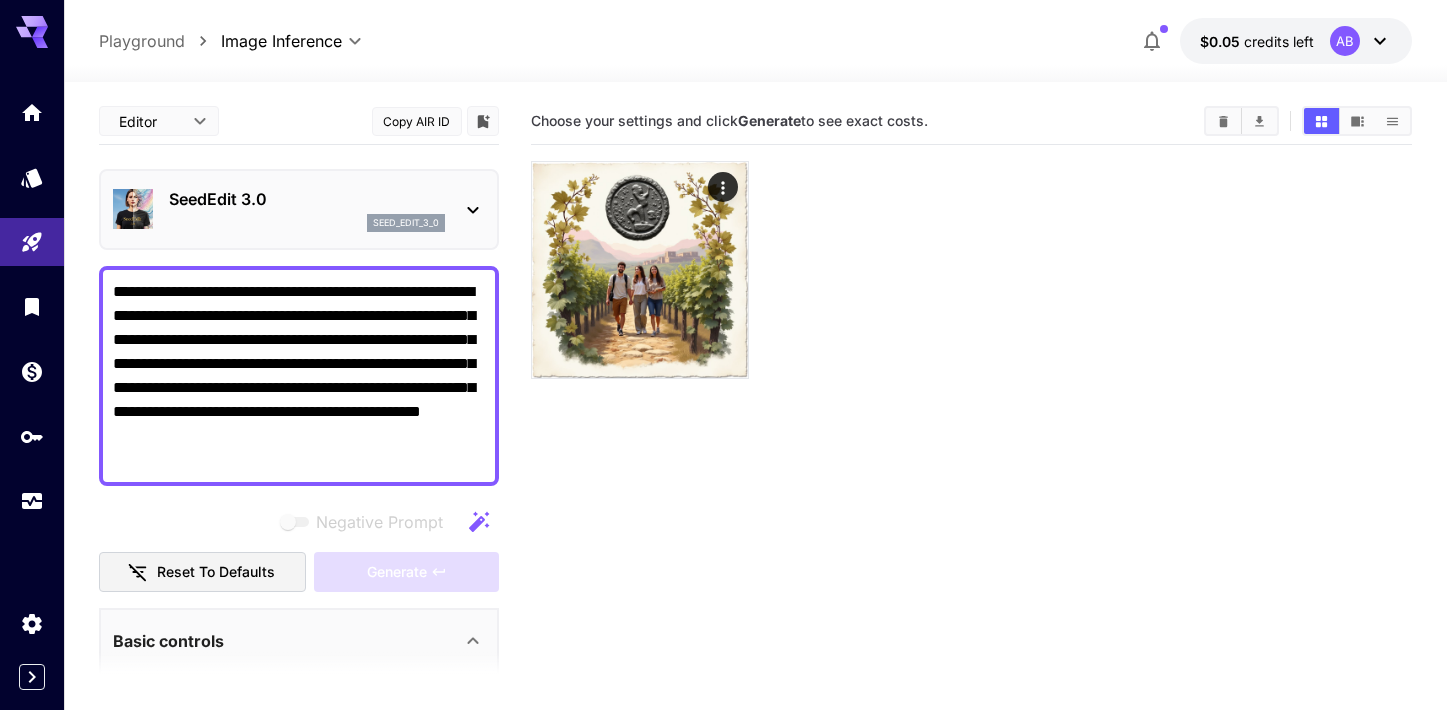 click on "**********" at bounding box center (299, 376) 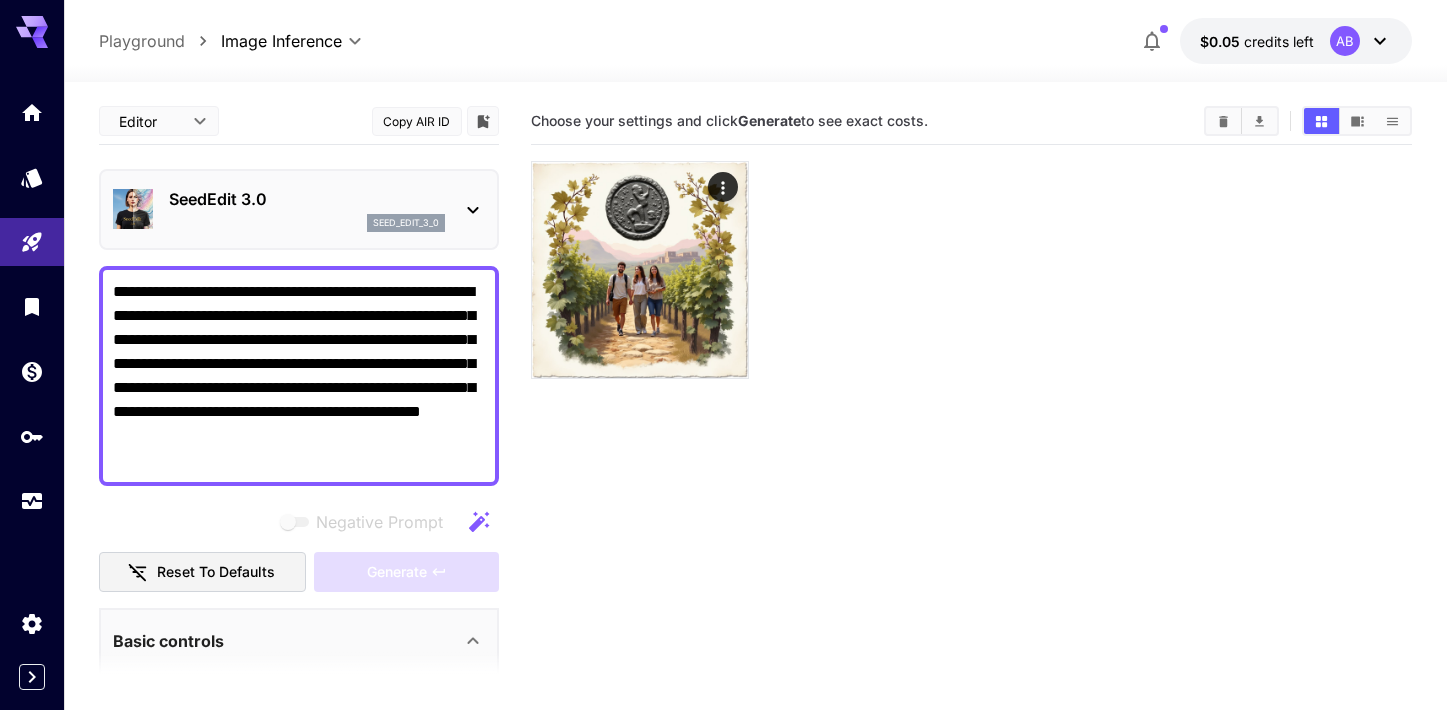 click on "SeedEdit 3.0" at bounding box center [307, 199] 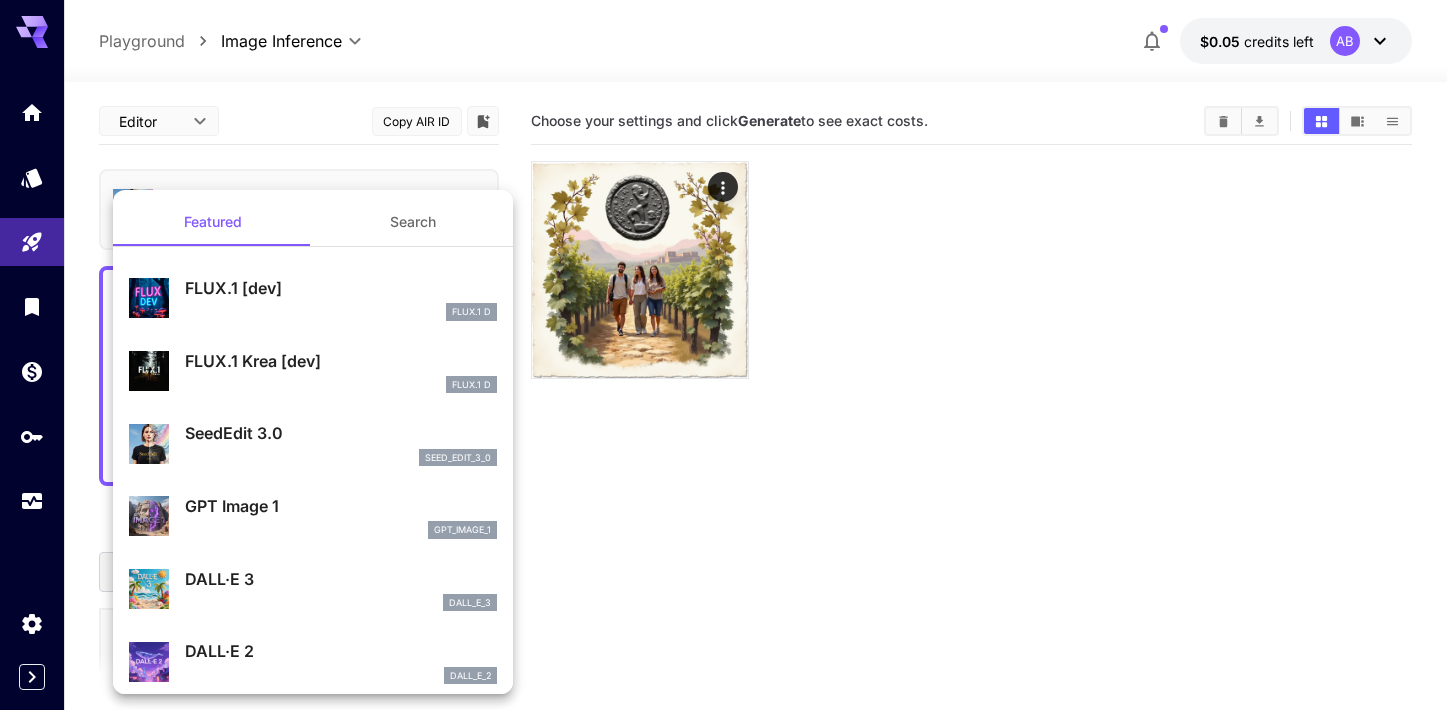 click on "FLUX.1 Krea [dev]" at bounding box center (341, 361) 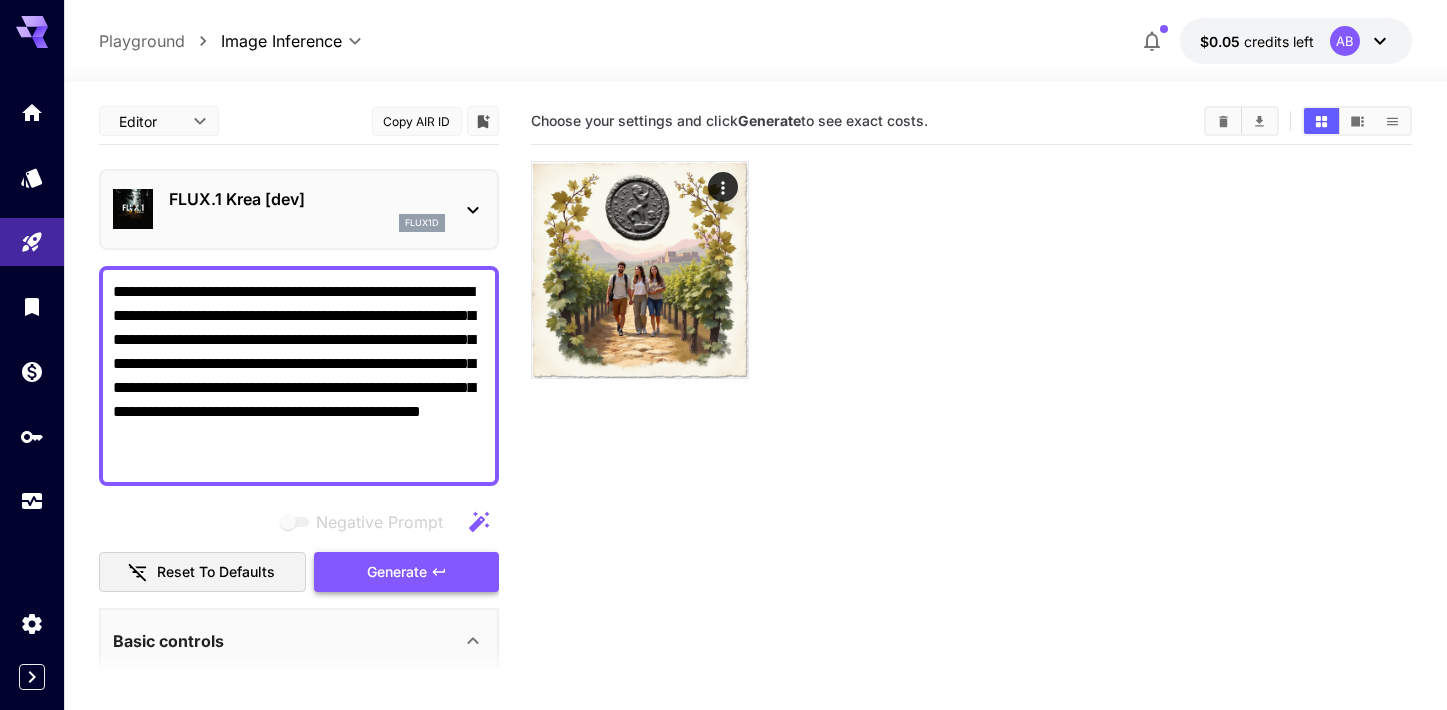 click on "Generate" at bounding box center [397, 572] 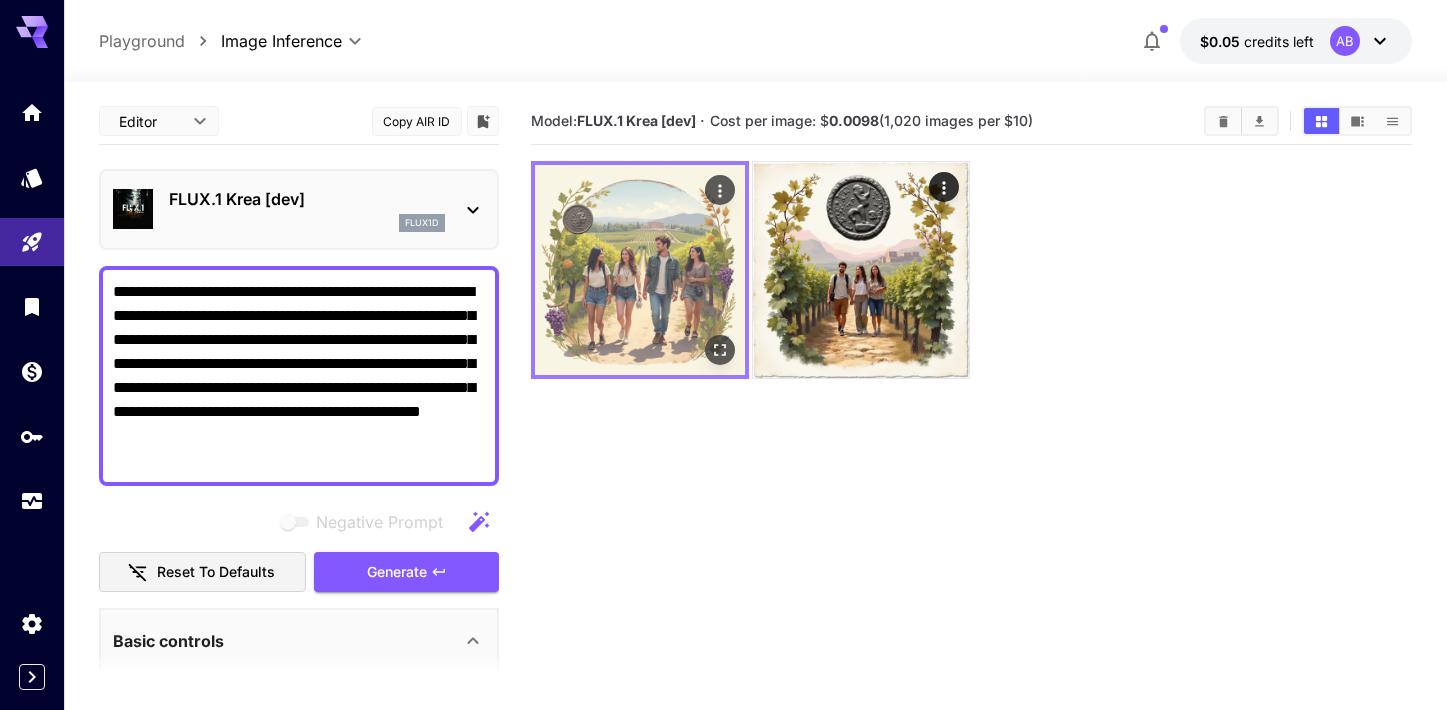 click at bounding box center (640, 270) 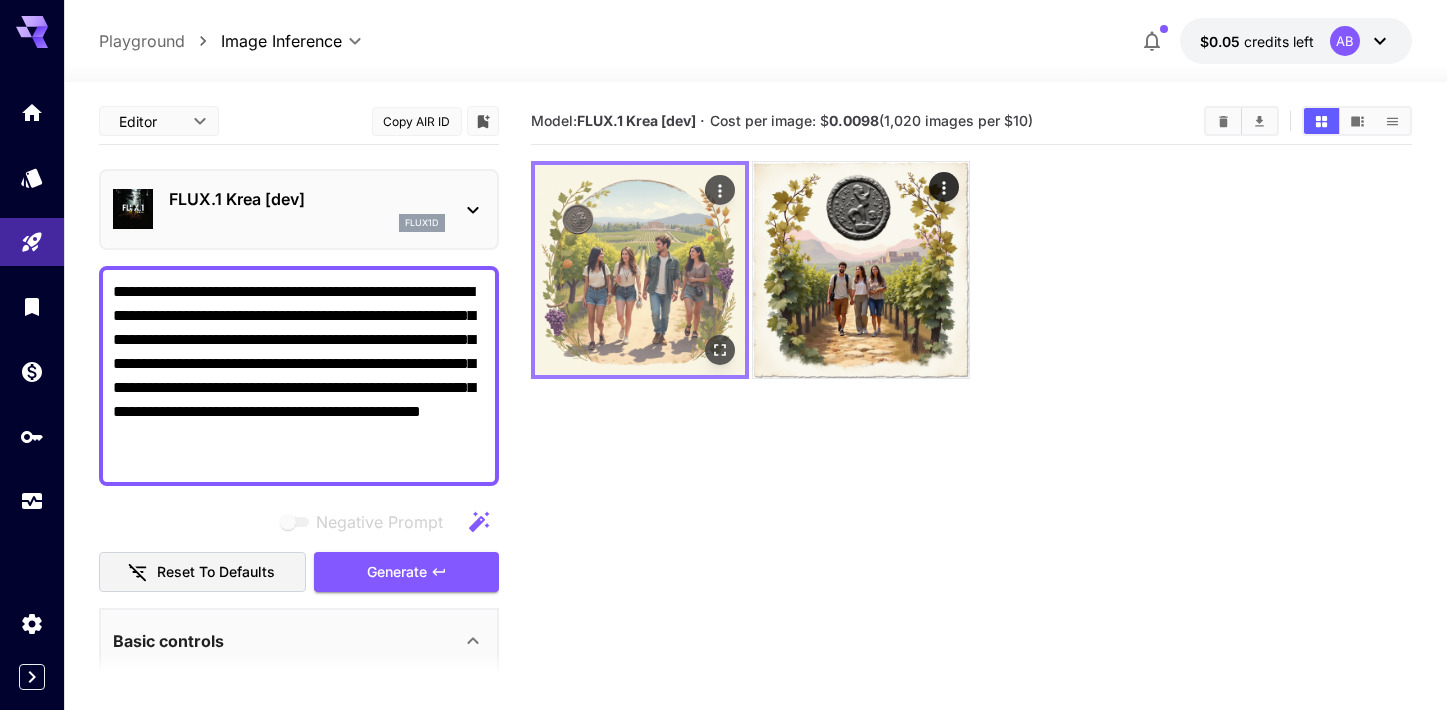 click 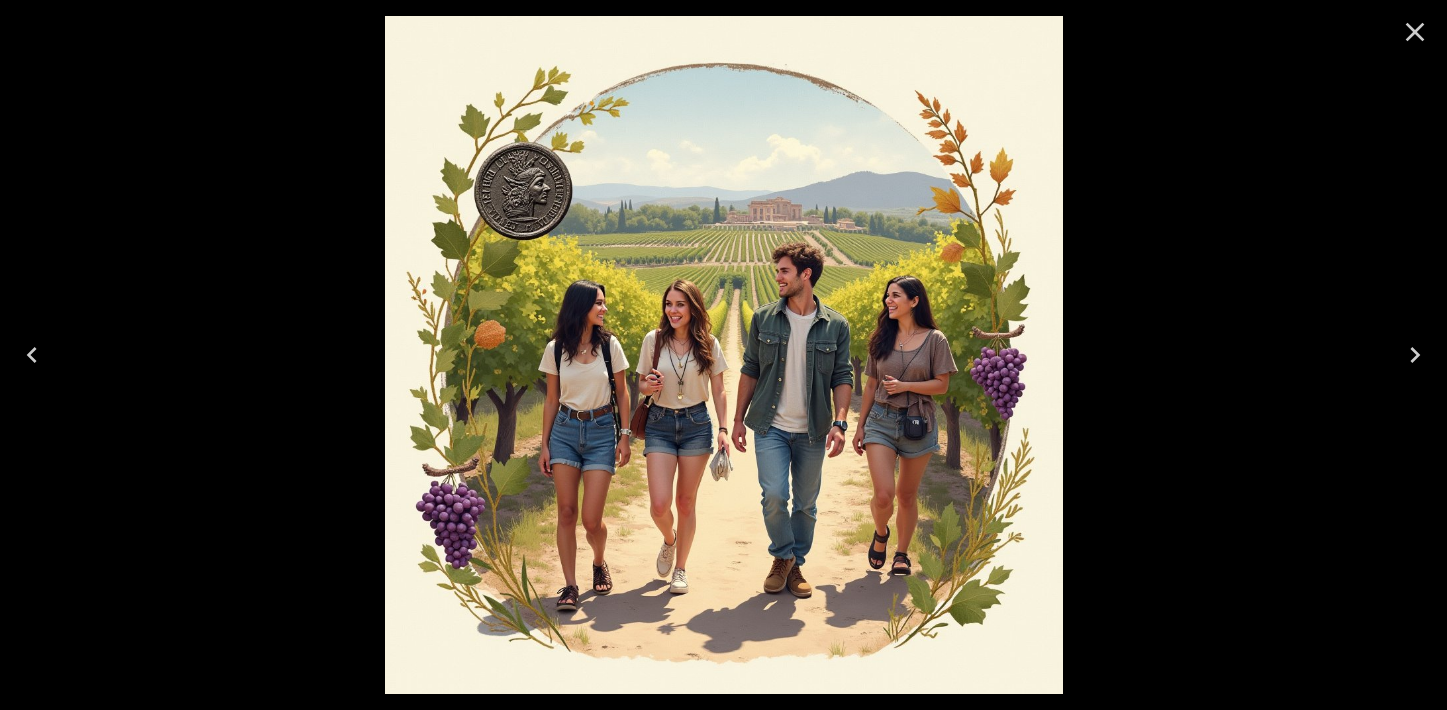 click 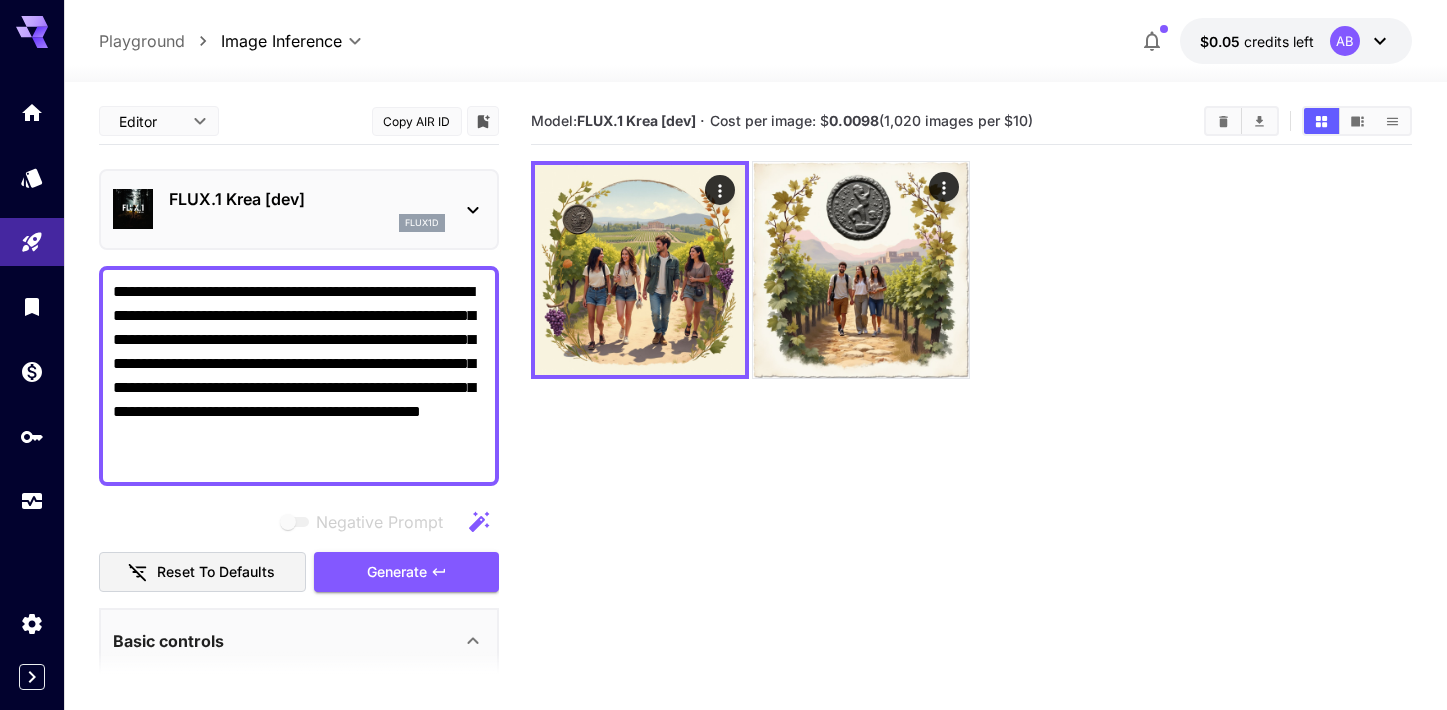 click on "FLUX.1 Krea [dev]" at bounding box center (307, 199) 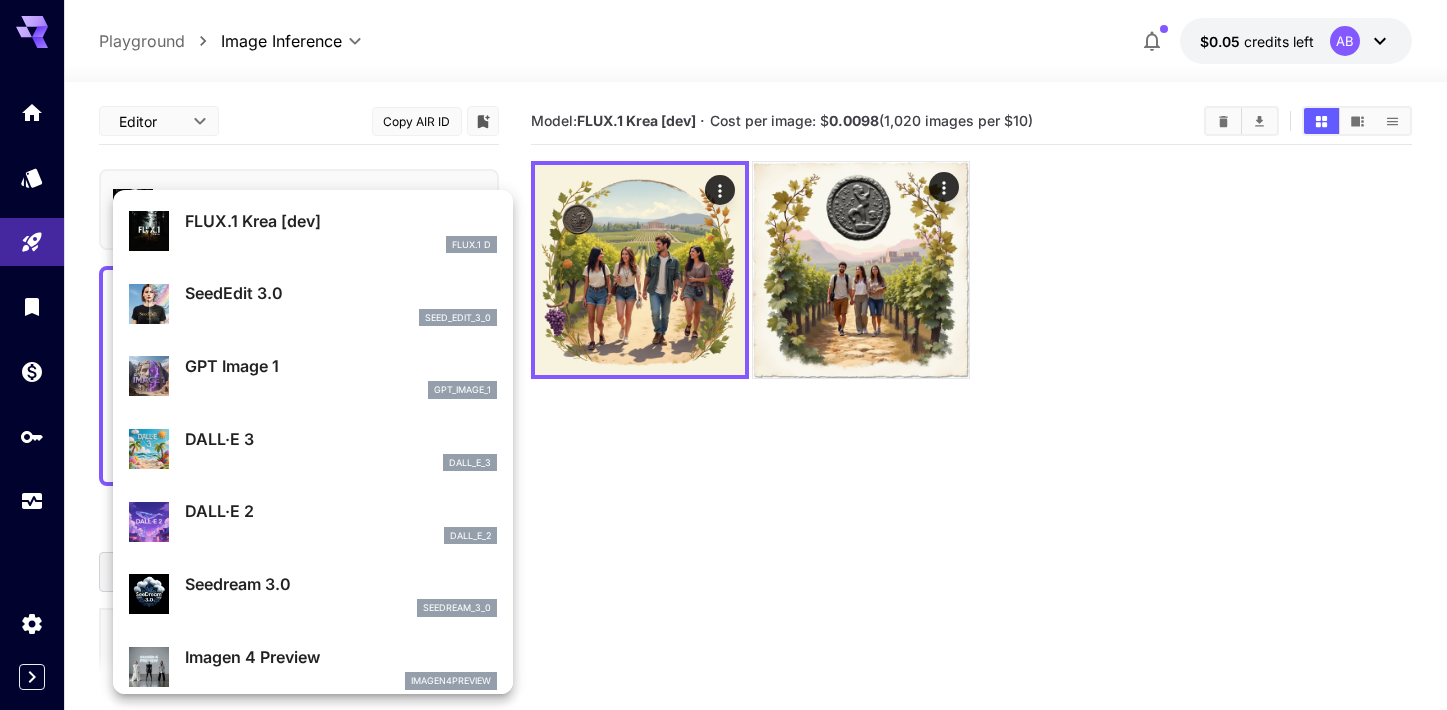 scroll, scrollTop: 147, scrollLeft: 0, axis: vertical 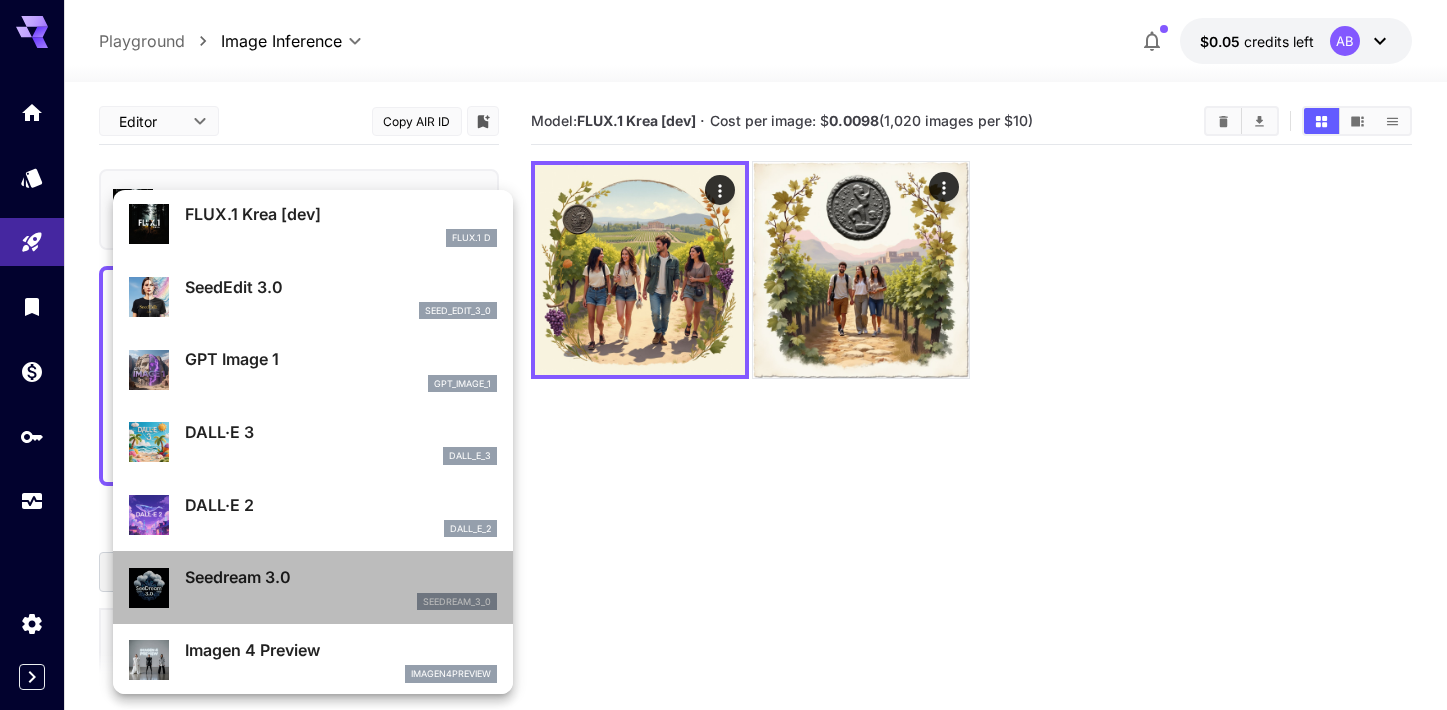 click on "Seedream 3.0" at bounding box center (341, 577) 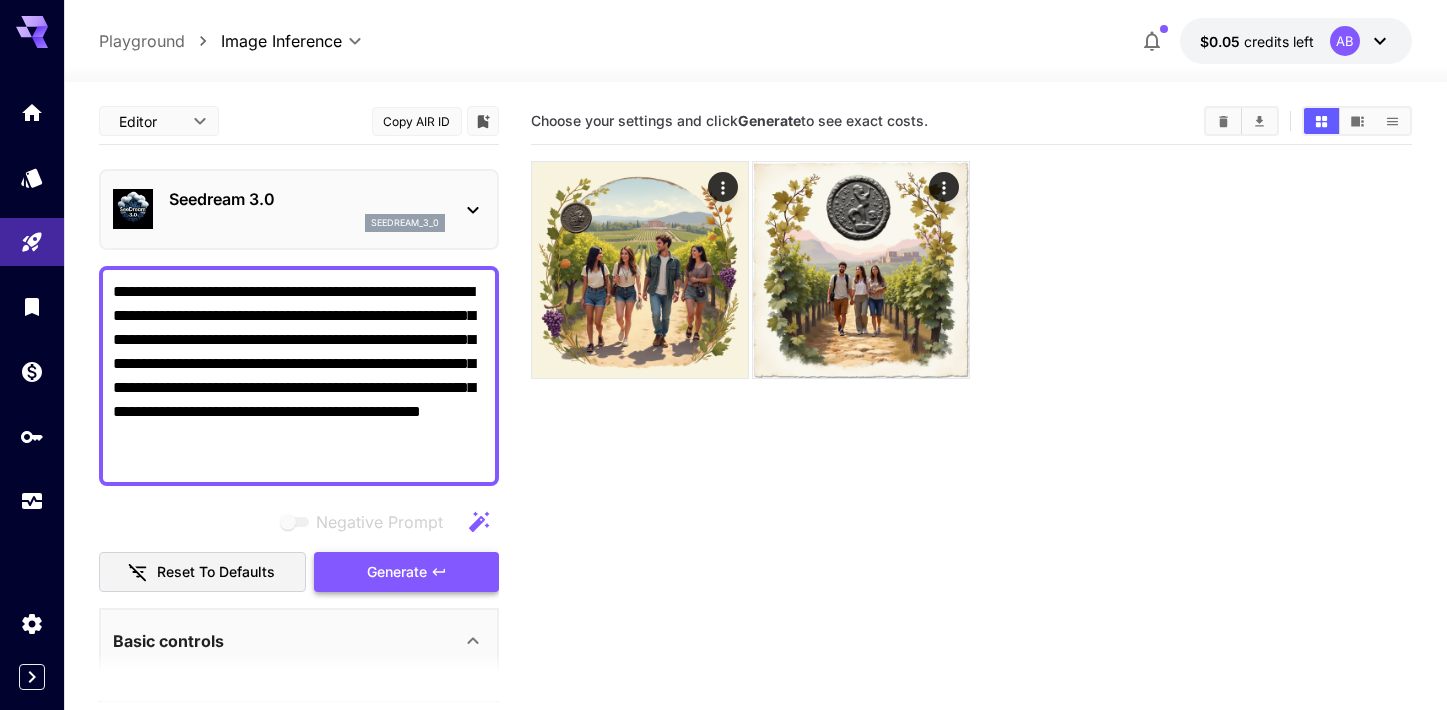 click on "Generate" at bounding box center [397, 572] 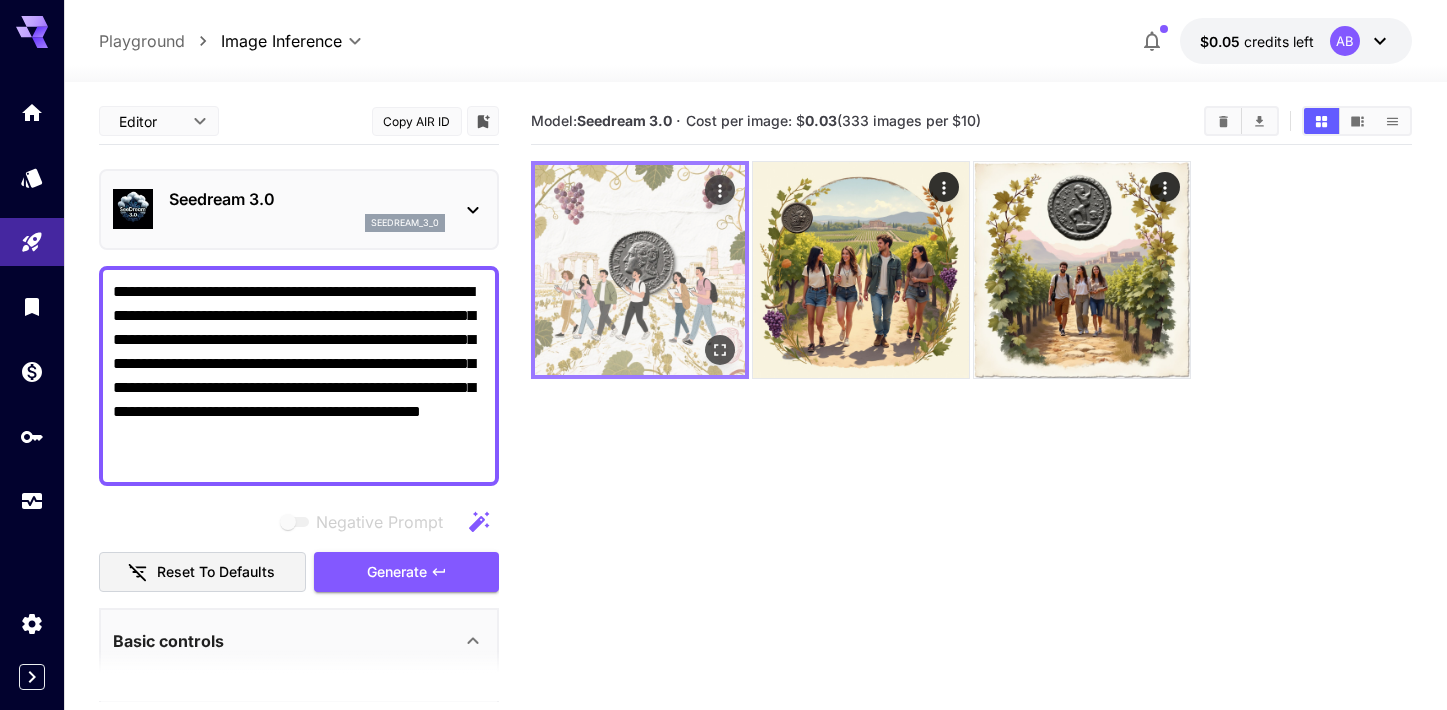 click at bounding box center (640, 270) 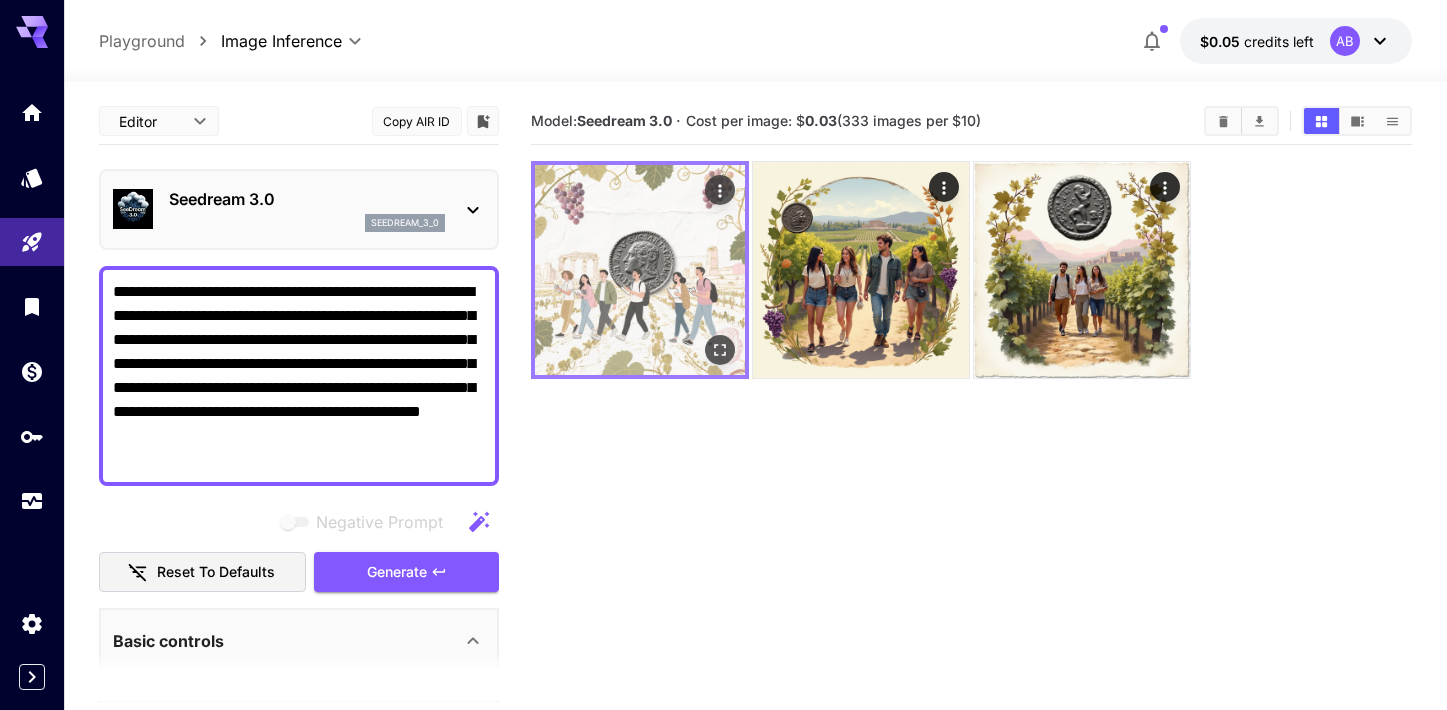 click 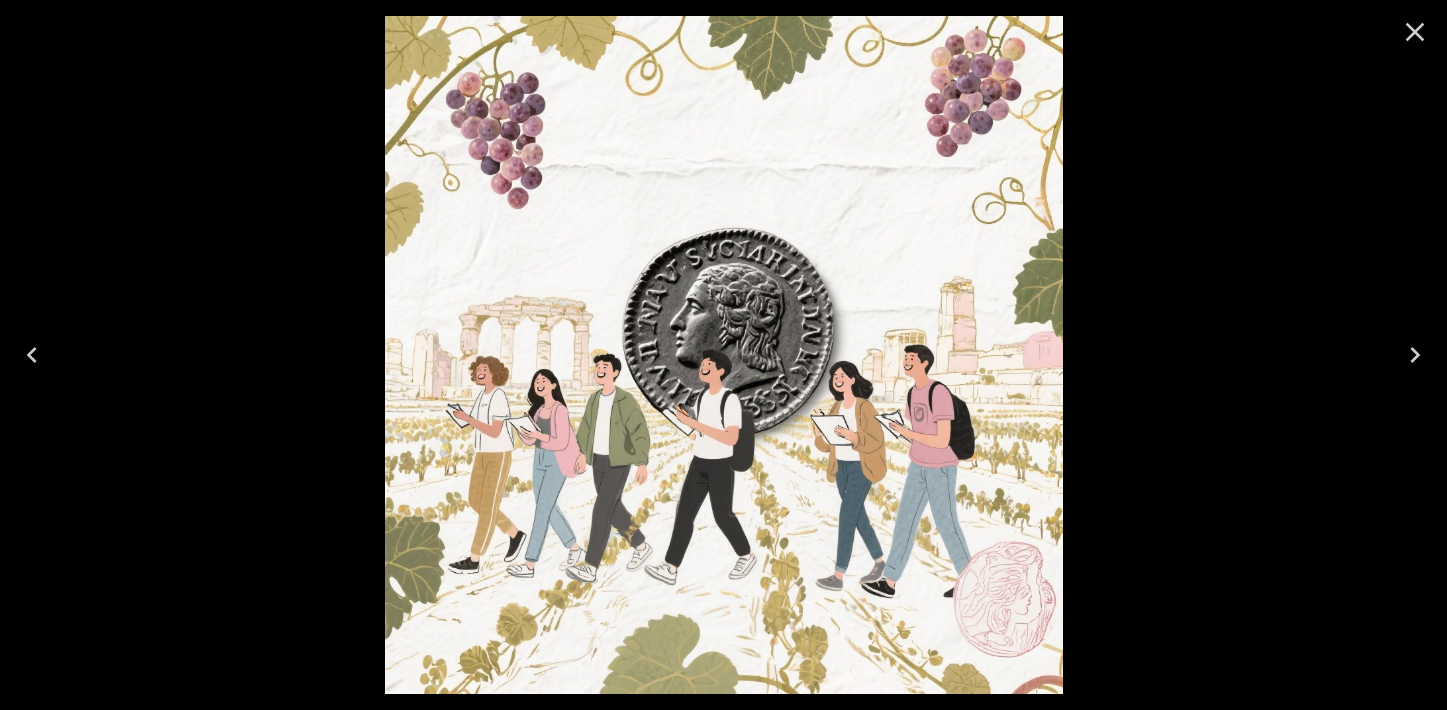 click 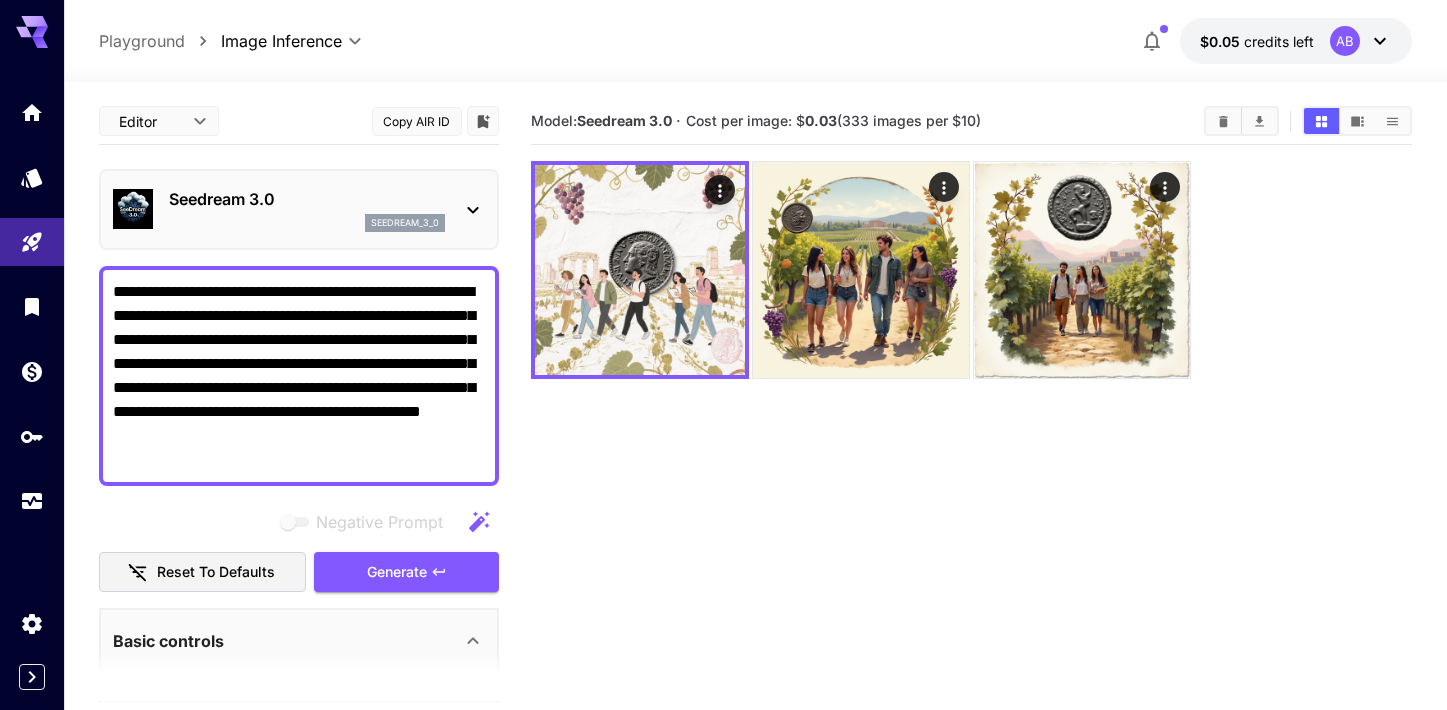 click on "Seedream 3.0 seedream_3_0" at bounding box center (307, 209) 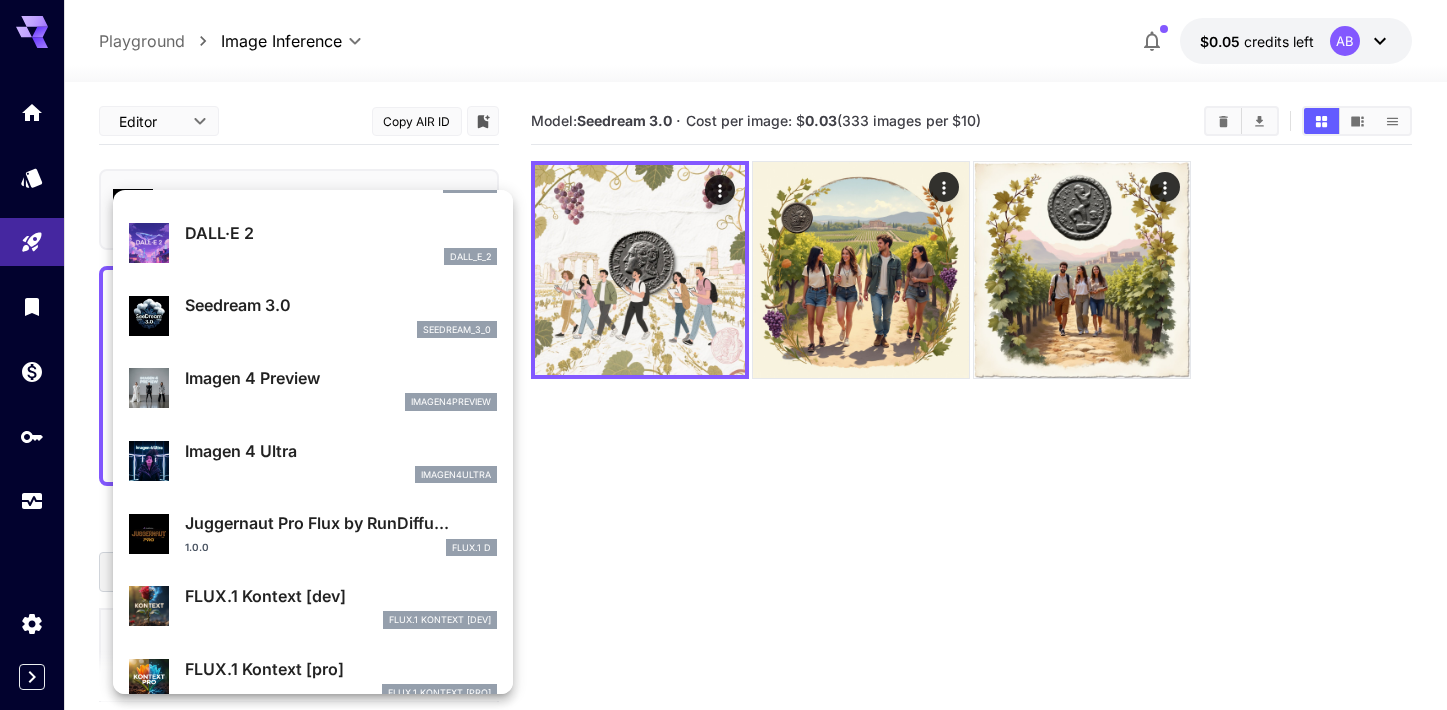 scroll, scrollTop: 423, scrollLeft: 0, axis: vertical 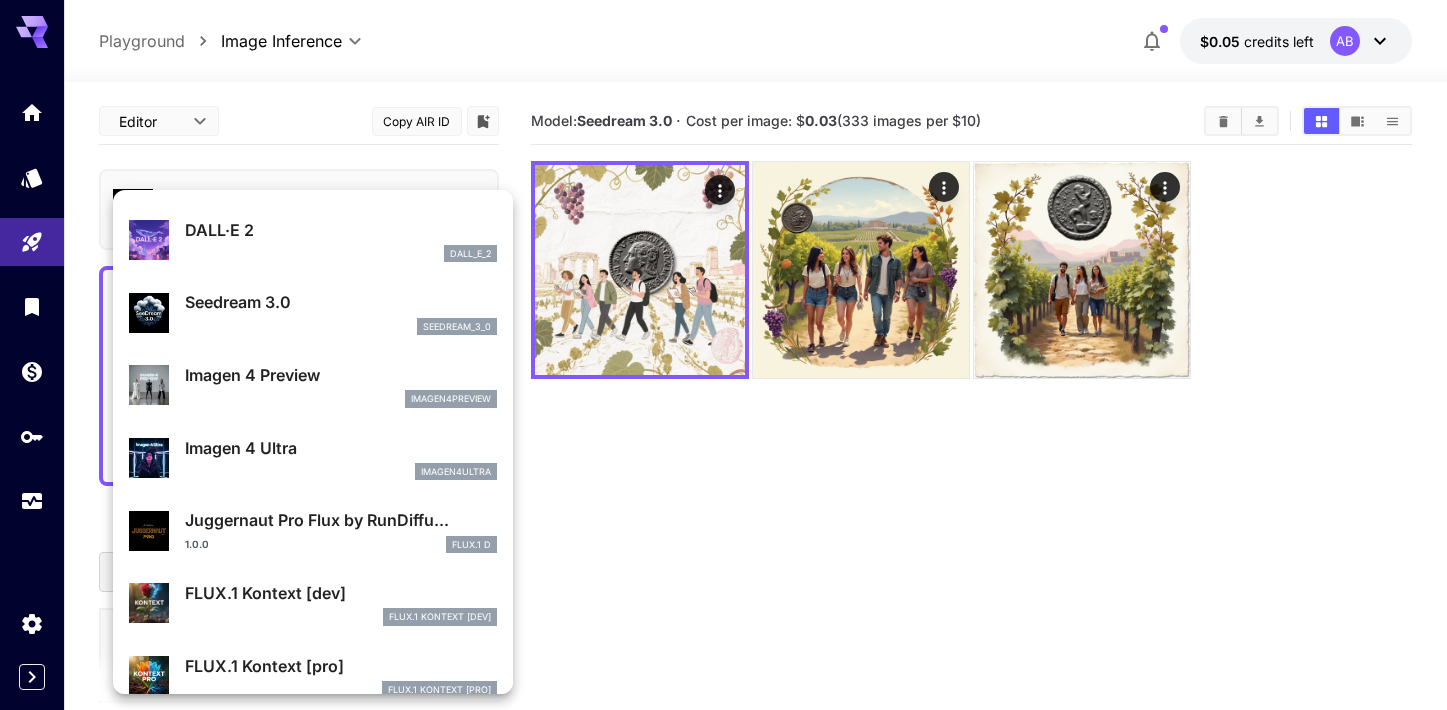 click at bounding box center (723, 355) 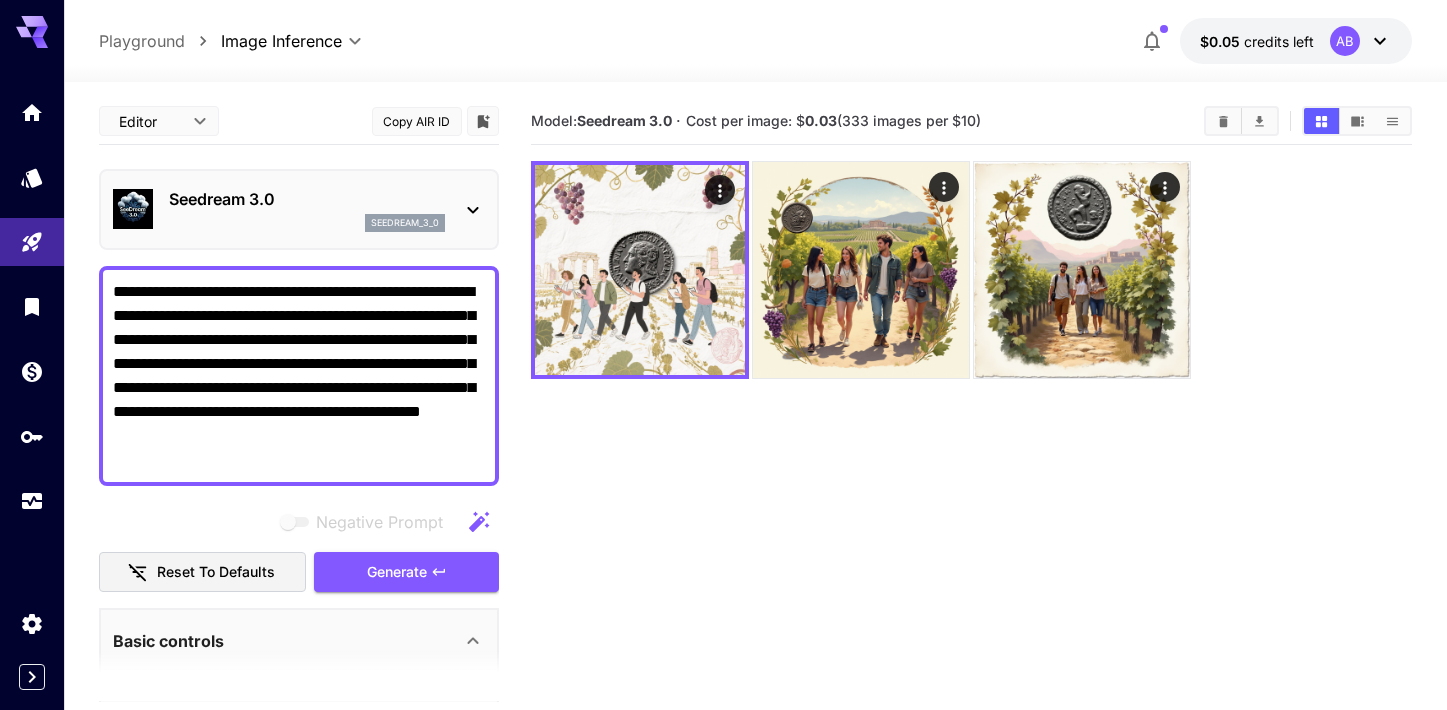 click on "**********" at bounding box center (299, 376) 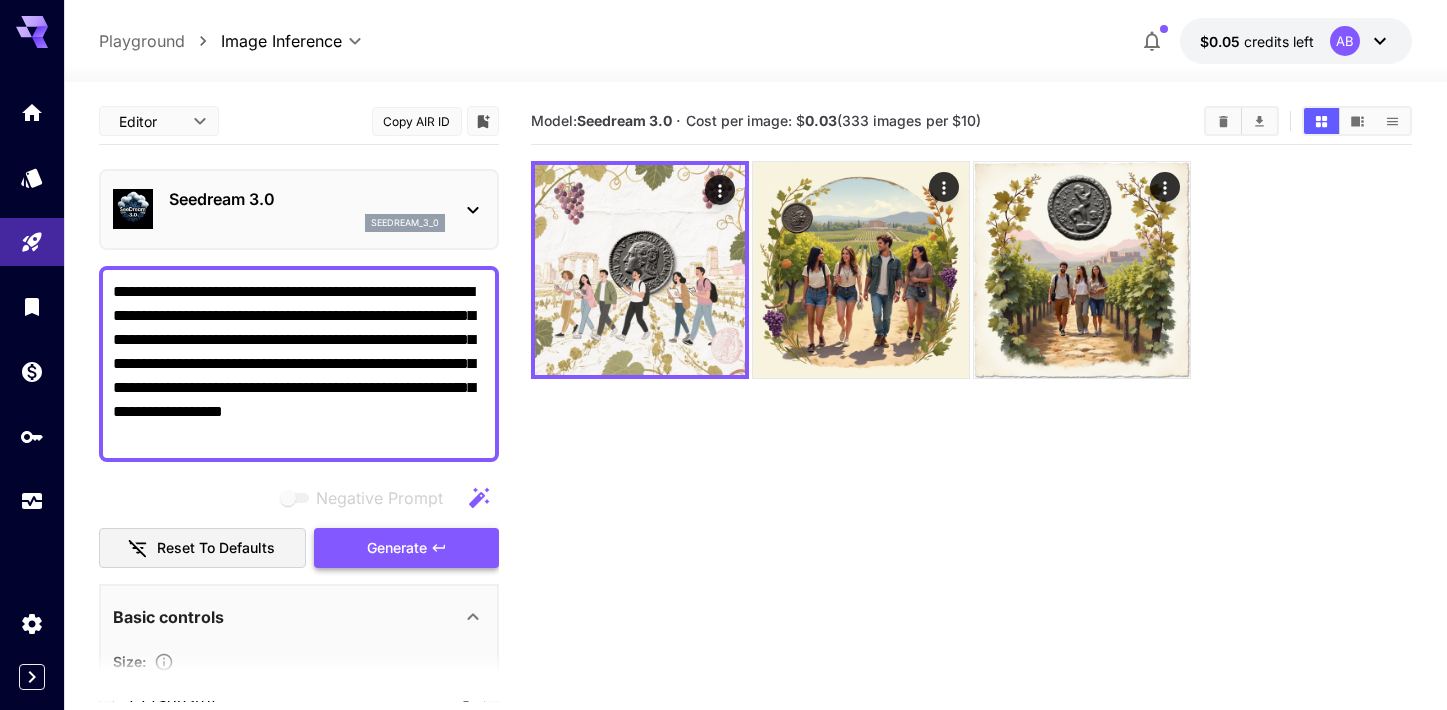 click on "Generate" at bounding box center (397, 548) 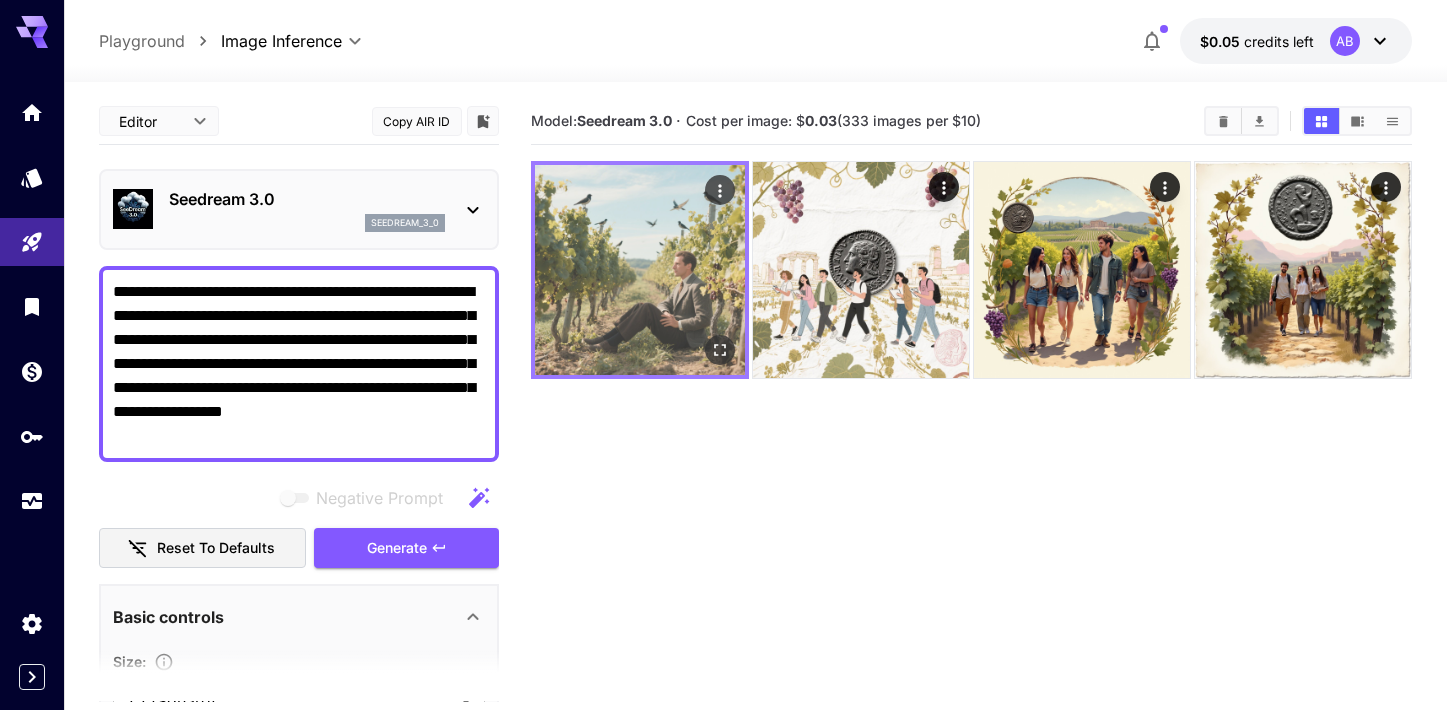 click at bounding box center [640, 270] 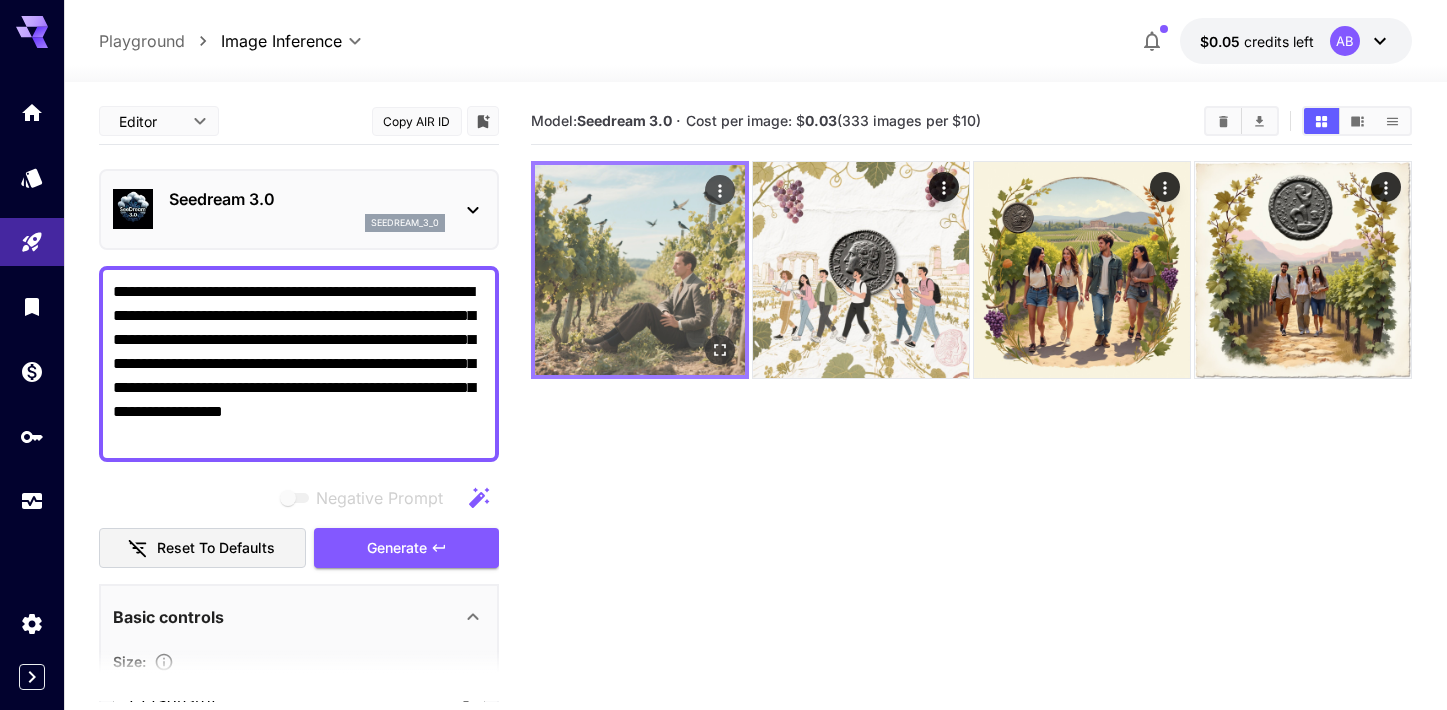 click 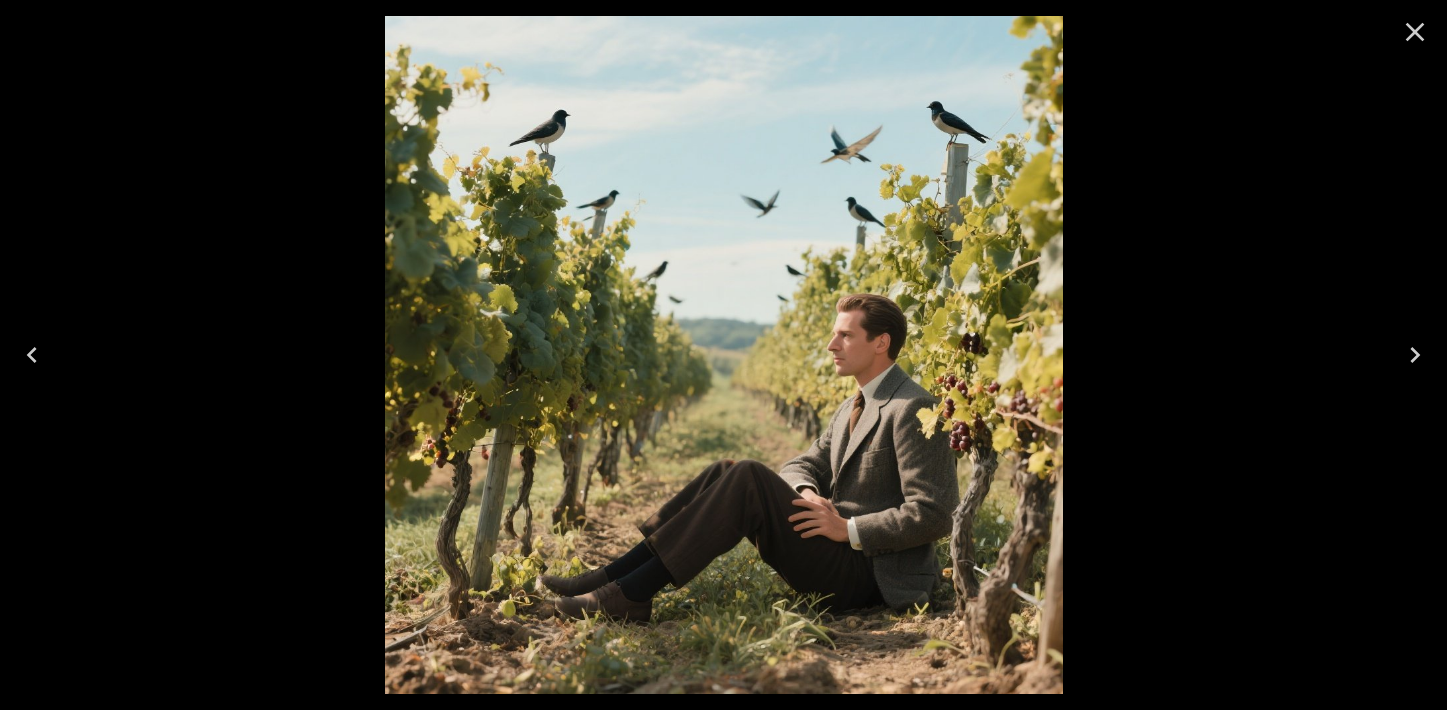 click 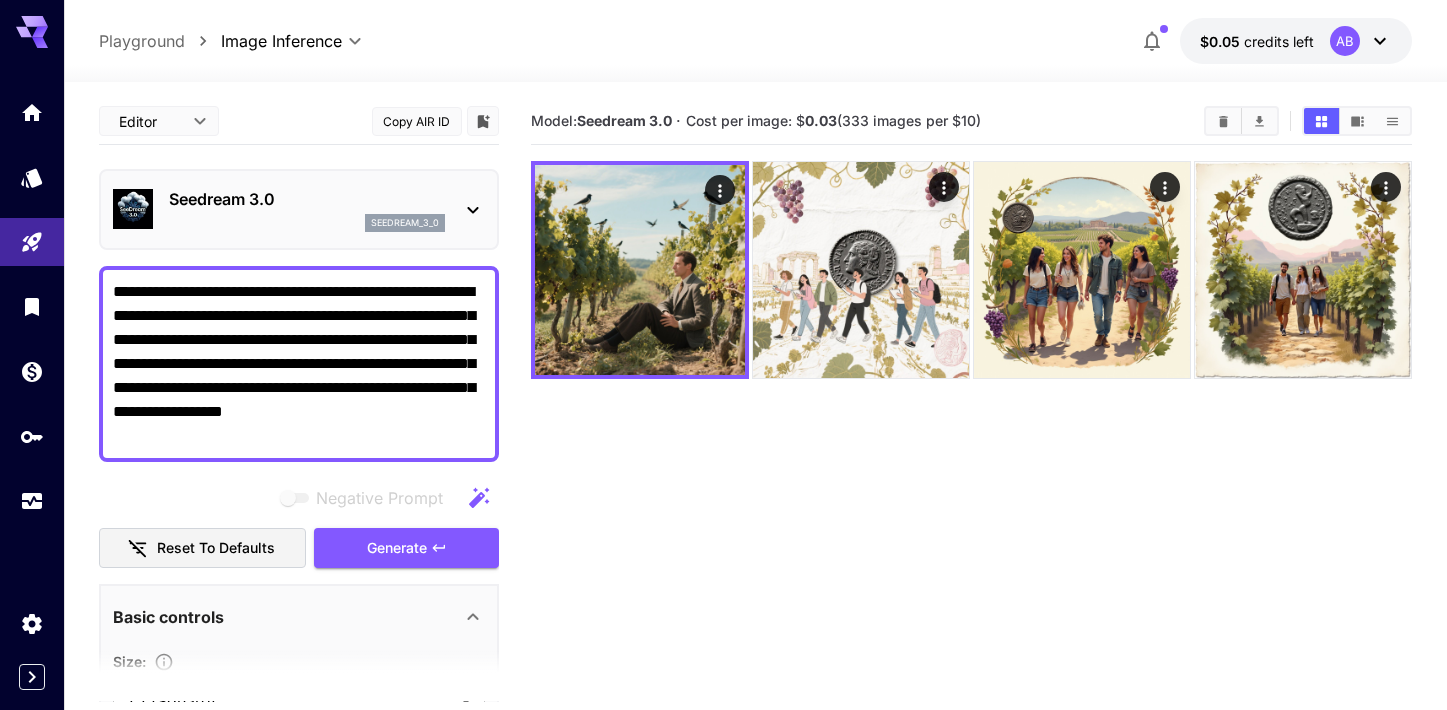 click on "**********" at bounding box center [299, 364] 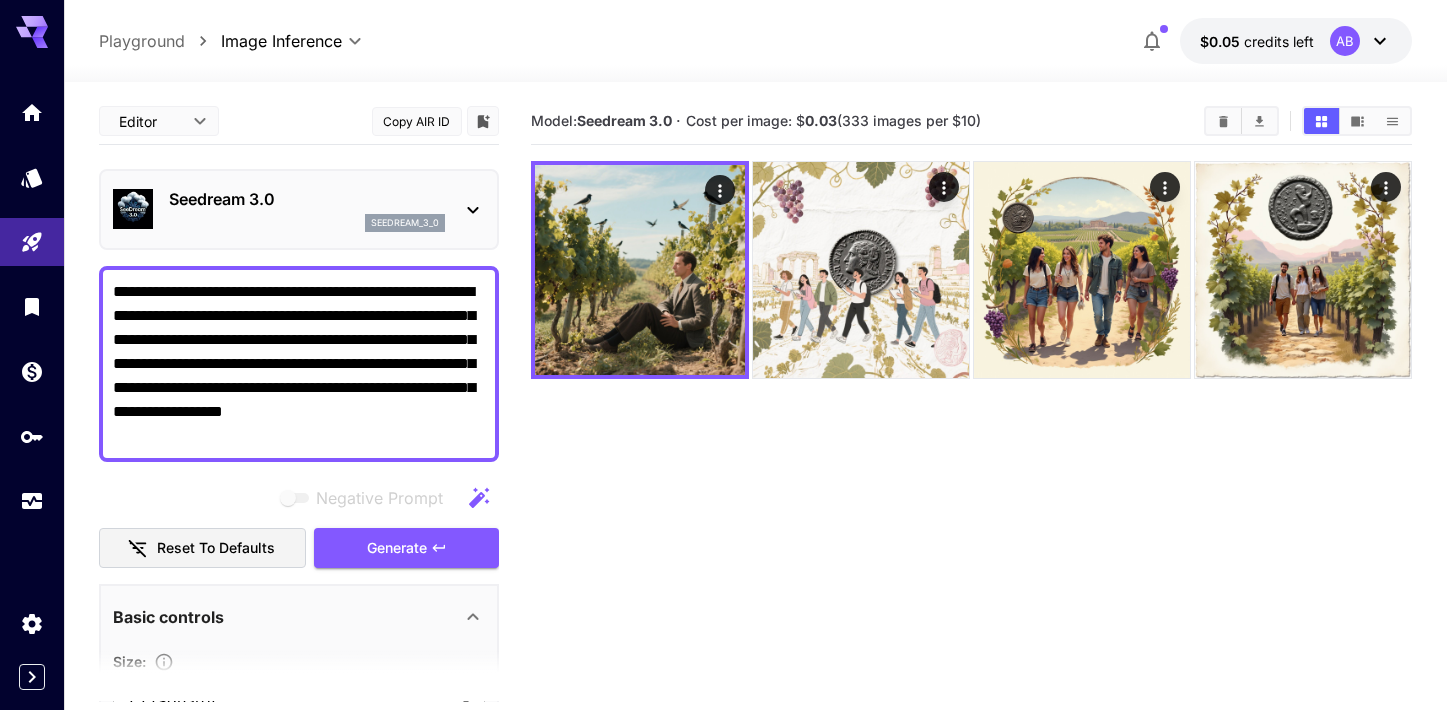 paste 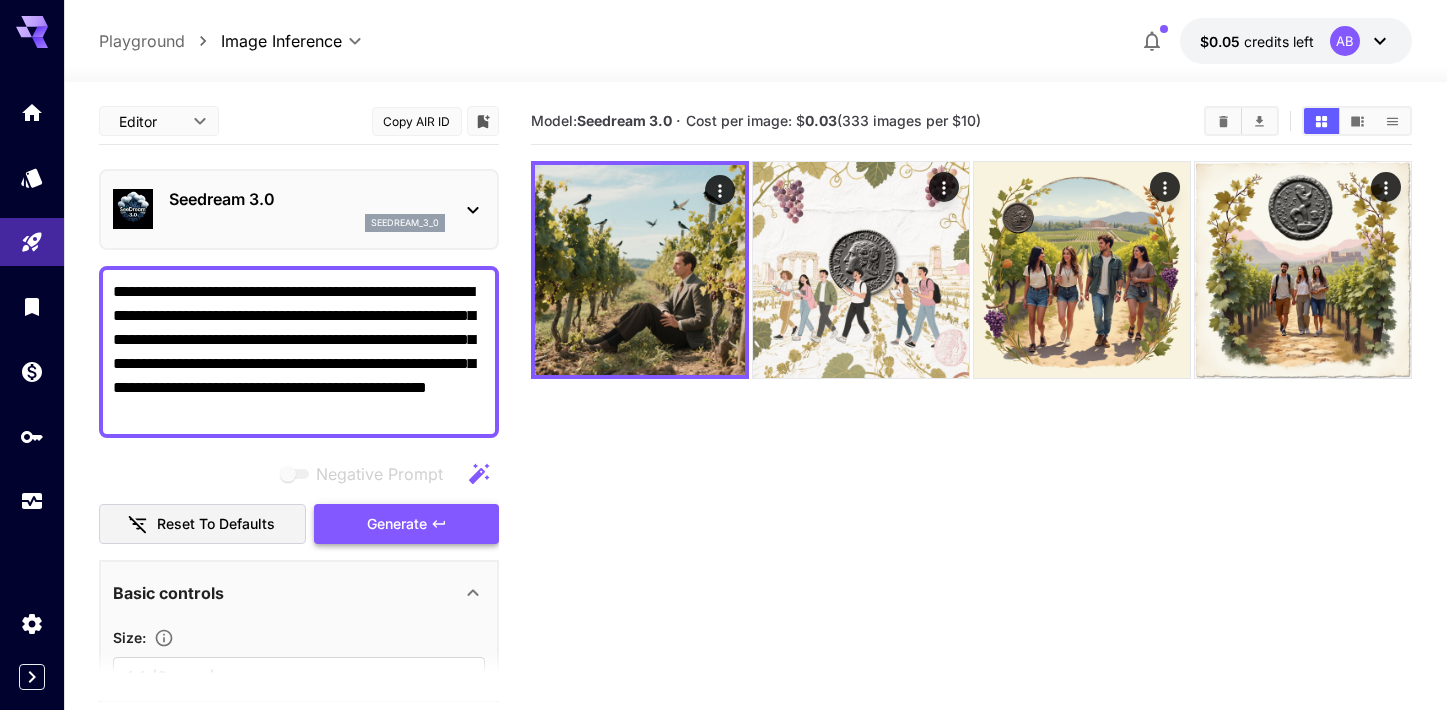 type on "**********" 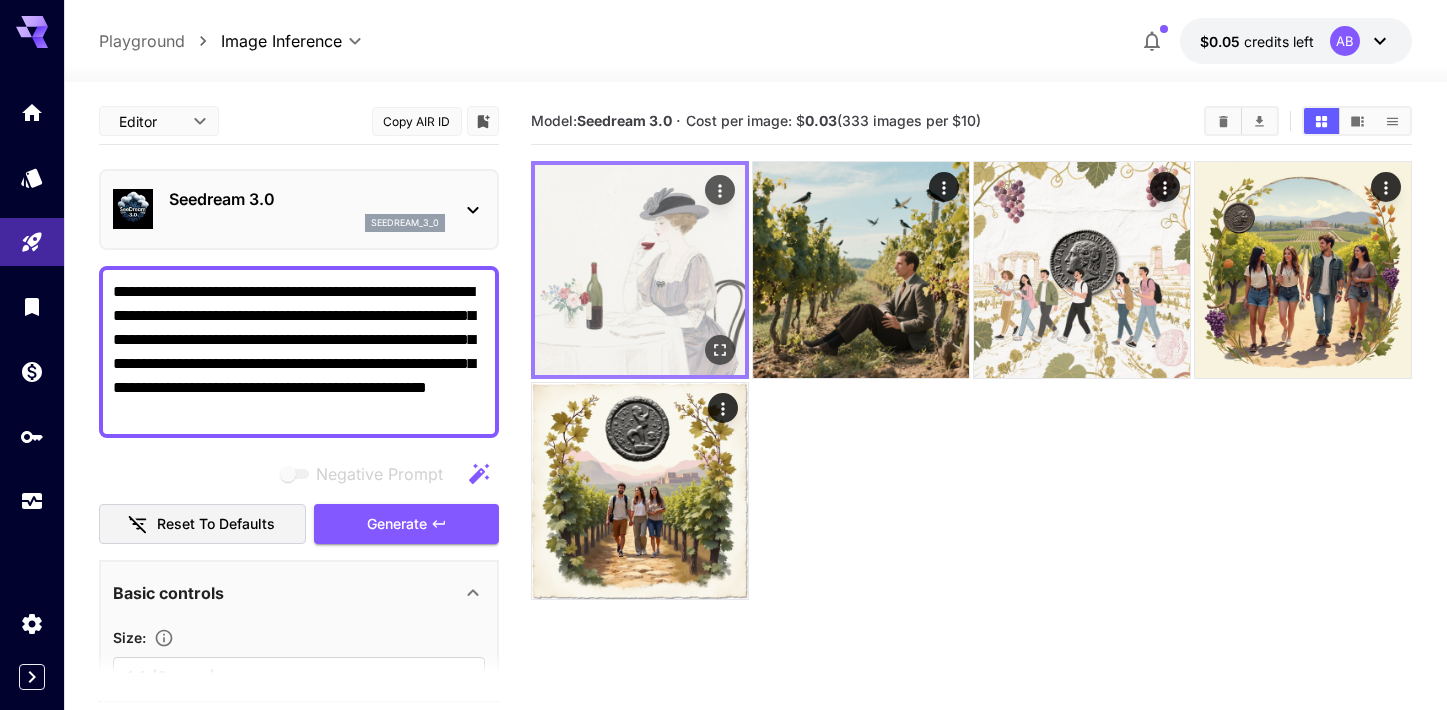 click at bounding box center [640, 270] 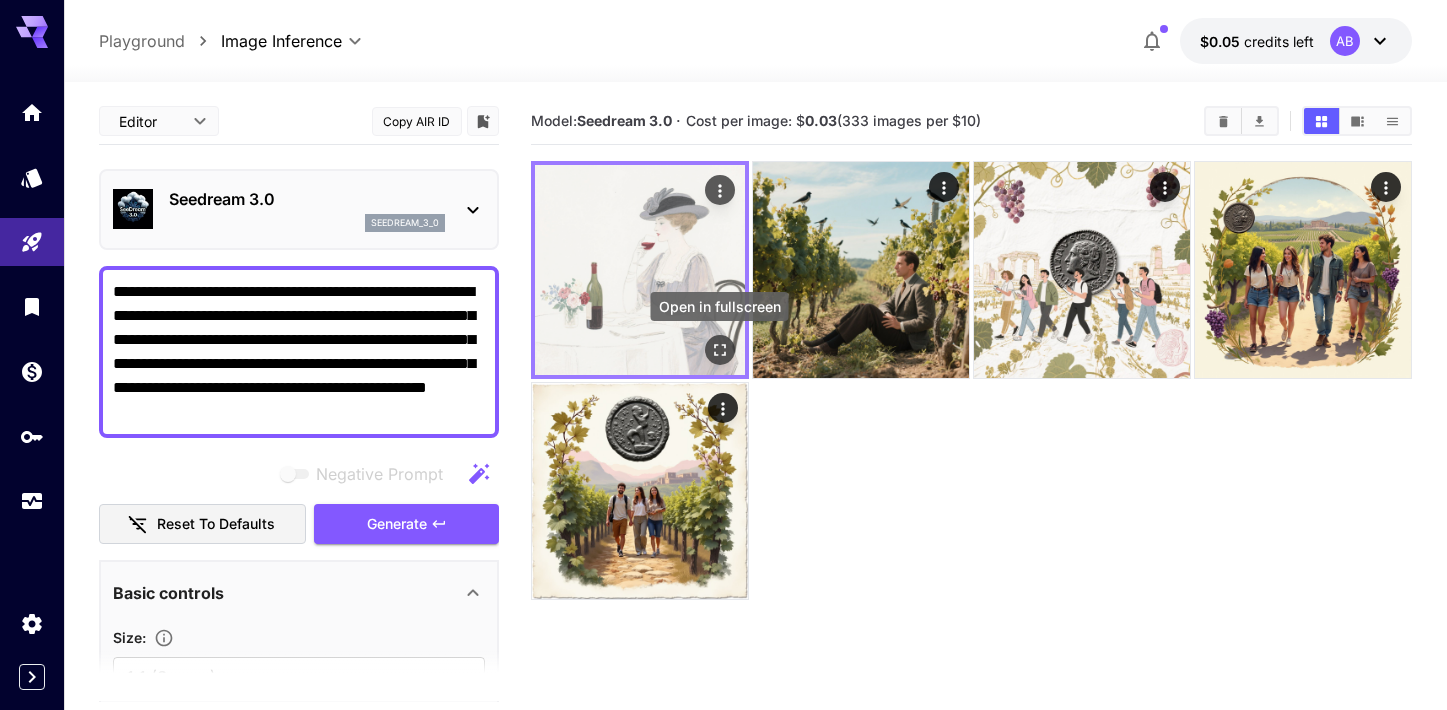 click 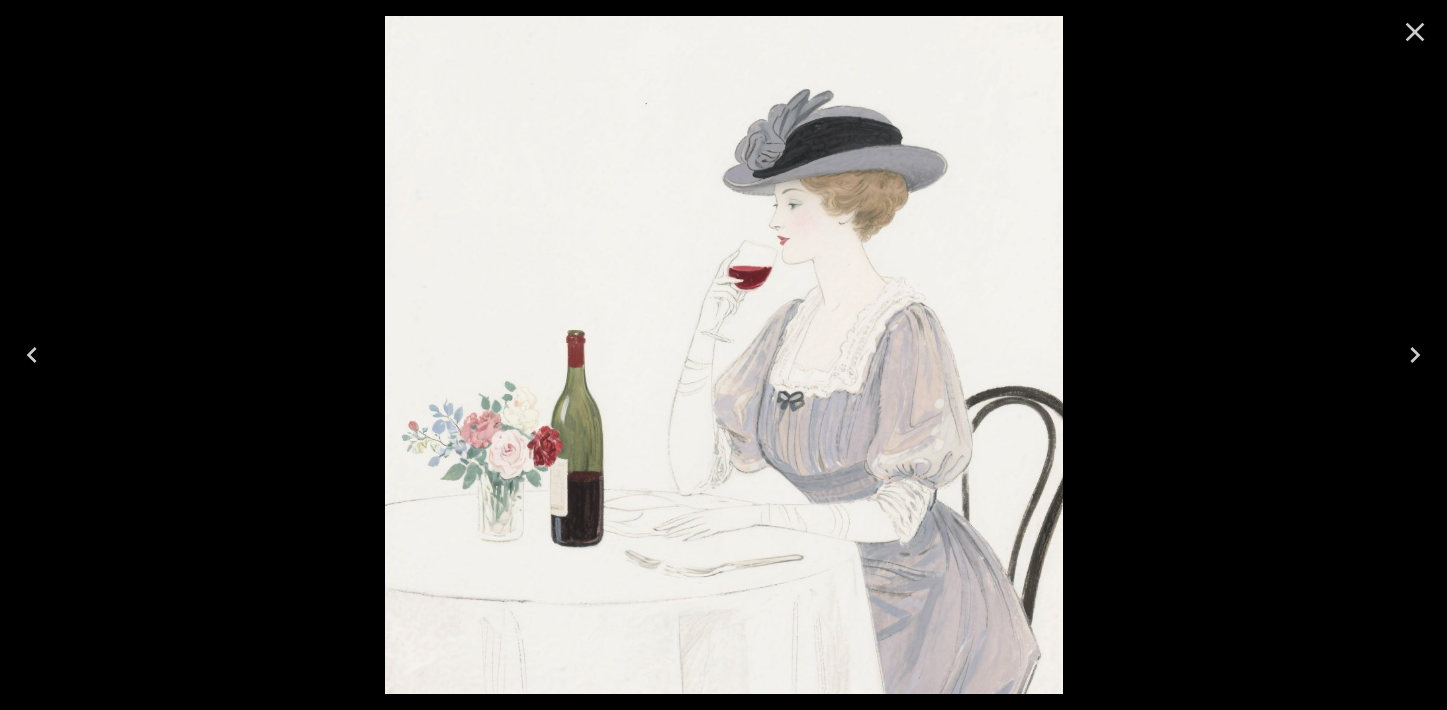 click 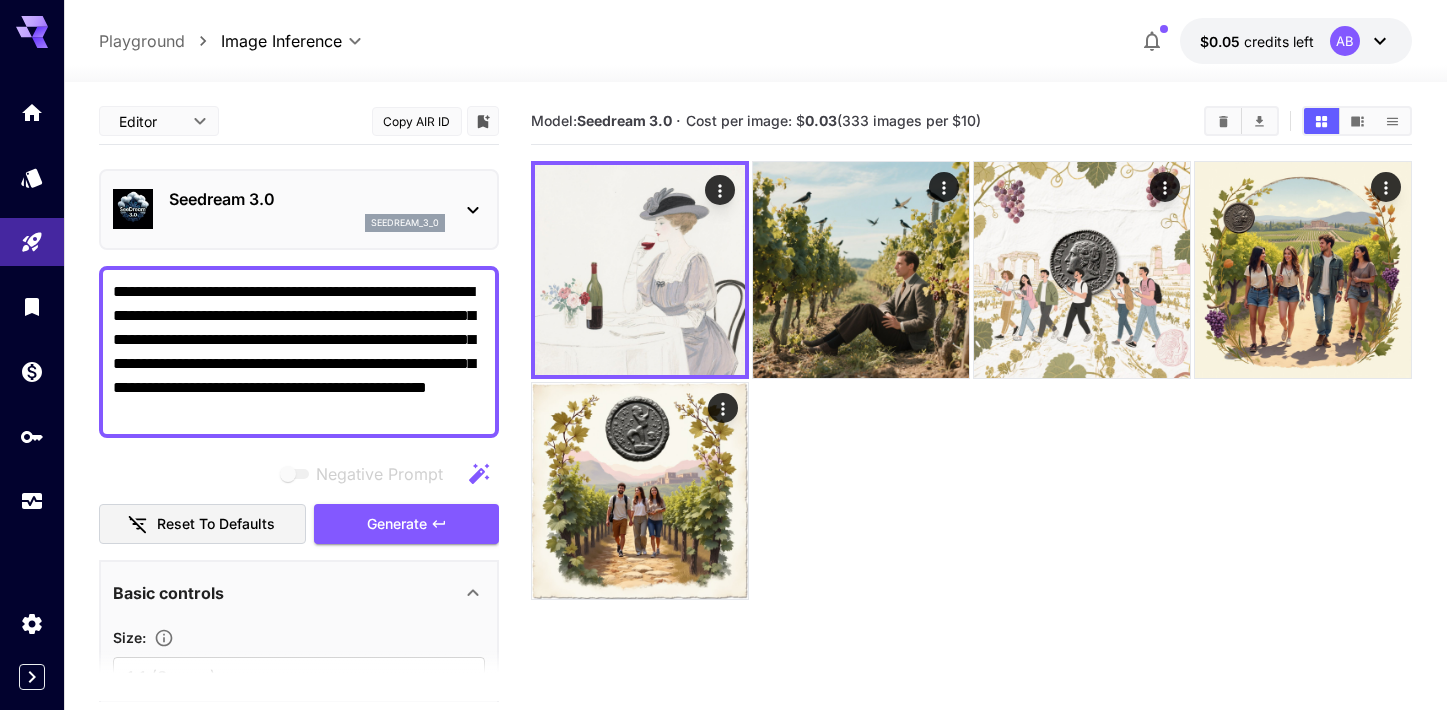 click on "Seedream 3.0" at bounding box center (307, 199) 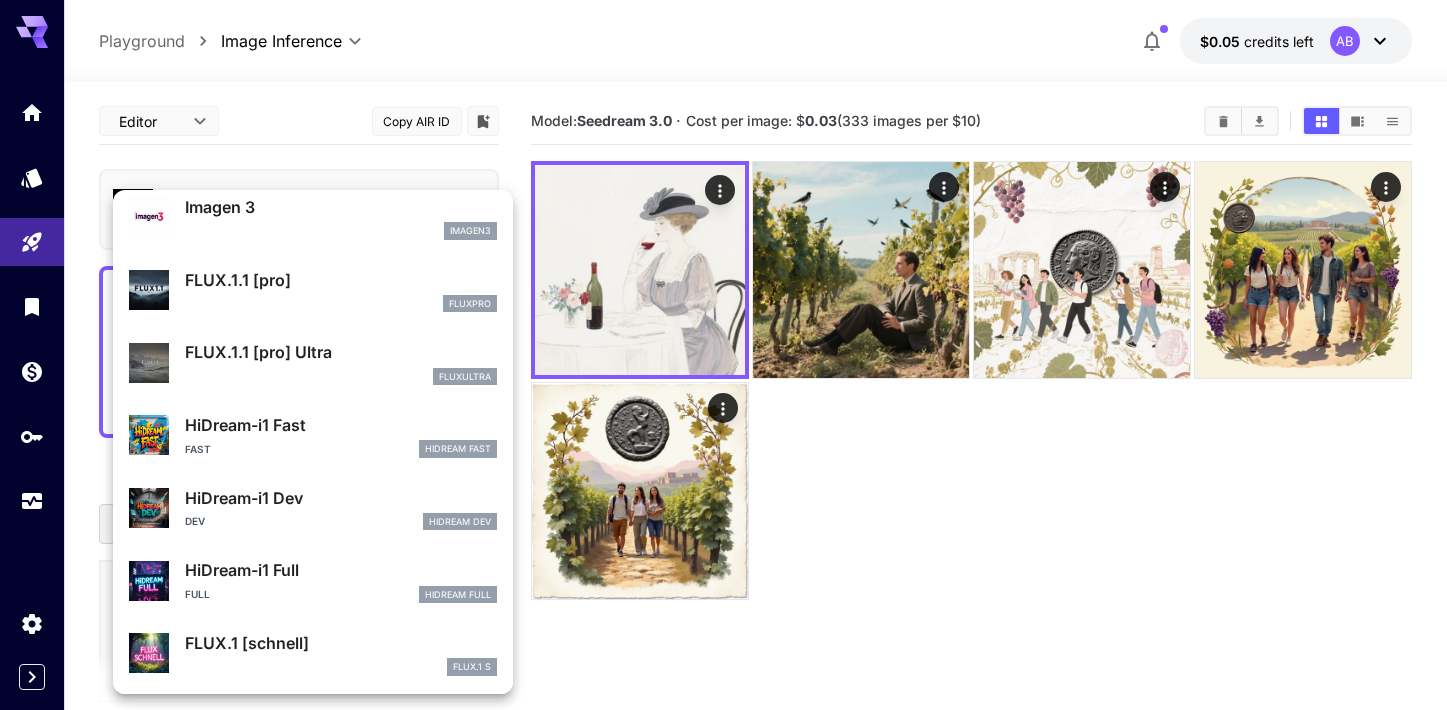 scroll, scrollTop: 1034, scrollLeft: 0, axis: vertical 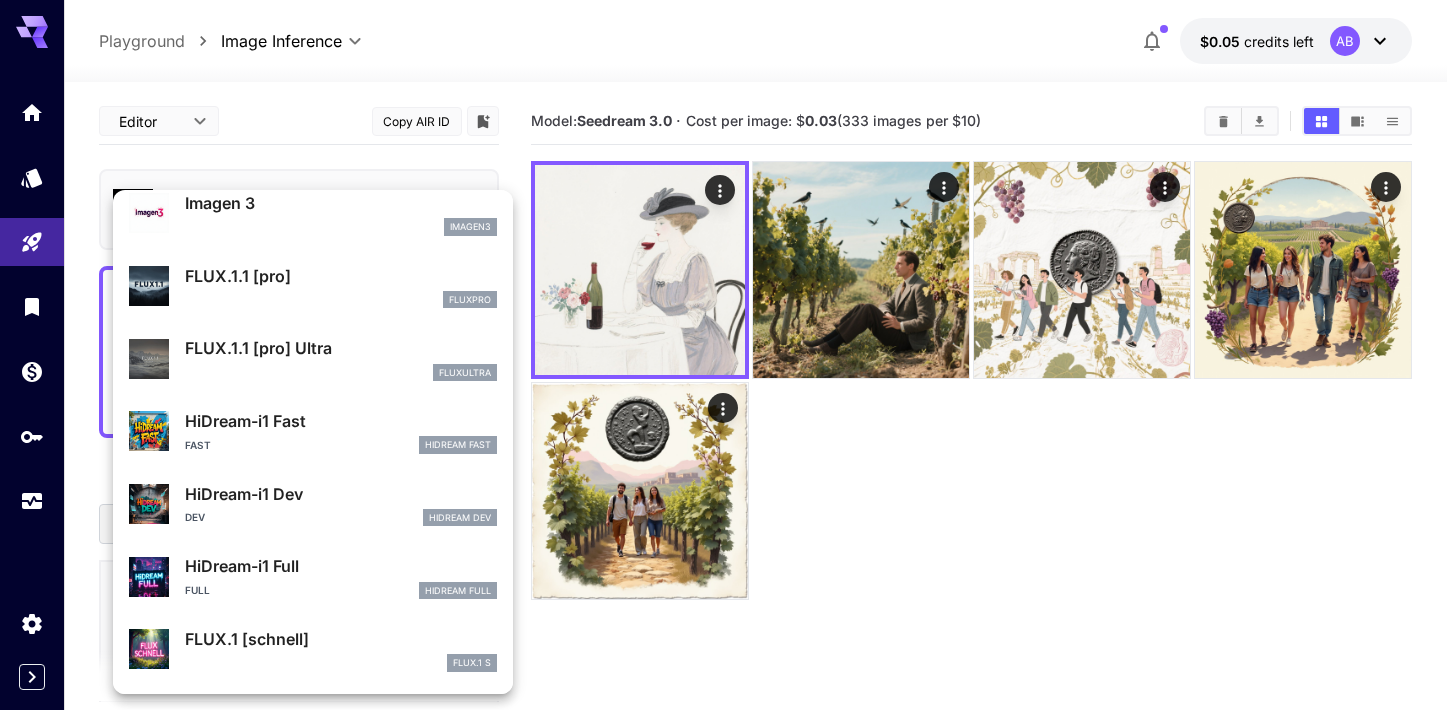 click on "Fast HiDream Fast" at bounding box center [341, 445] 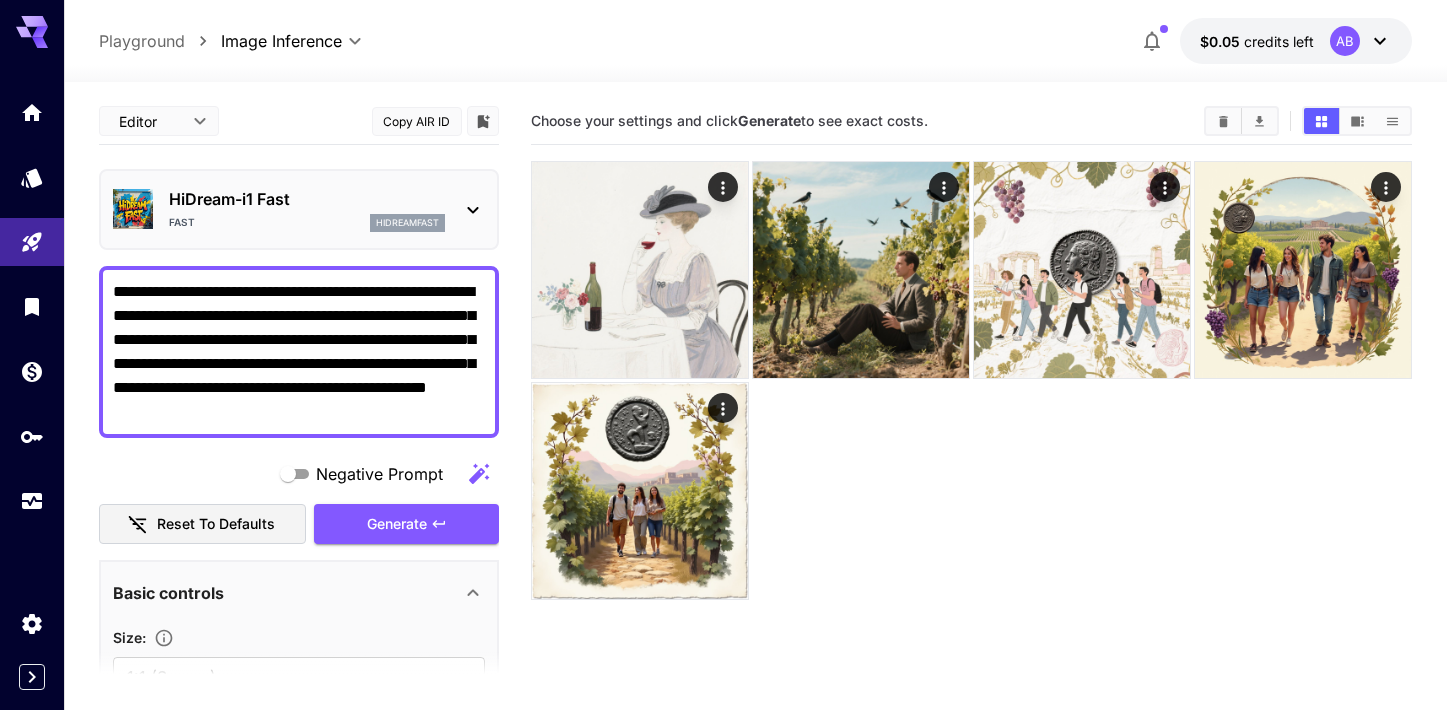 click on "**********" at bounding box center [299, 352] 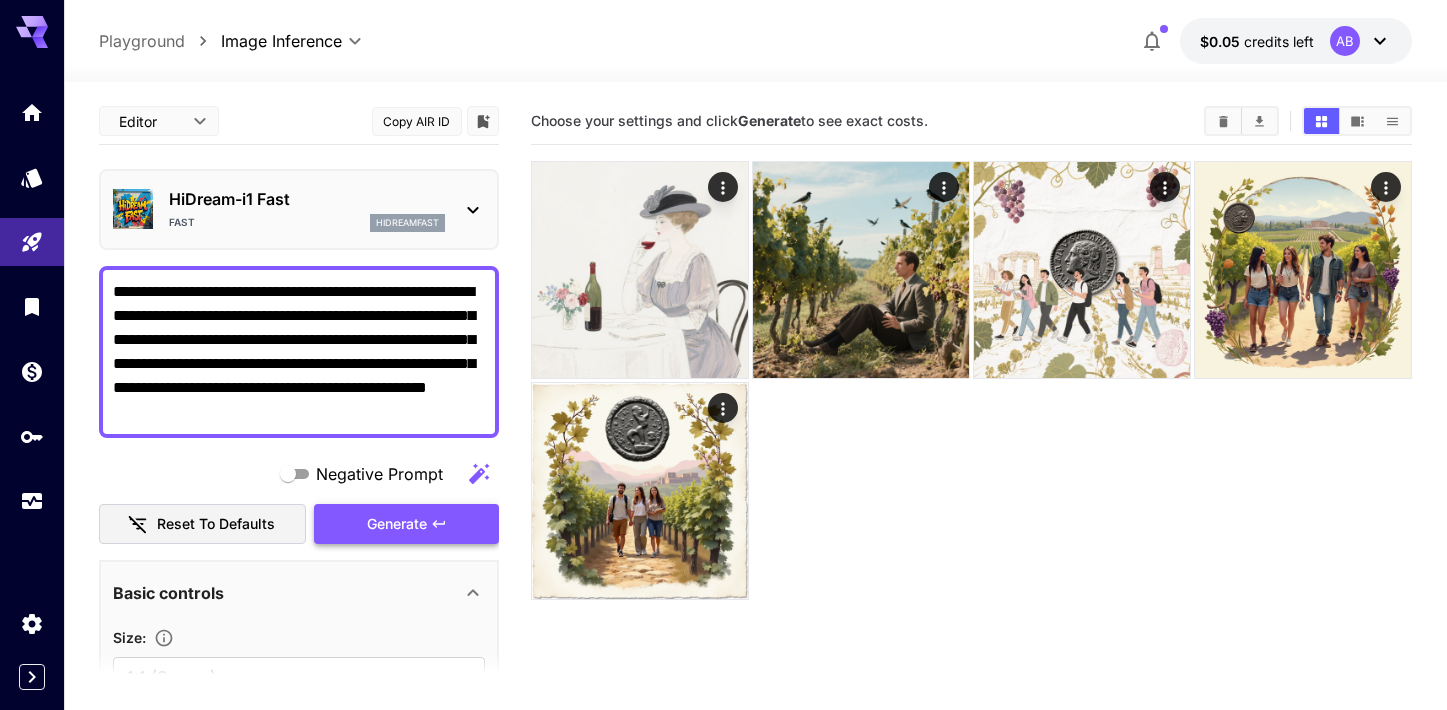 click on "Generate" at bounding box center (397, 524) 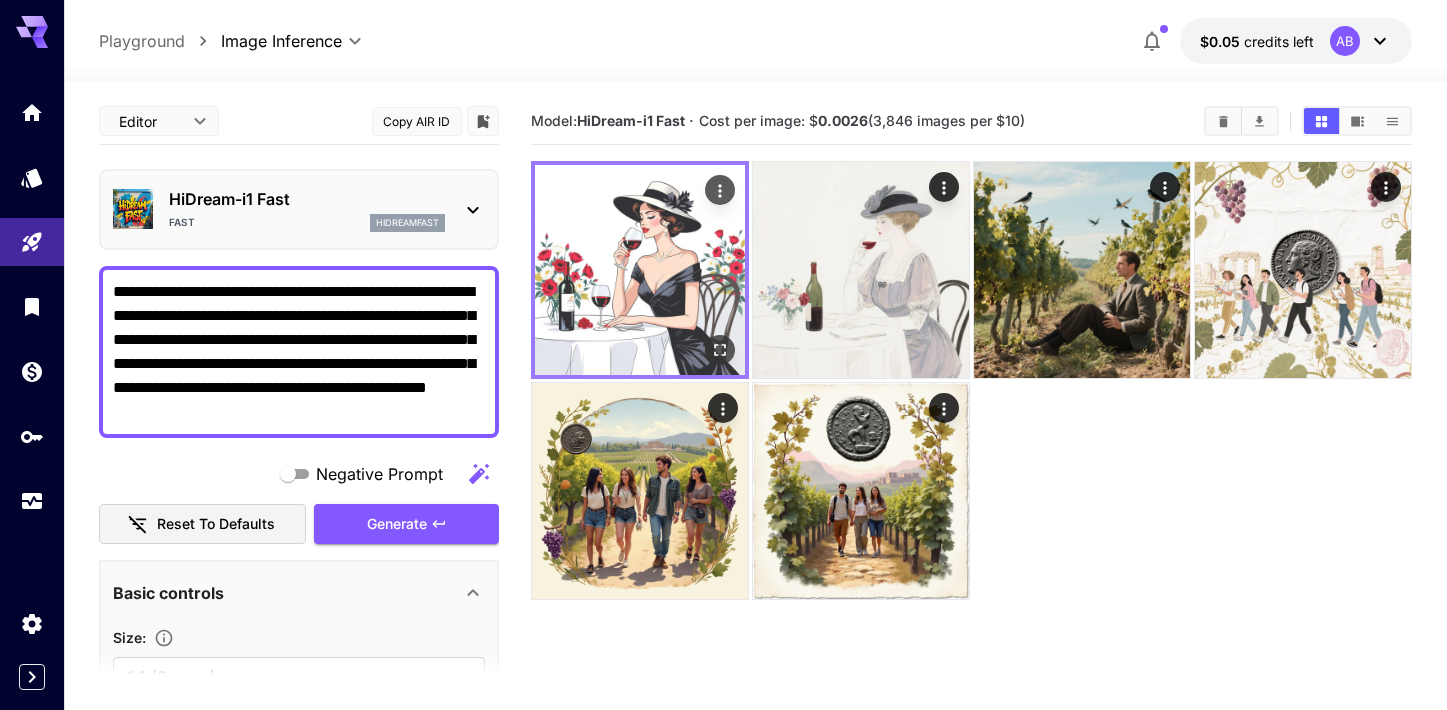 click at bounding box center [640, 270] 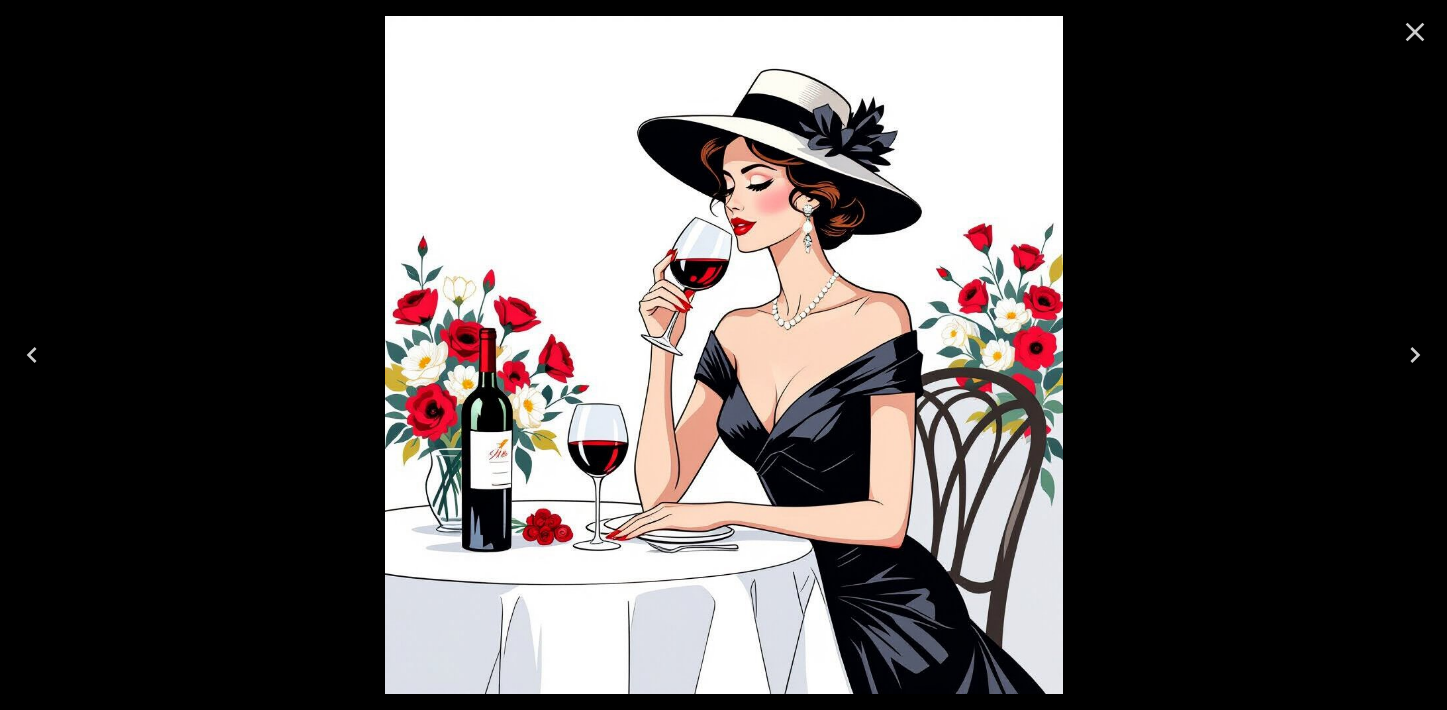 click 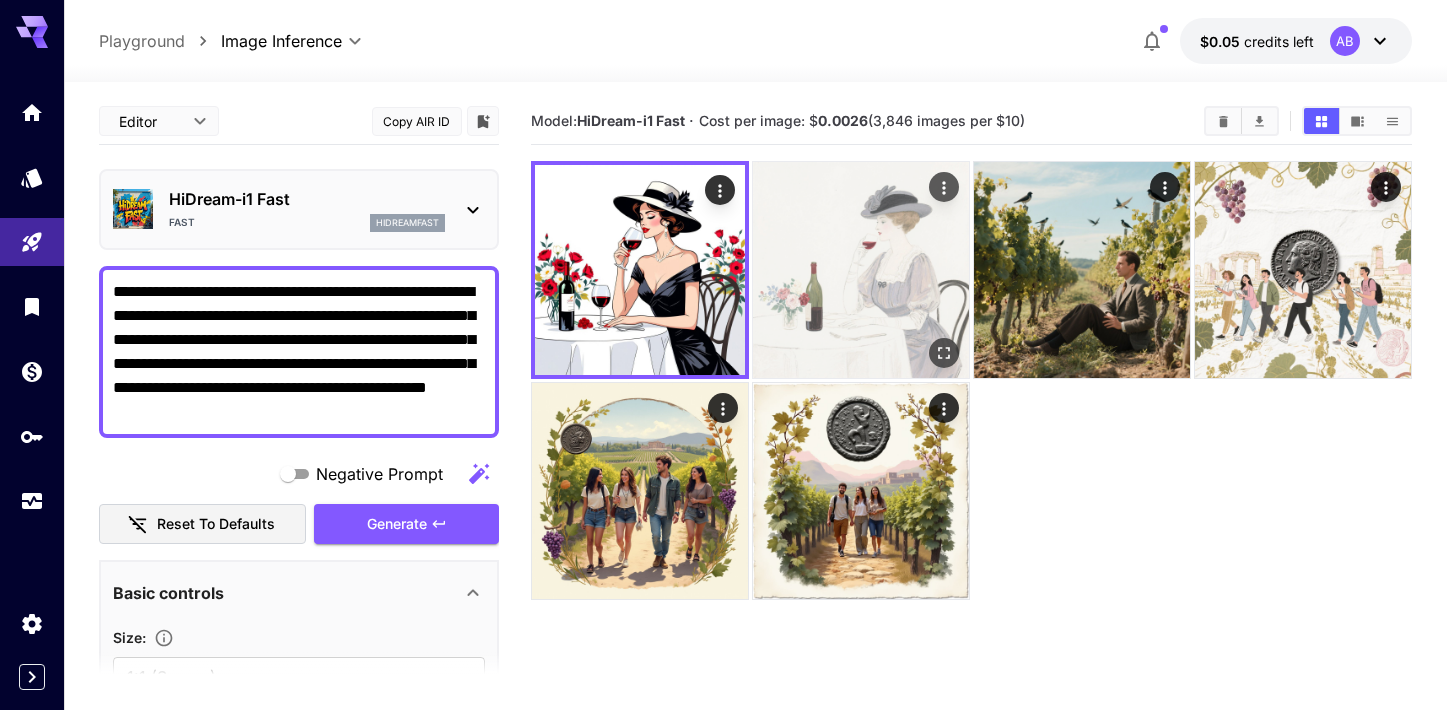 click at bounding box center (861, 270) 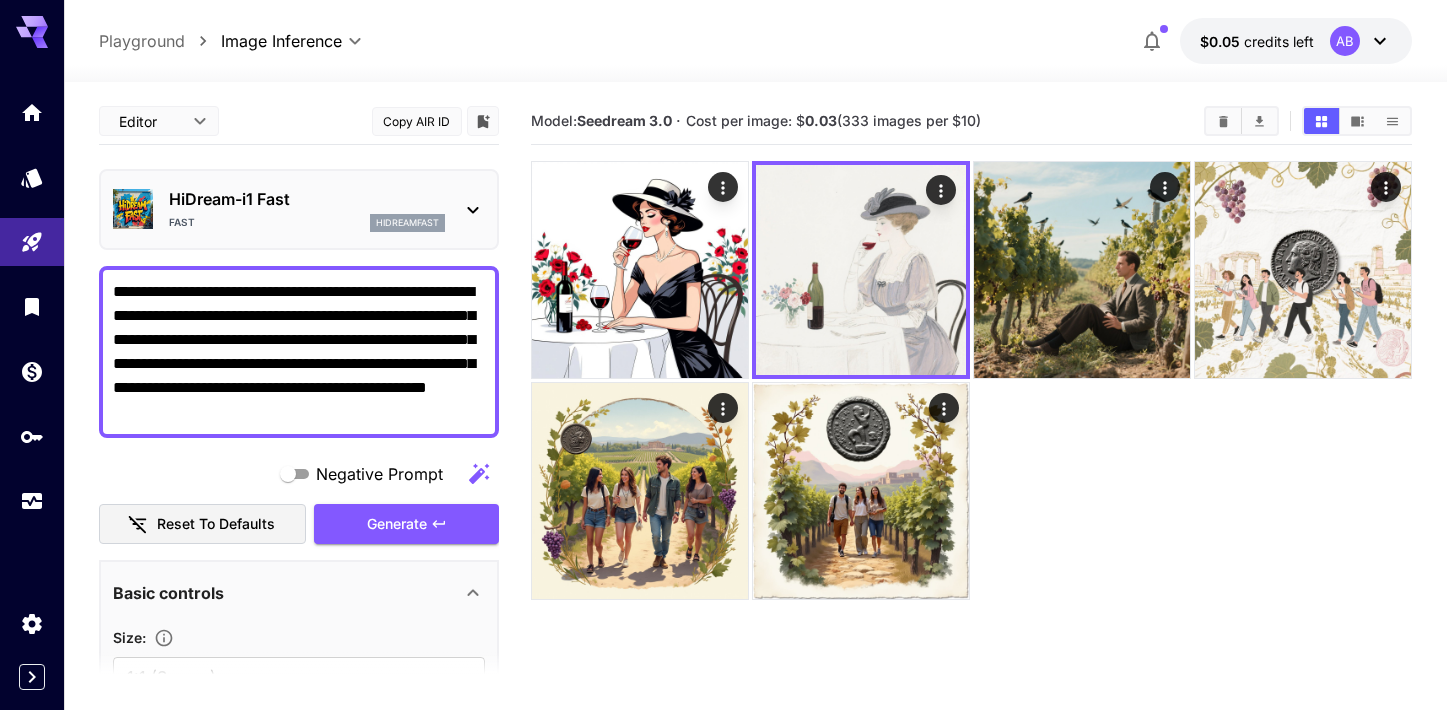 click on "Fast hidreamfast" at bounding box center (307, 223) 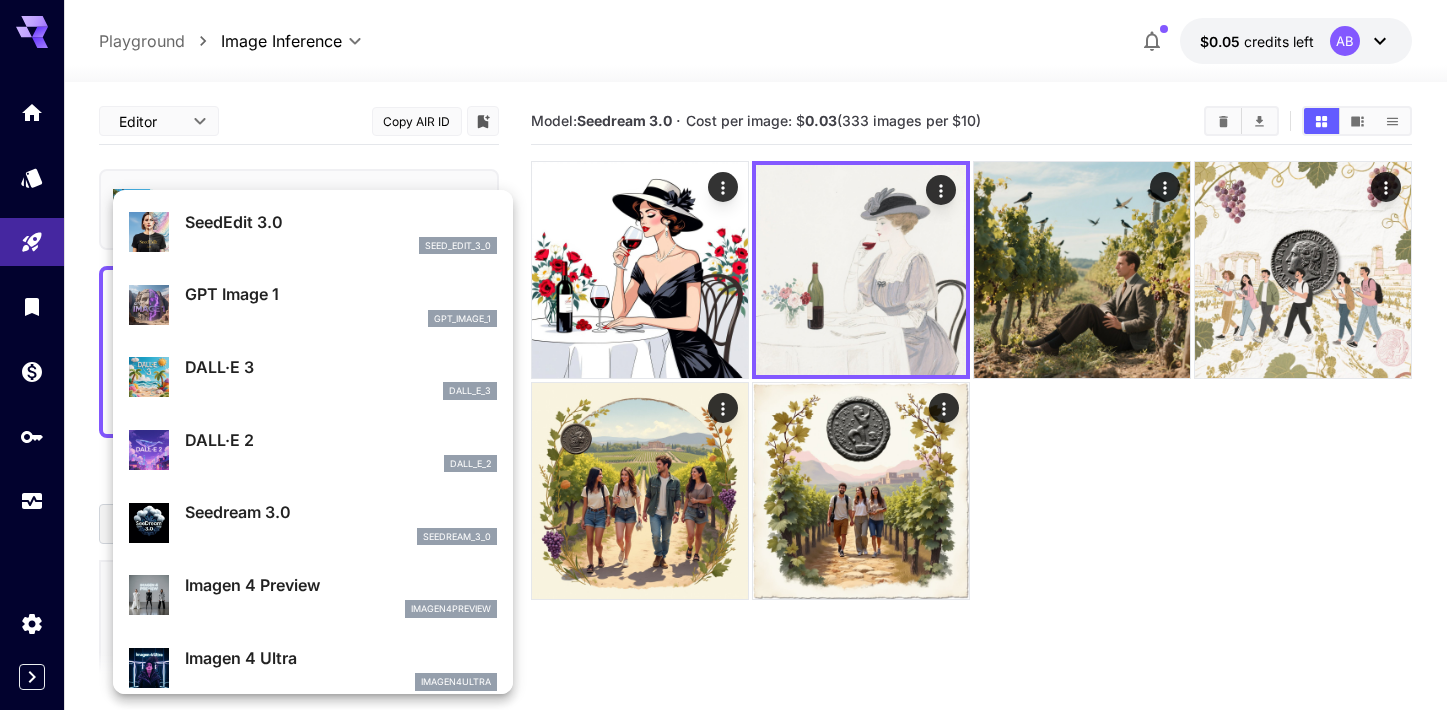 scroll, scrollTop: 283, scrollLeft: 0, axis: vertical 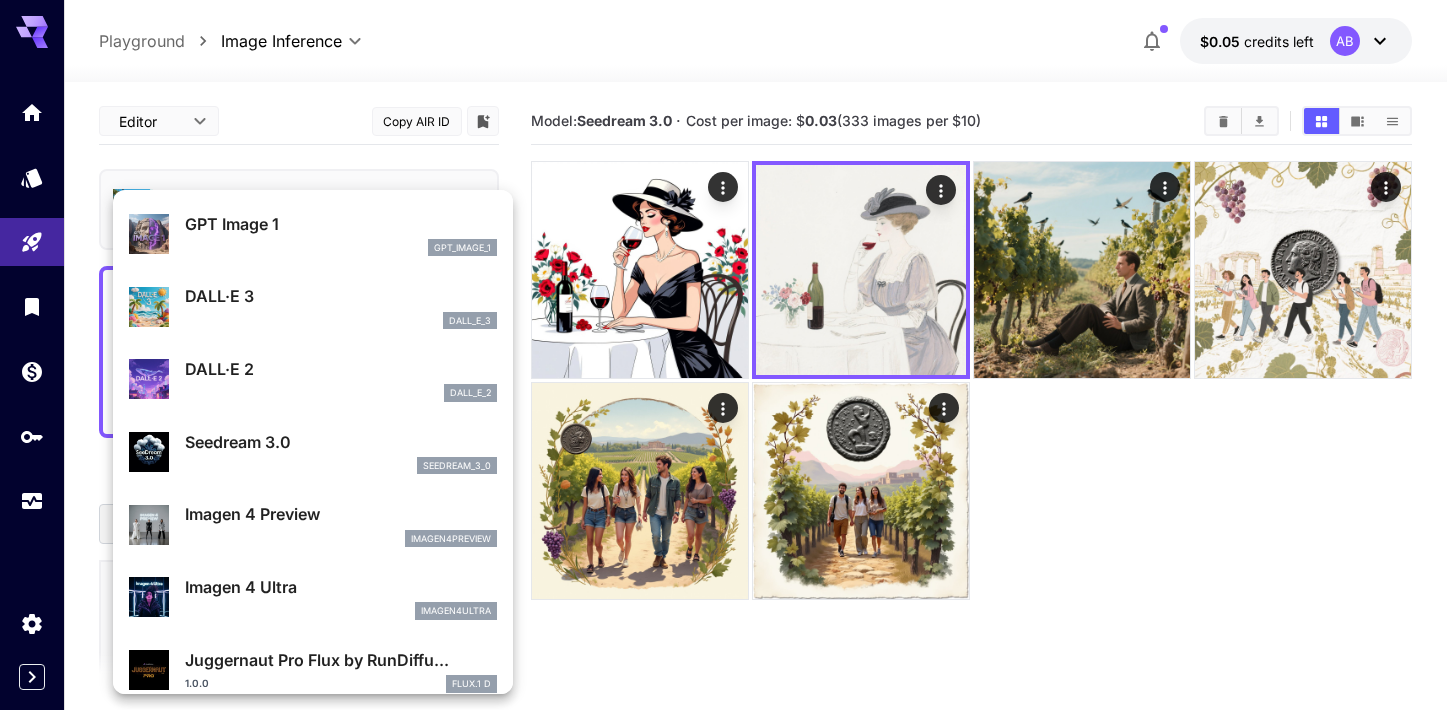 click on "Seedream 3.0" at bounding box center (341, 442) 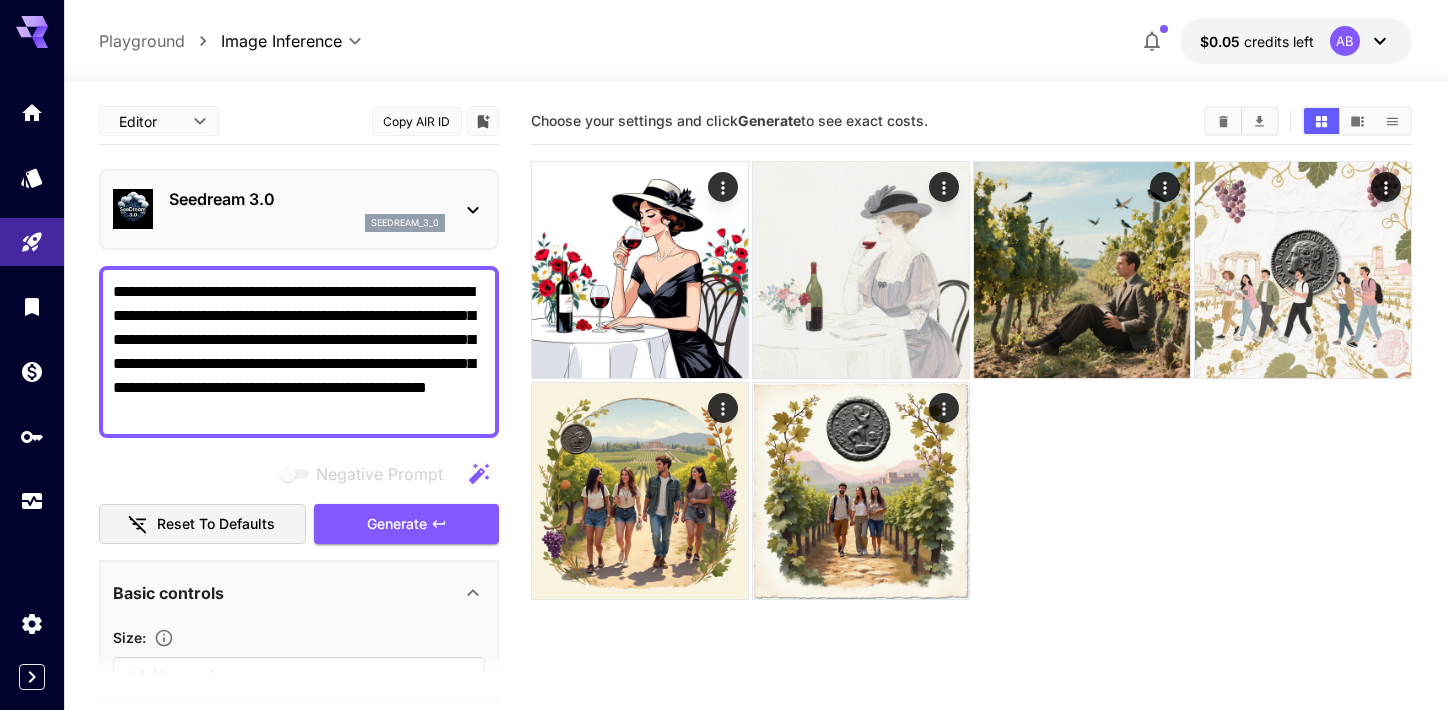 click on "**********" at bounding box center (299, 352) 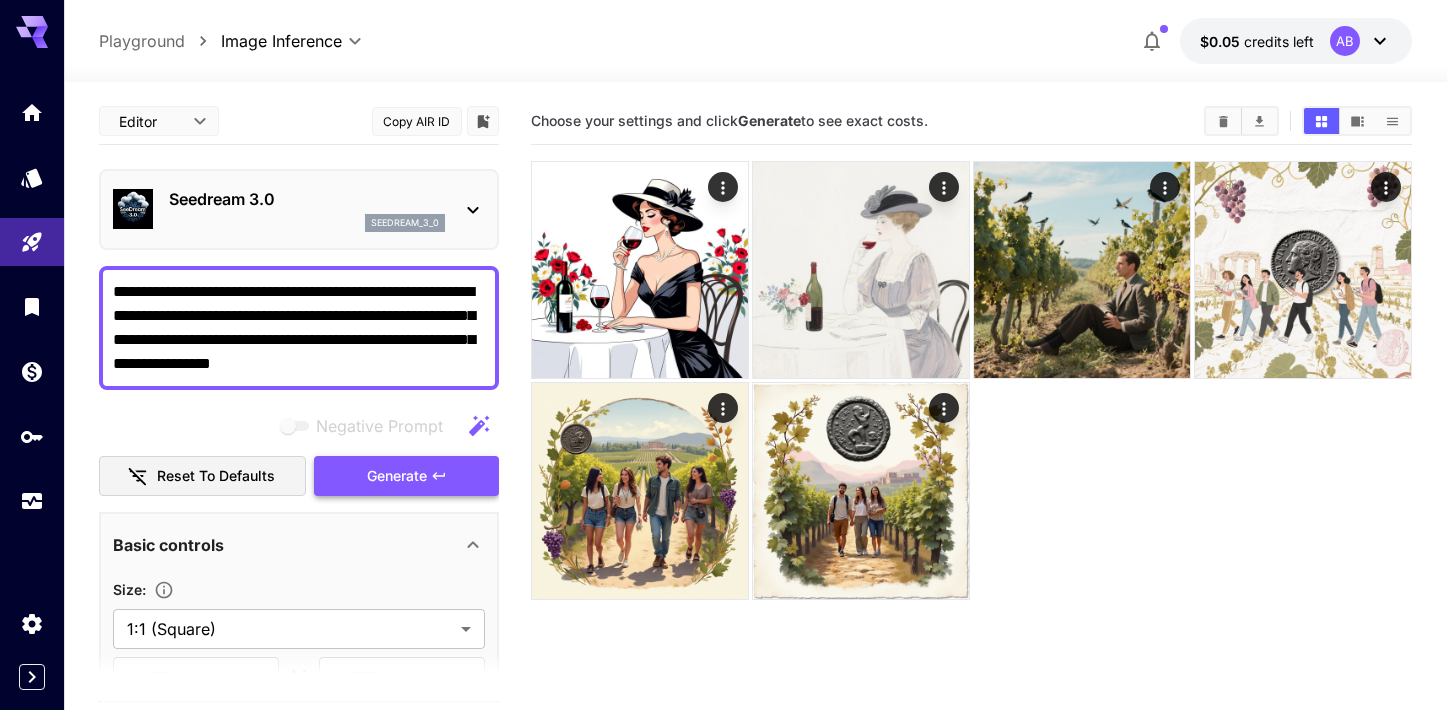 type on "**********" 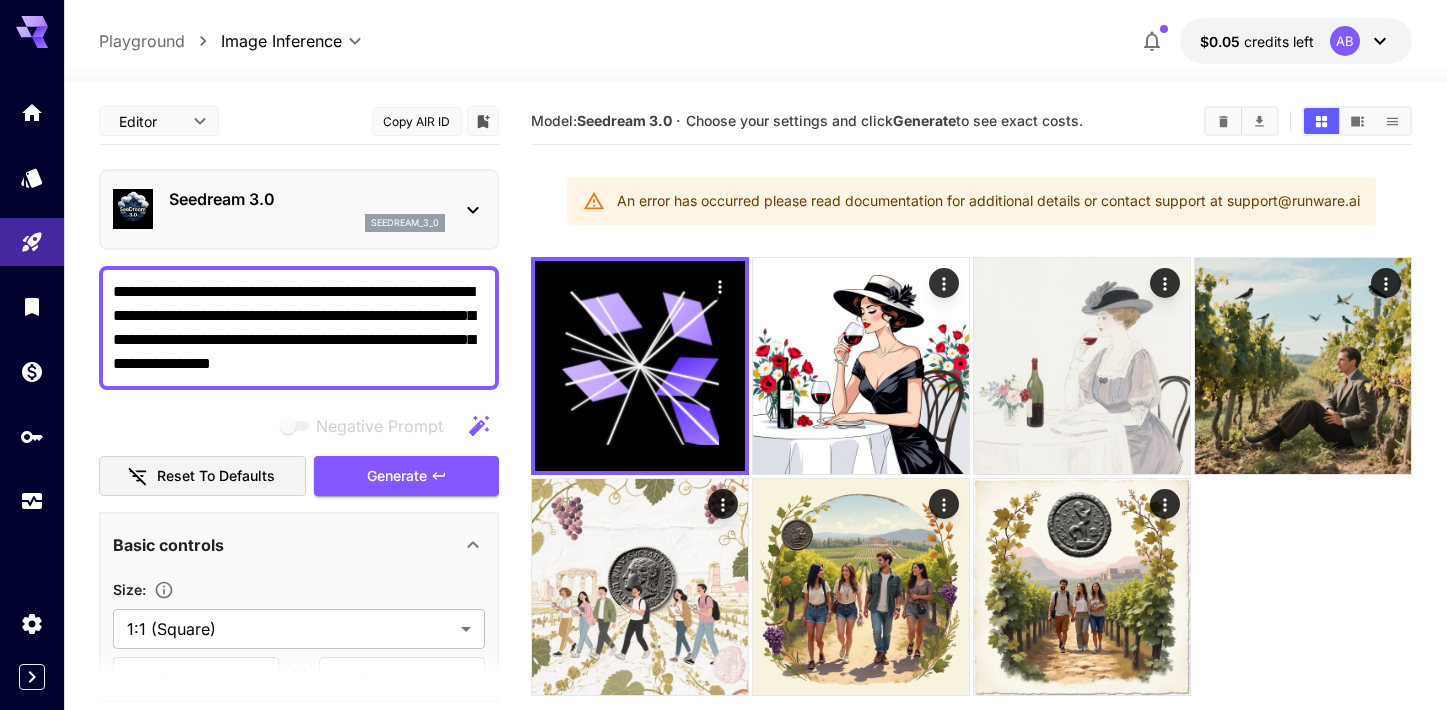 click on "**********" at bounding box center (299, 328) 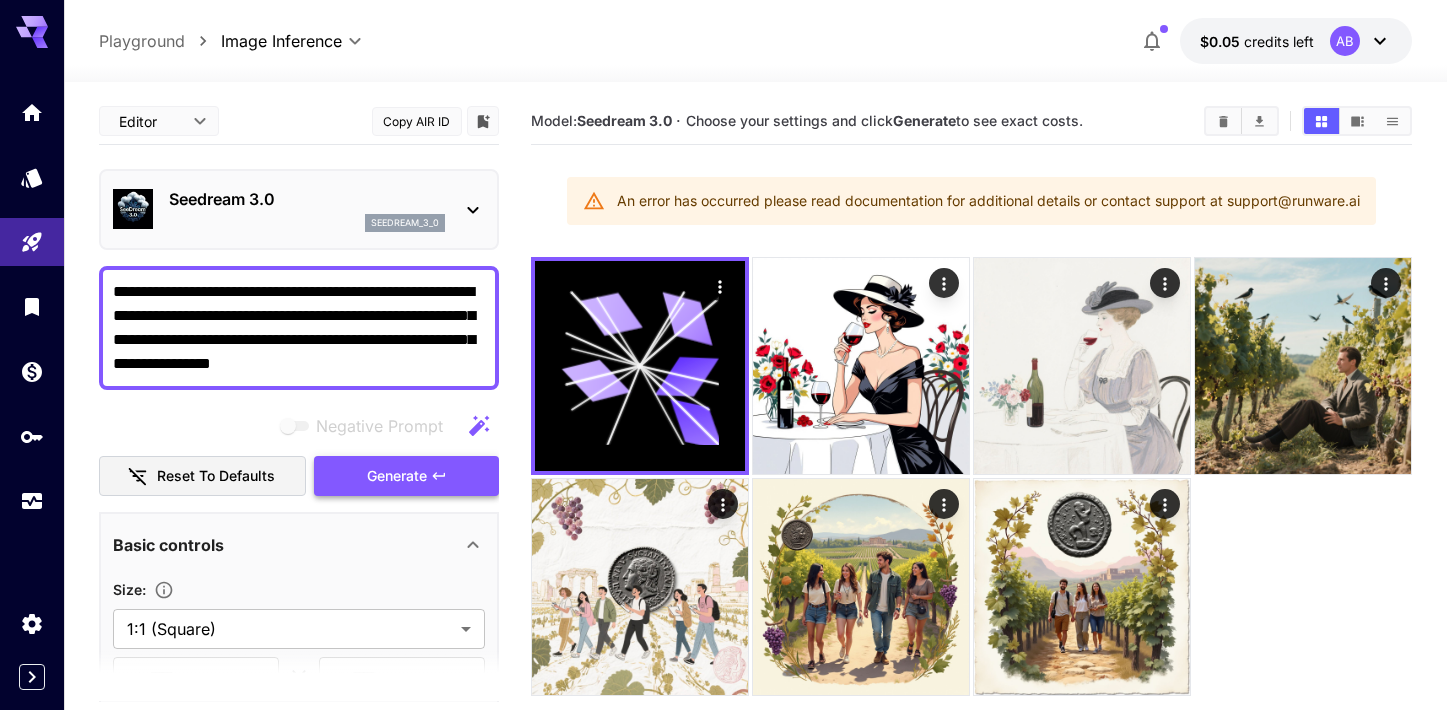 click on "Generate" at bounding box center [397, 476] 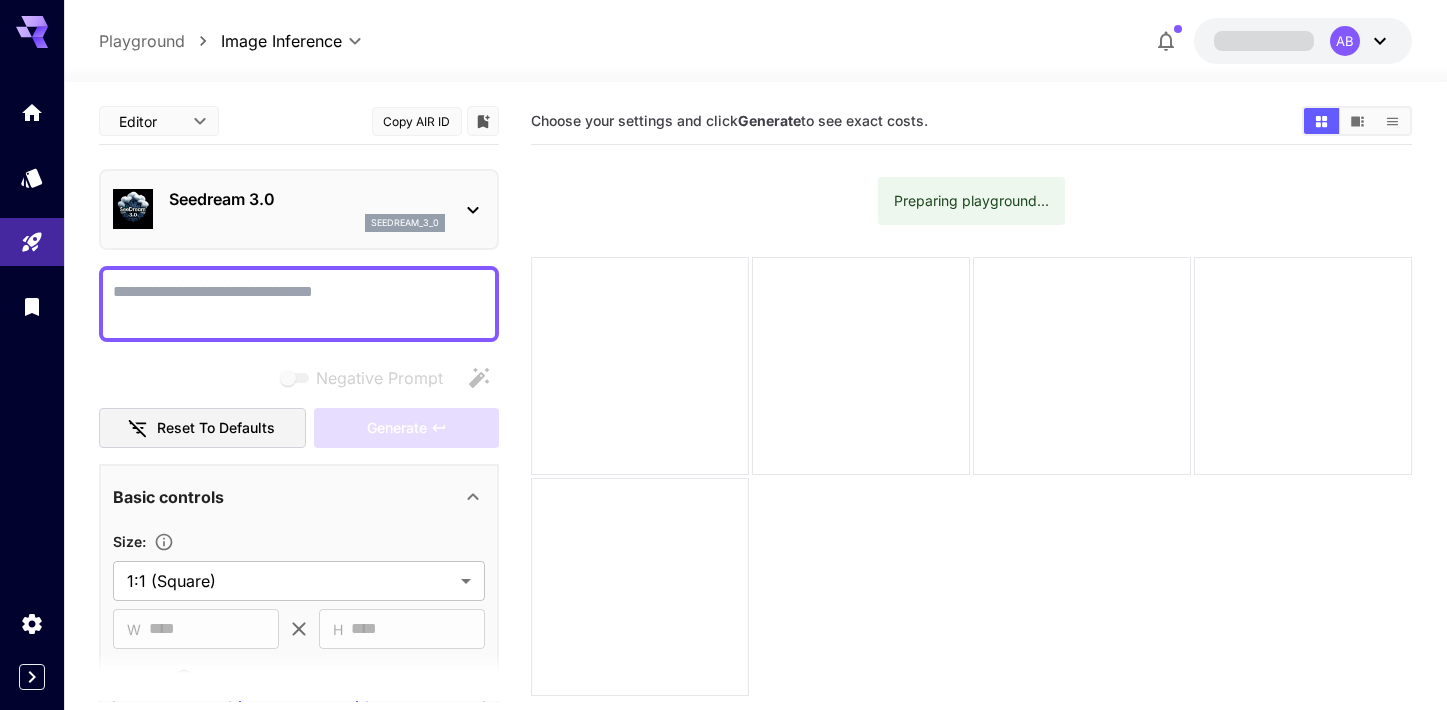 scroll, scrollTop: 0, scrollLeft: 0, axis: both 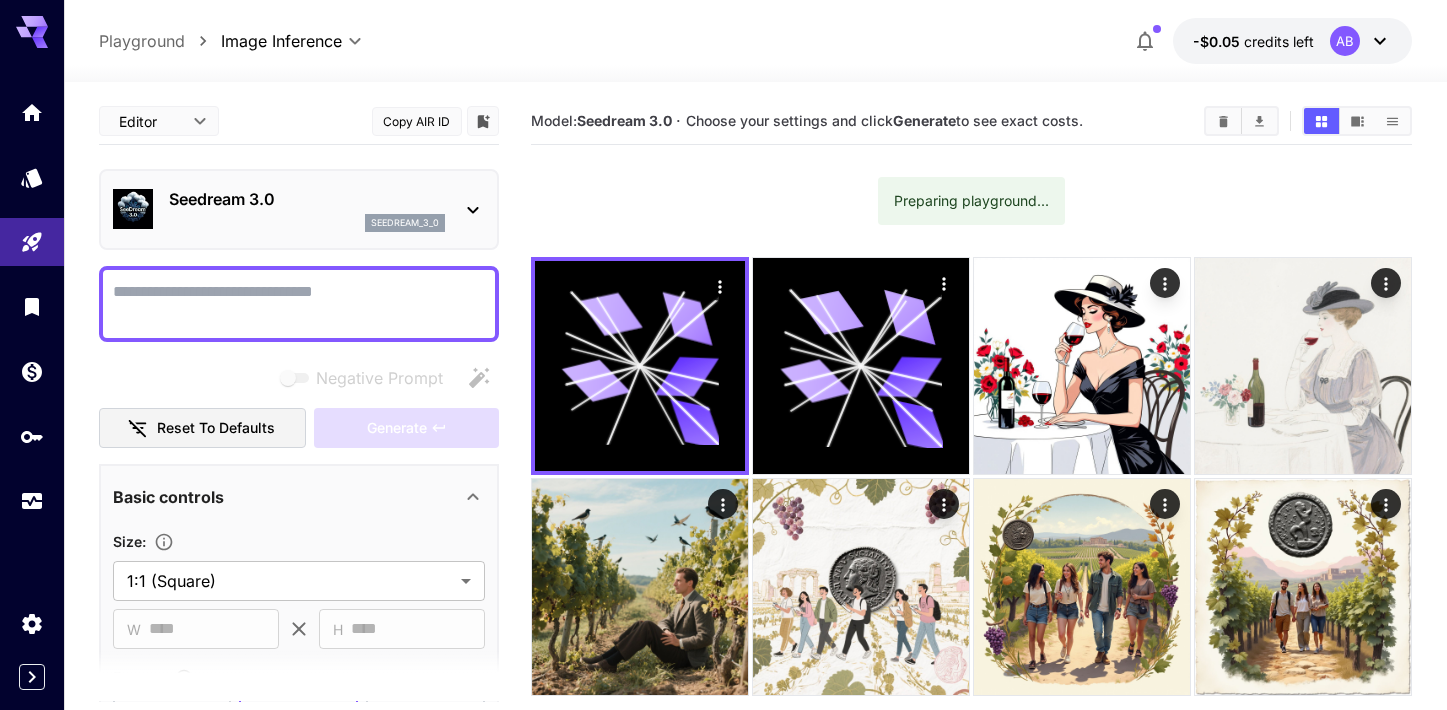 click on "Negative Prompt" at bounding box center [299, 304] 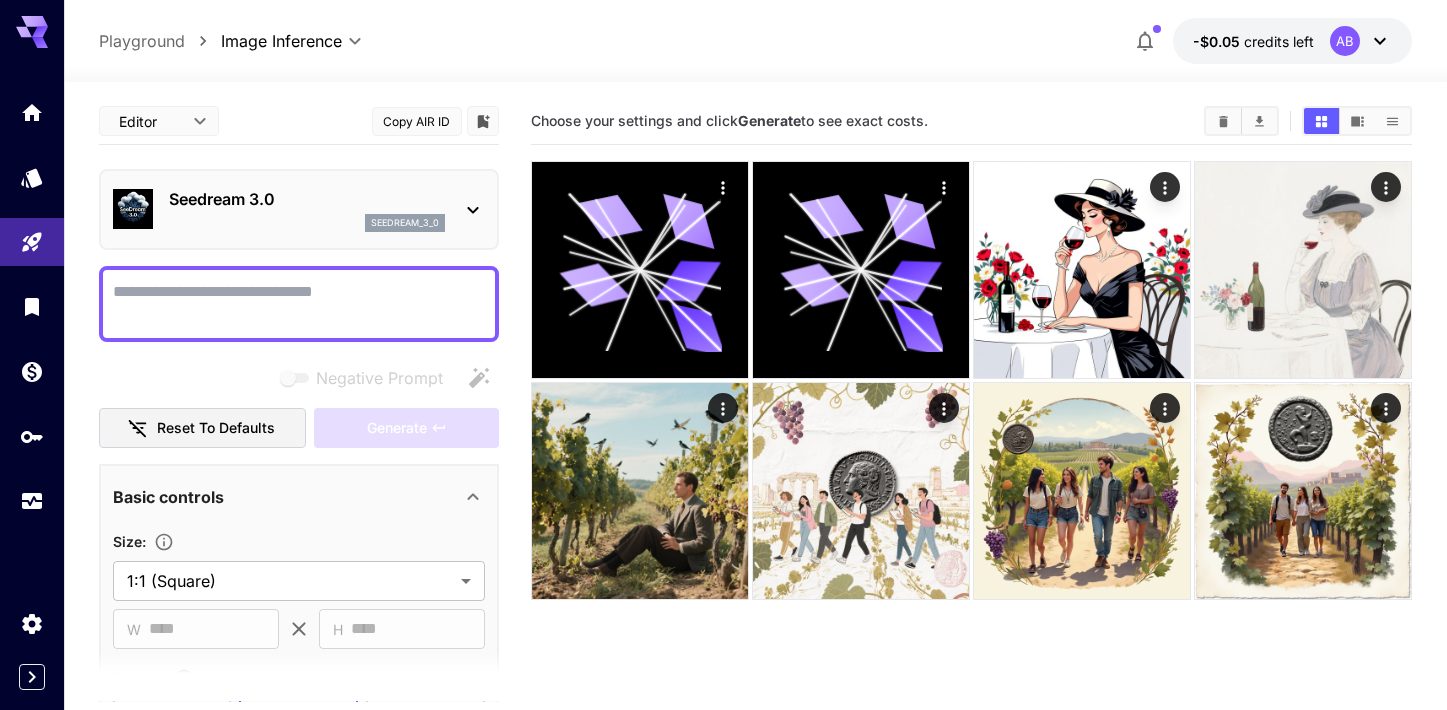 paste on "**********" 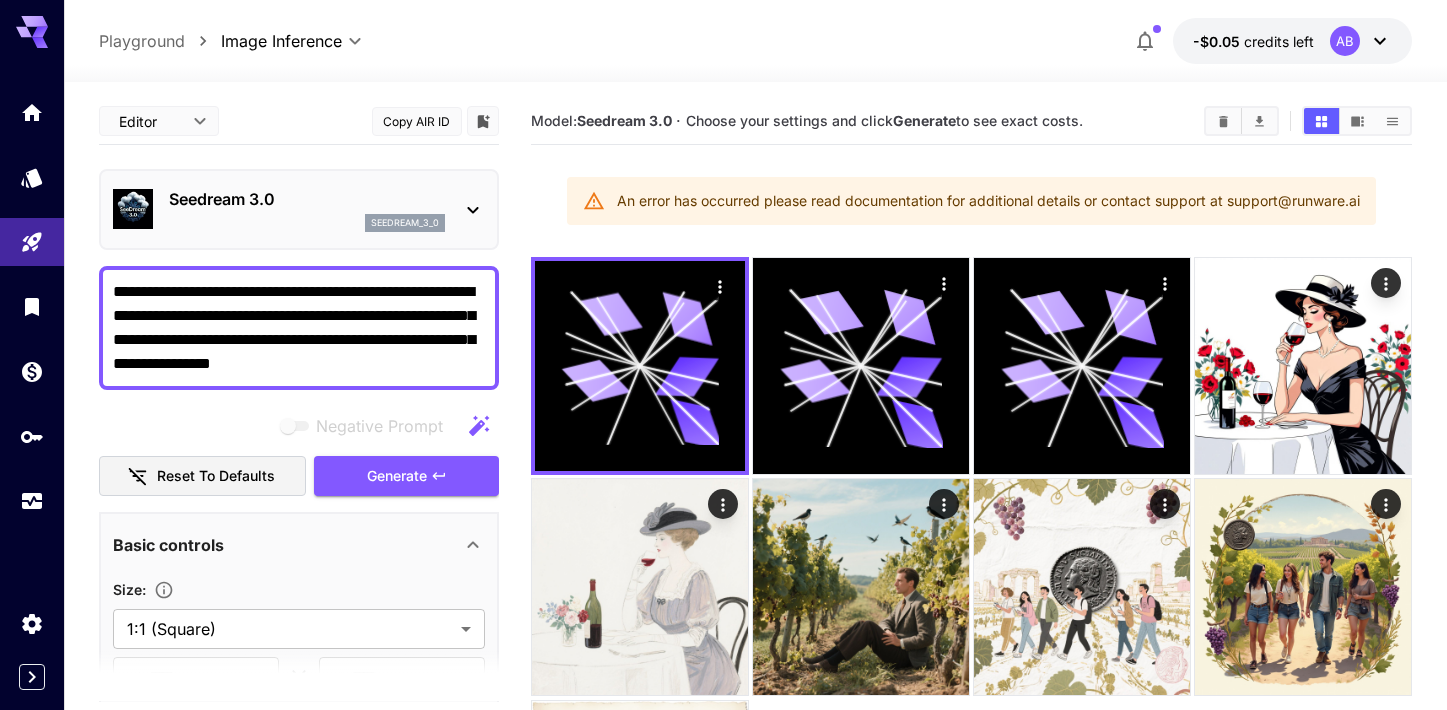 click on "**********" at bounding box center [299, 328] 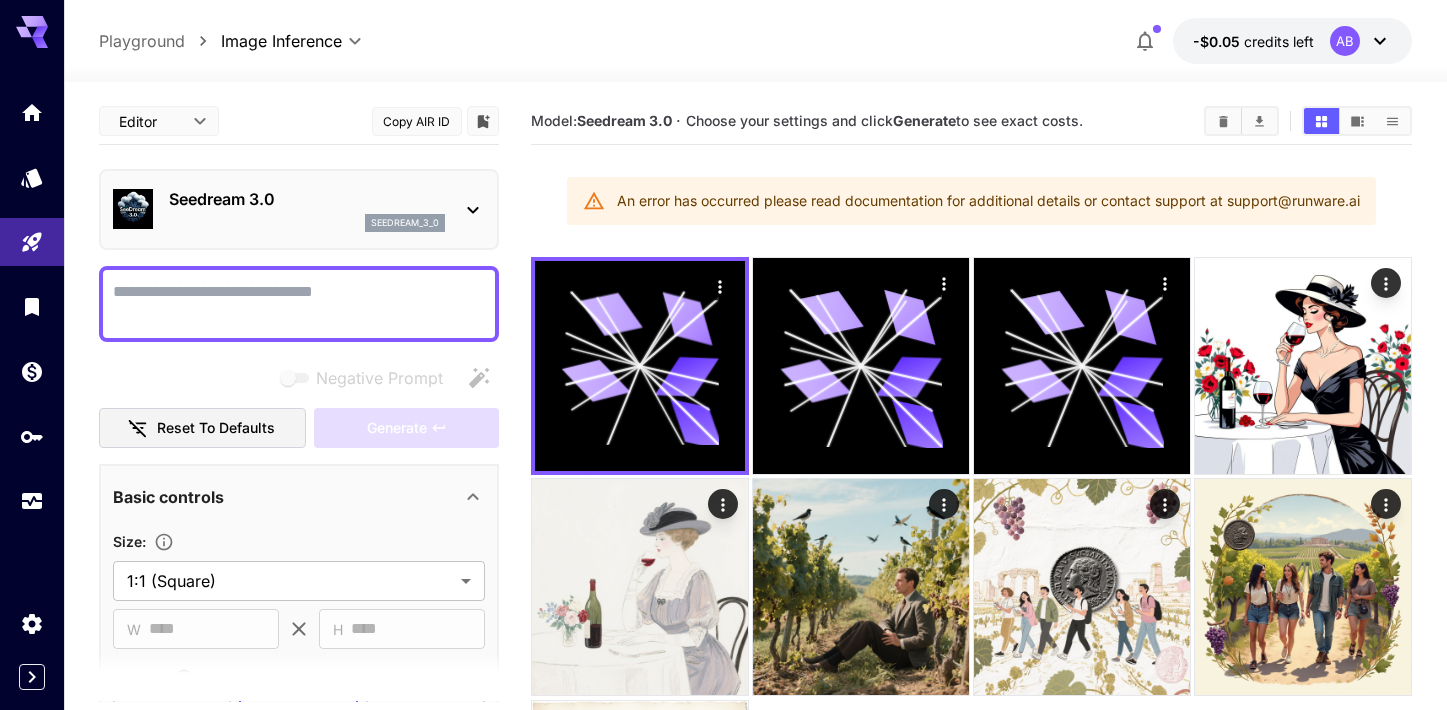 paste on "**********" 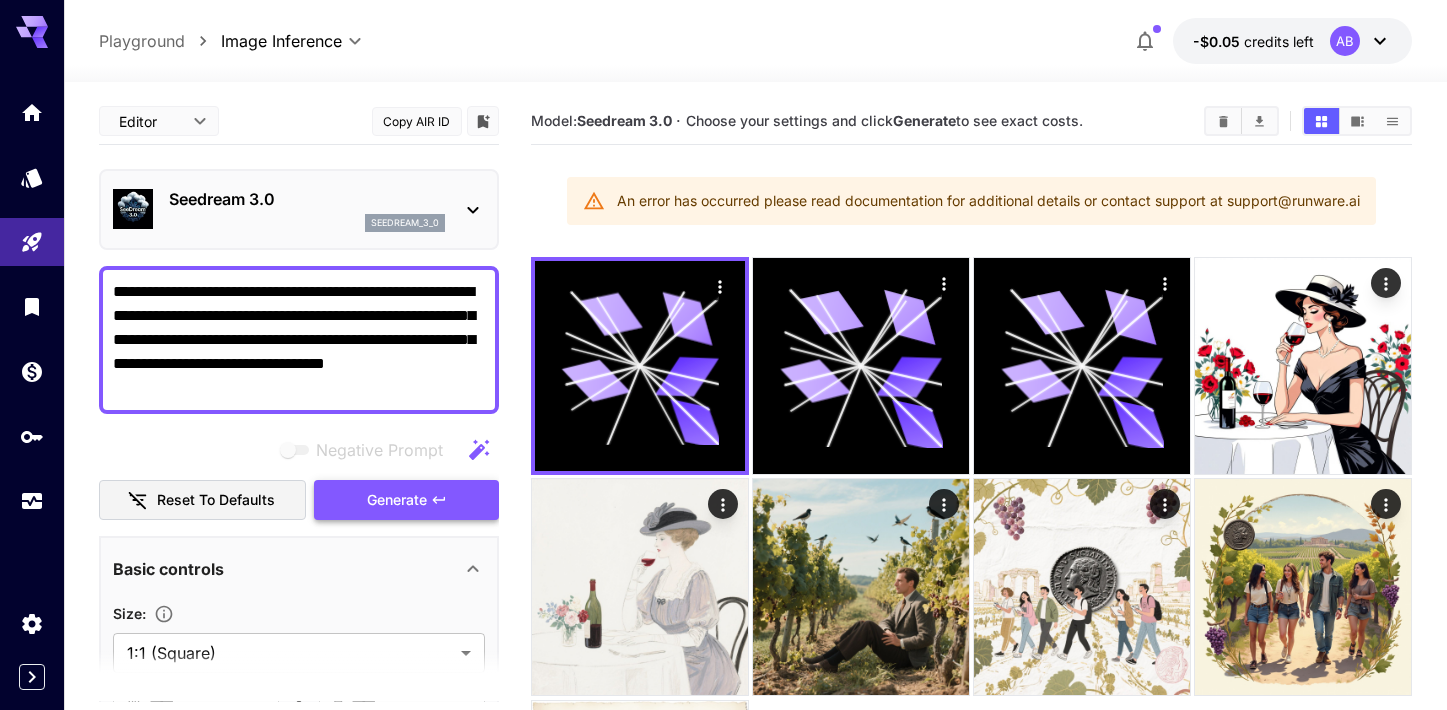type on "**********" 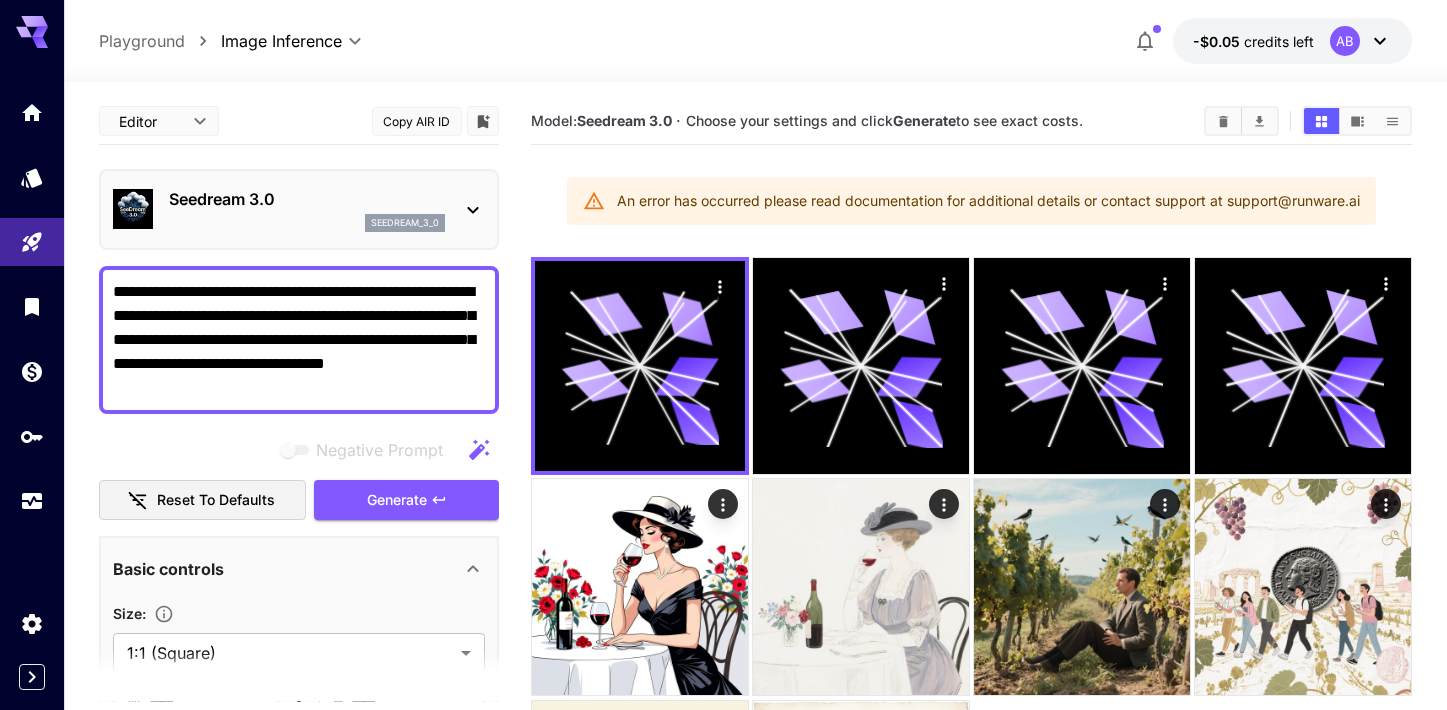 click on "Seedream 3.0" at bounding box center (307, 199) 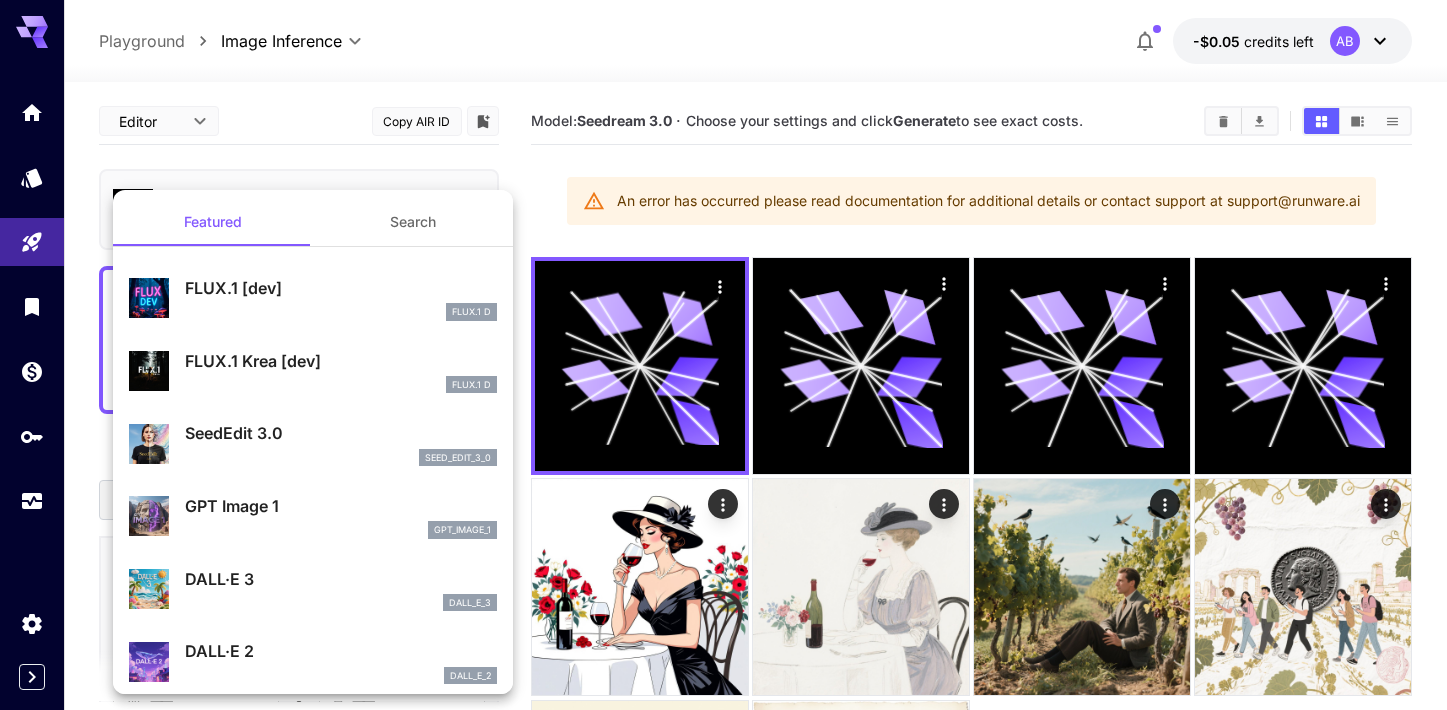 click on "FLUX.1 Krea [dev]" at bounding box center (341, 361) 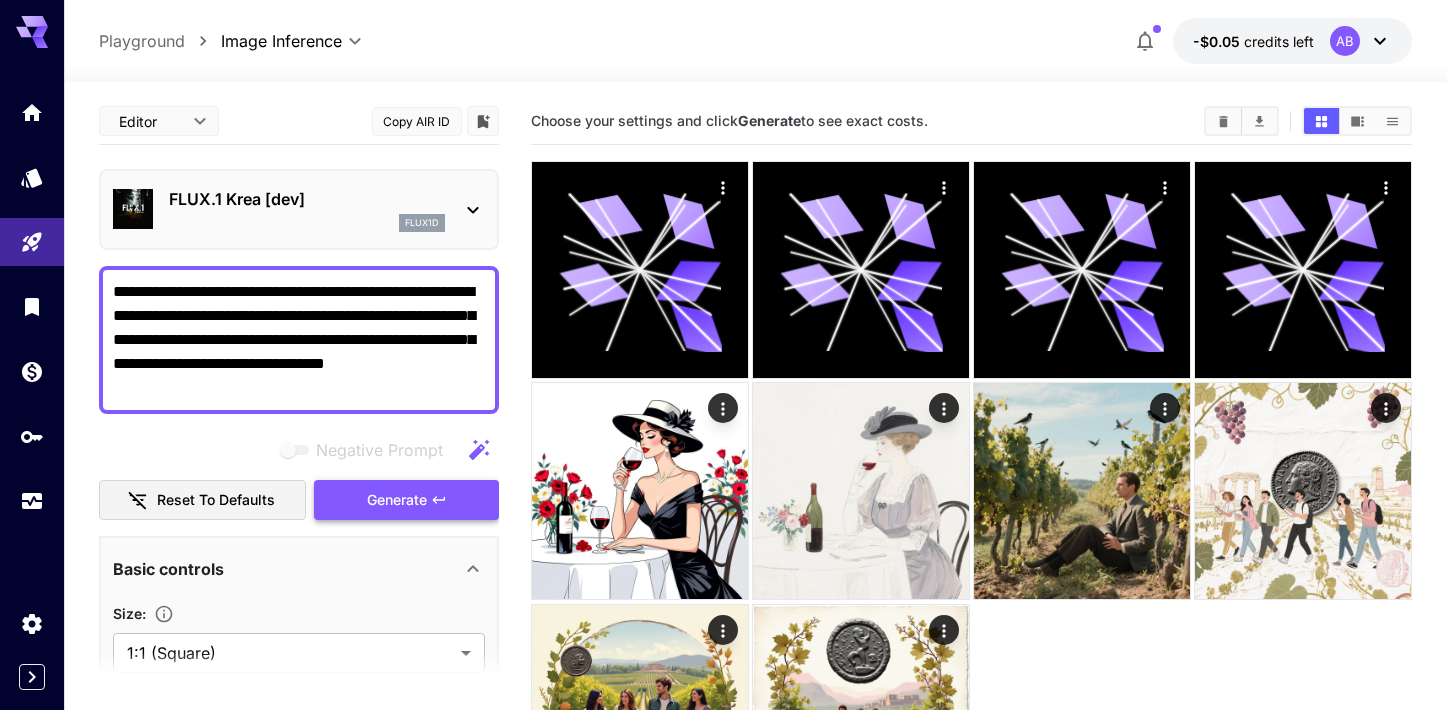click on "Generate" at bounding box center (397, 500) 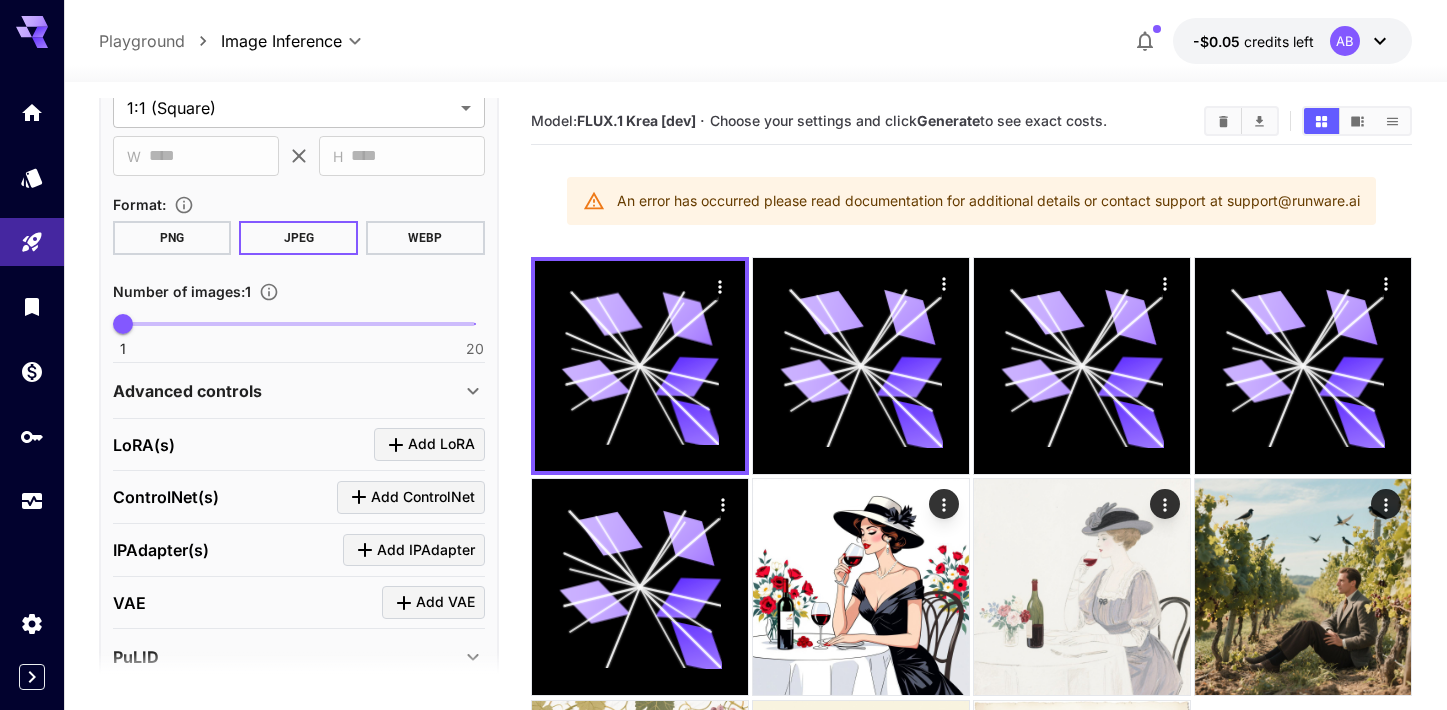 scroll, scrollTop: 689, scrollLeft: 0, axis: vertical 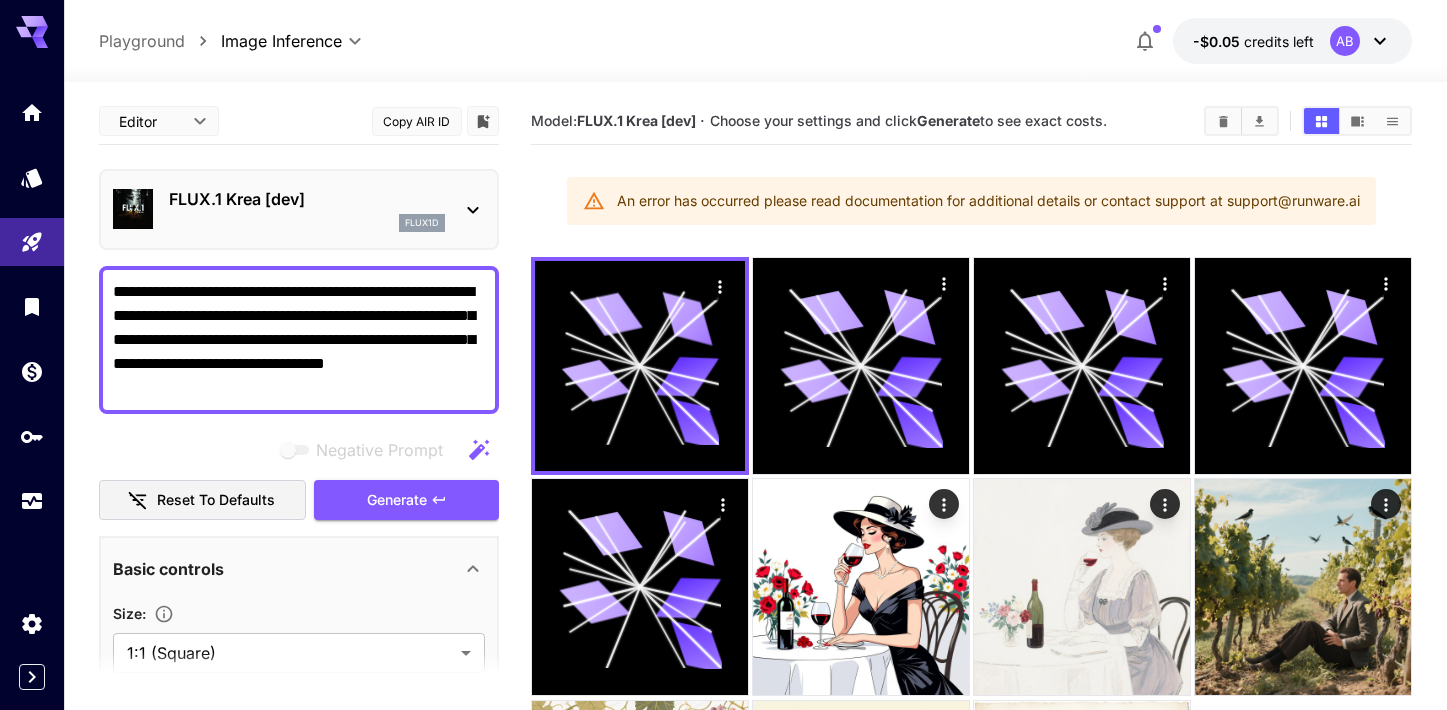 click 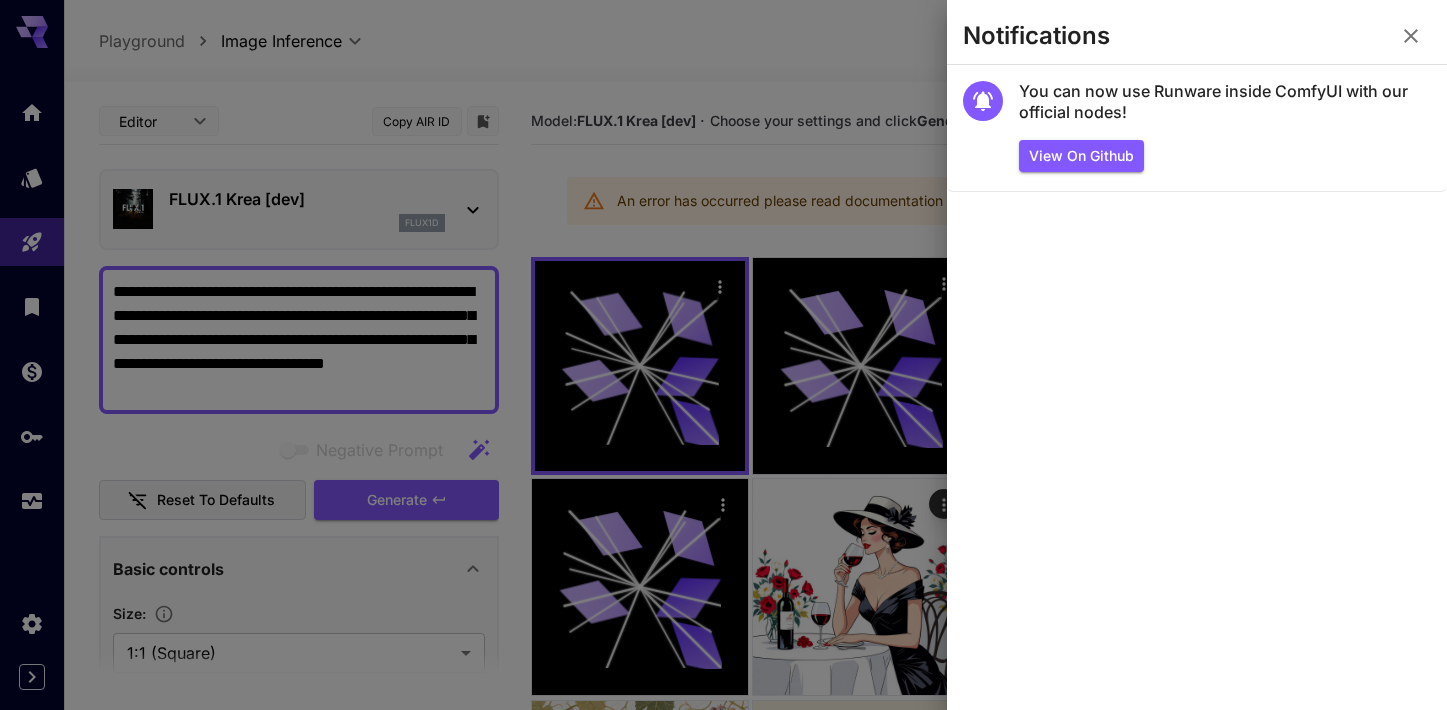click 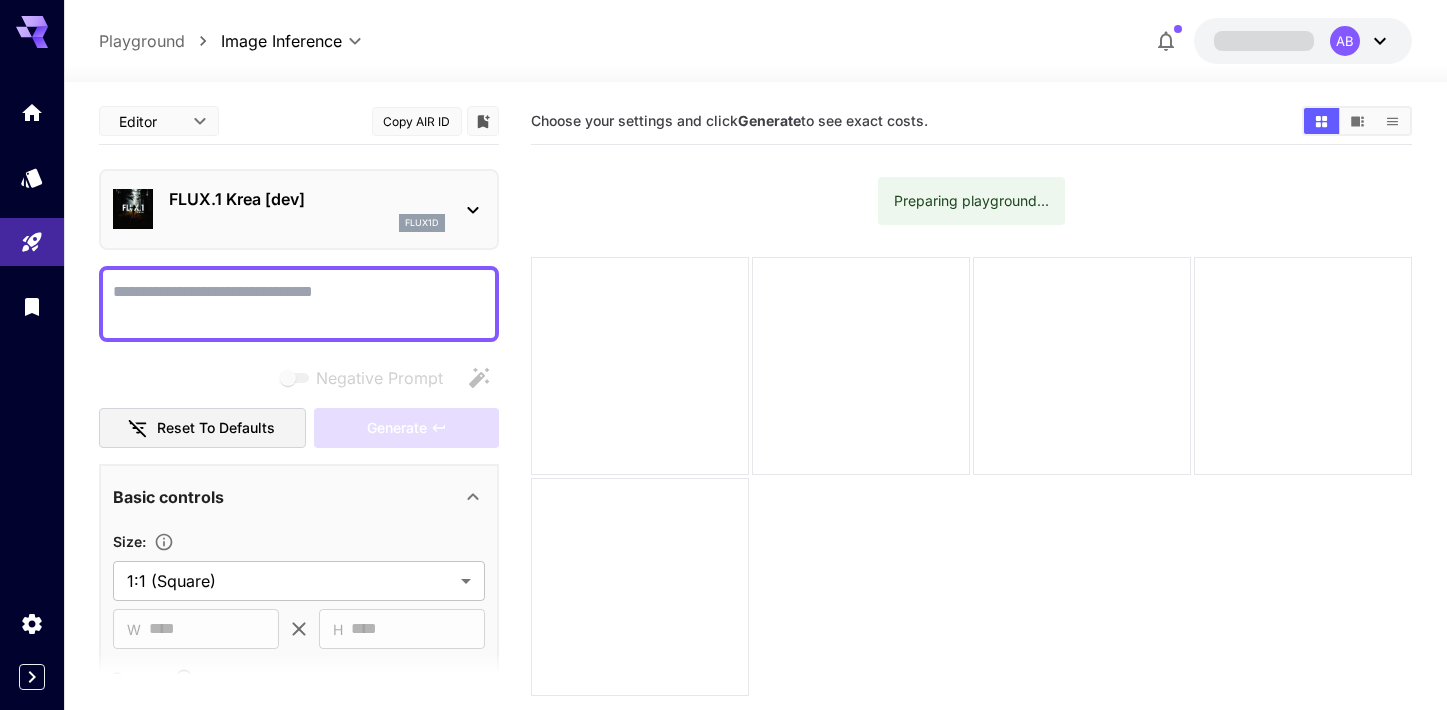 scroll, scrollTop: 0, scrollLeft: 0, axis: both 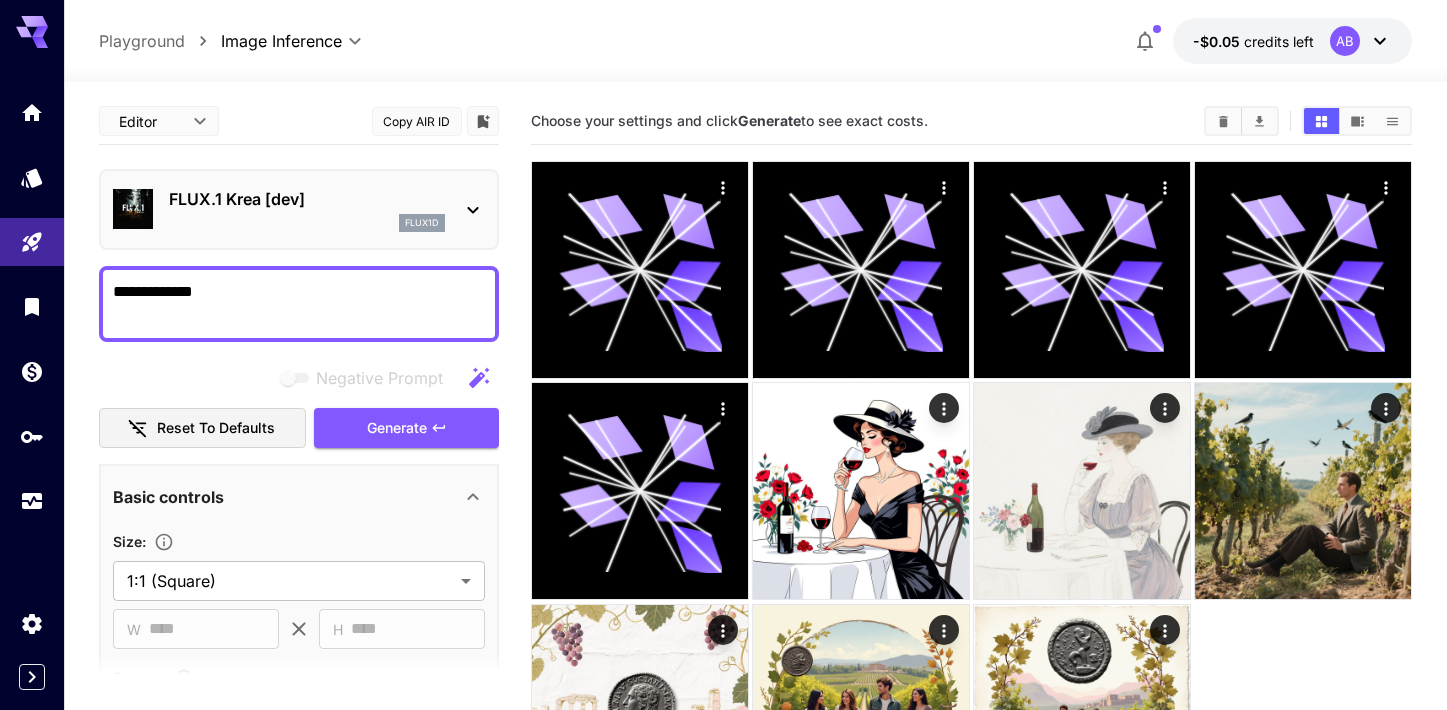 type on "**********" 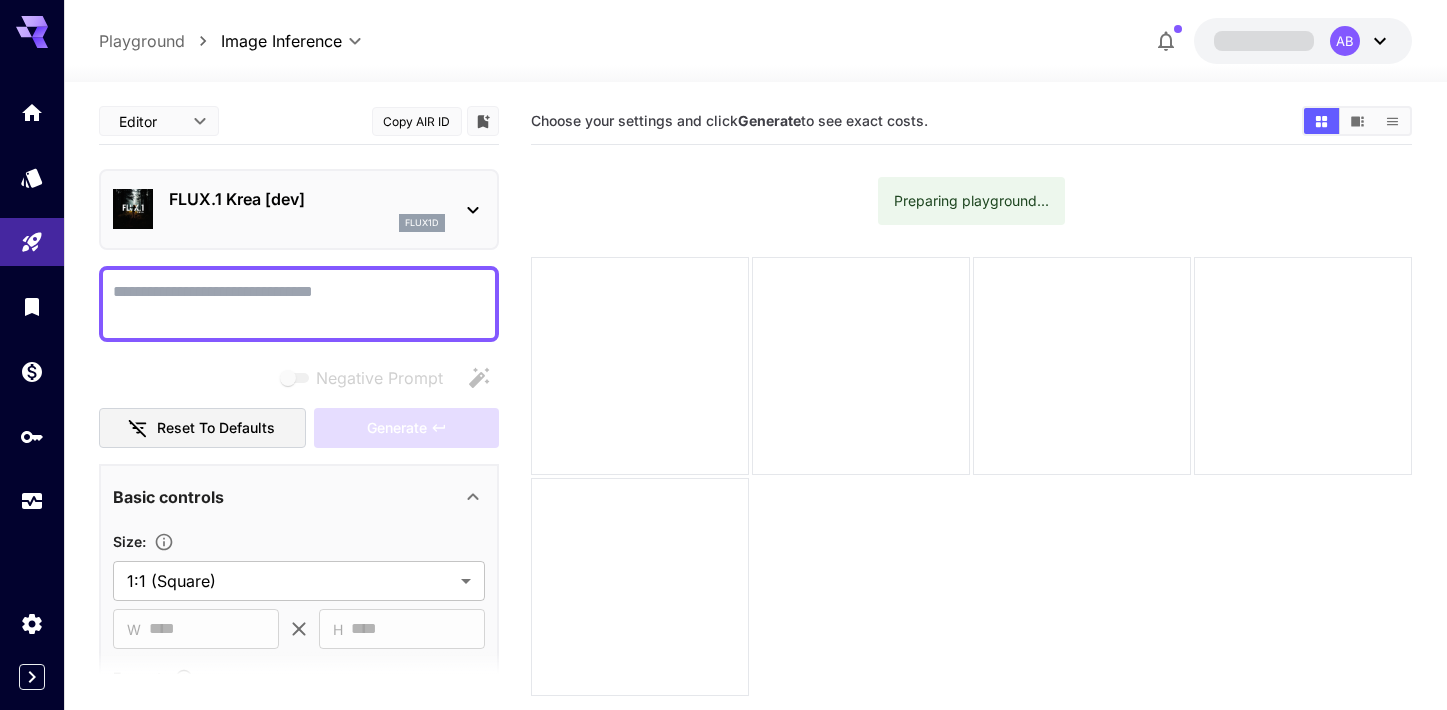 scroll, scrollTop: 0, scrollLeft: 0, axis: both 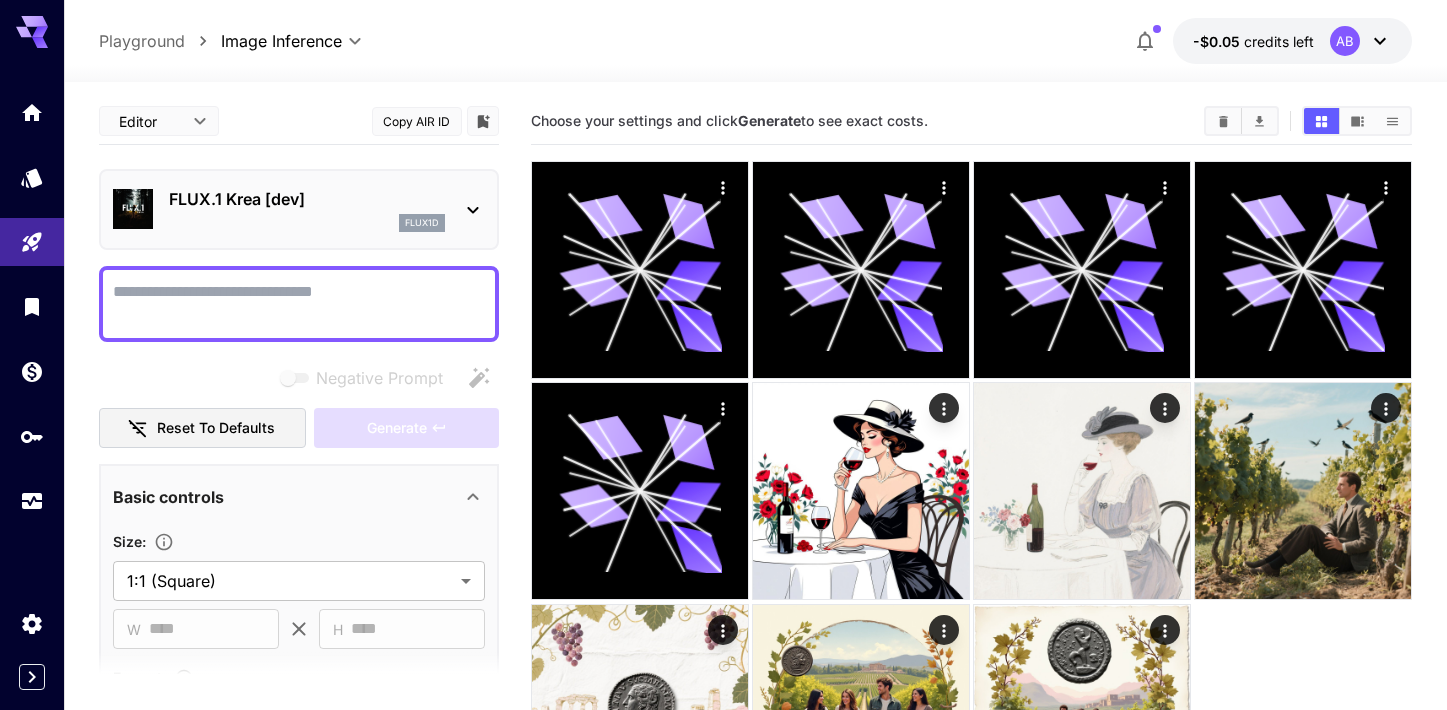 click at bounding box center (32, 24) 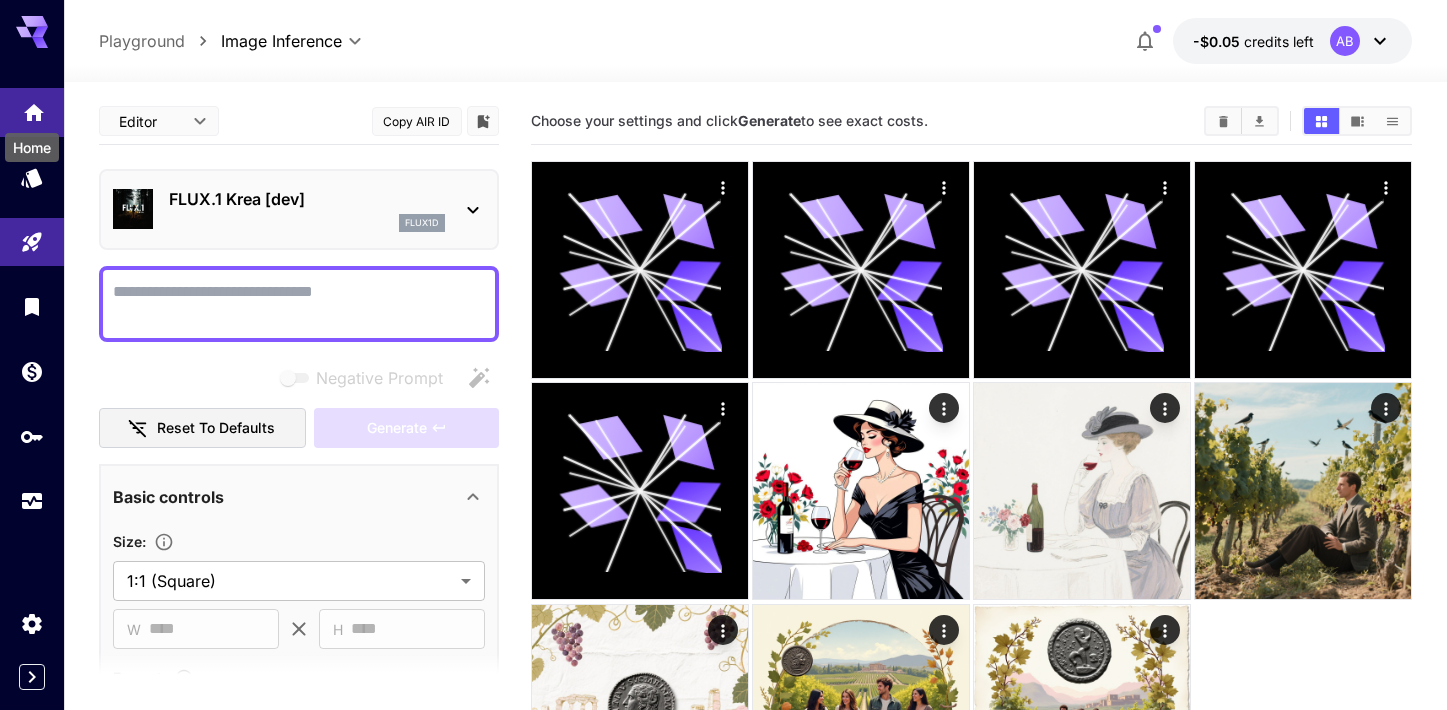 click 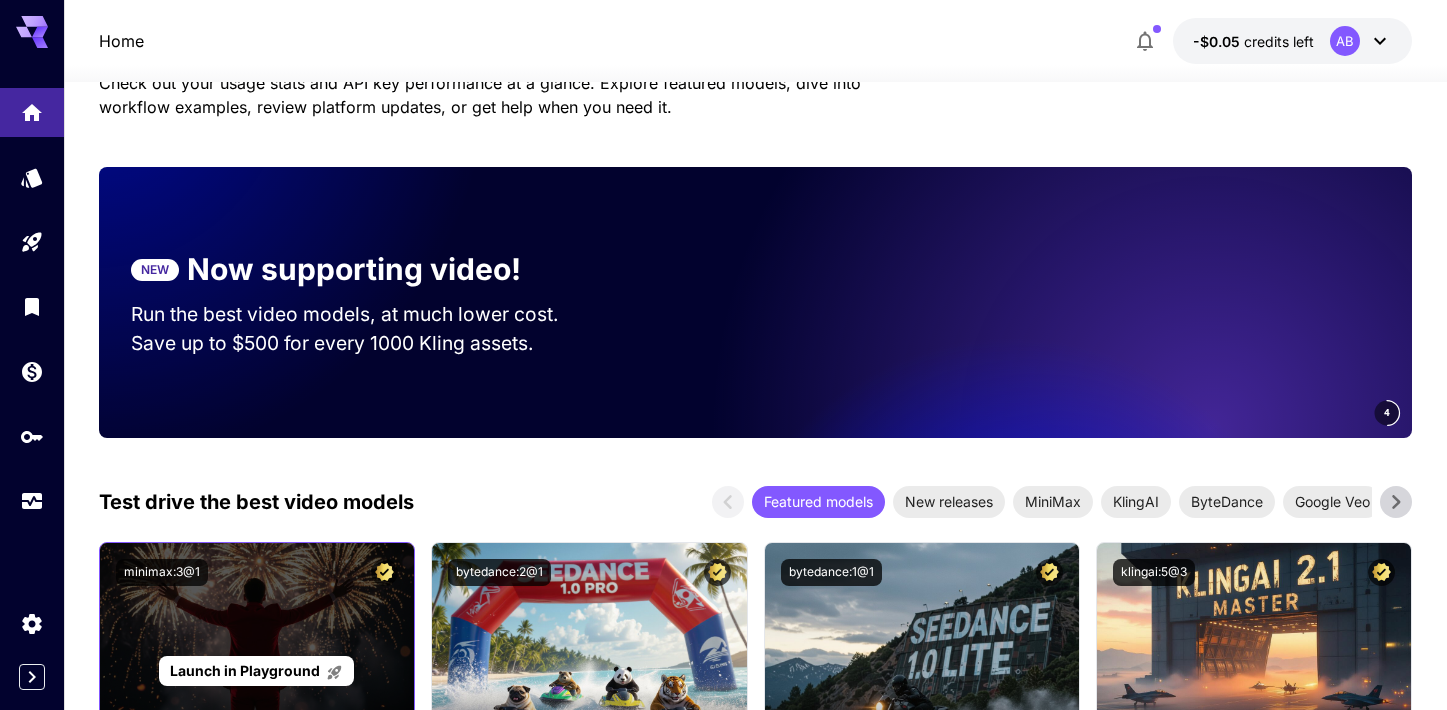 scroll, scrollTop: 0, scrollLeft: 0, axis: both 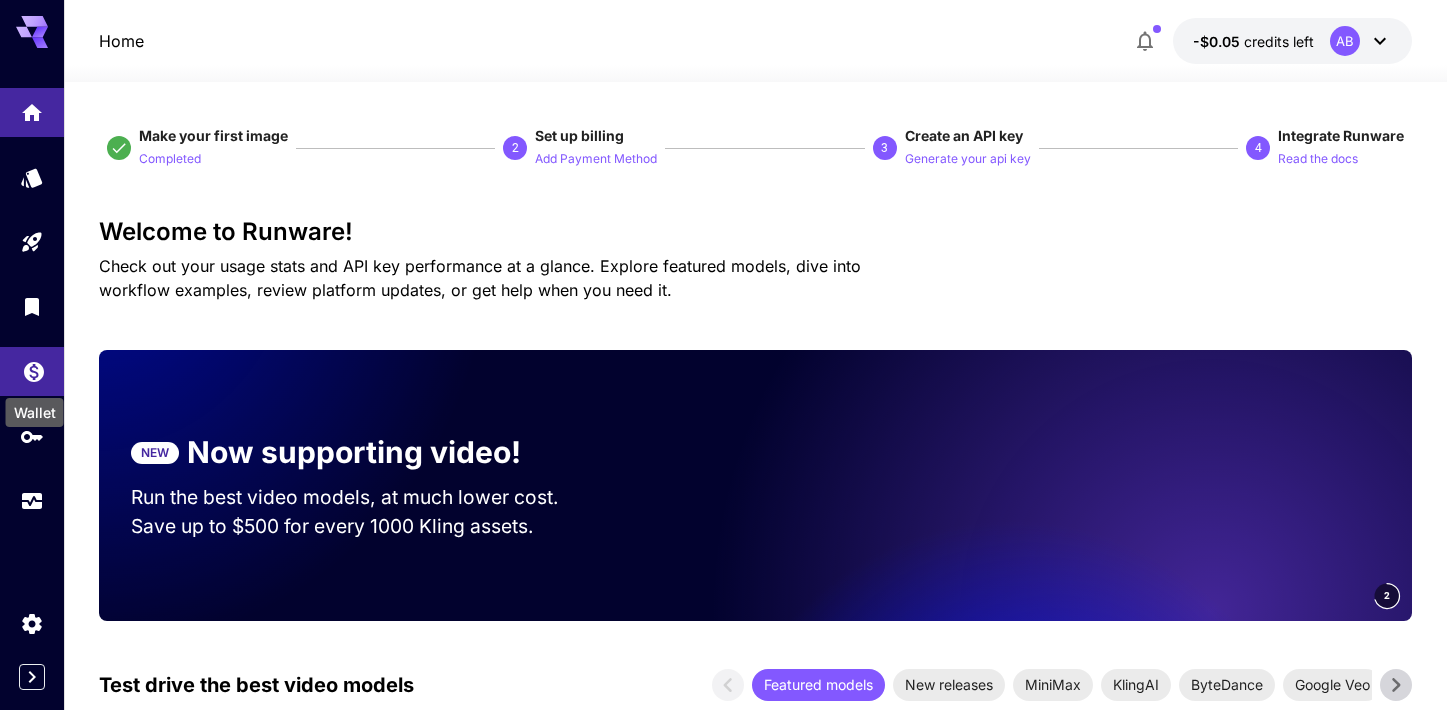 click 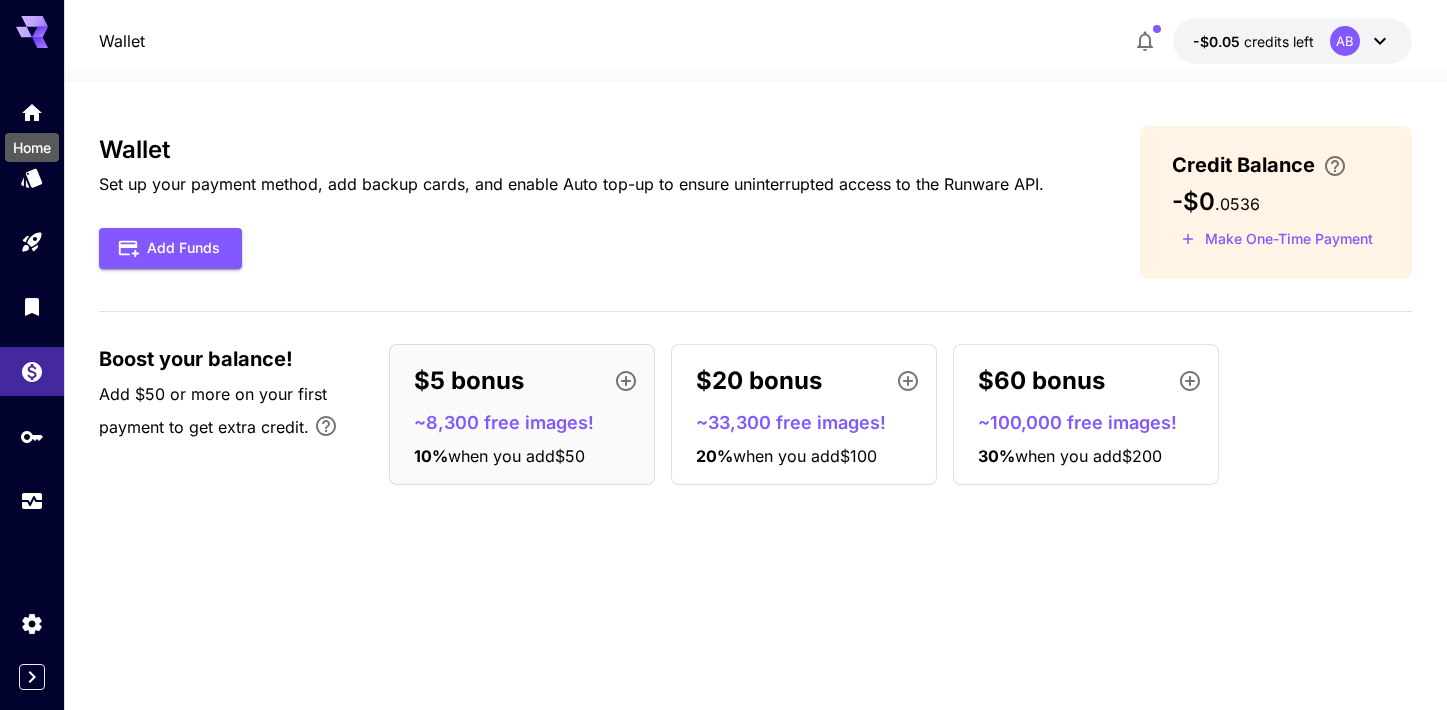 click on "Home" at bounding box center (32, 141) 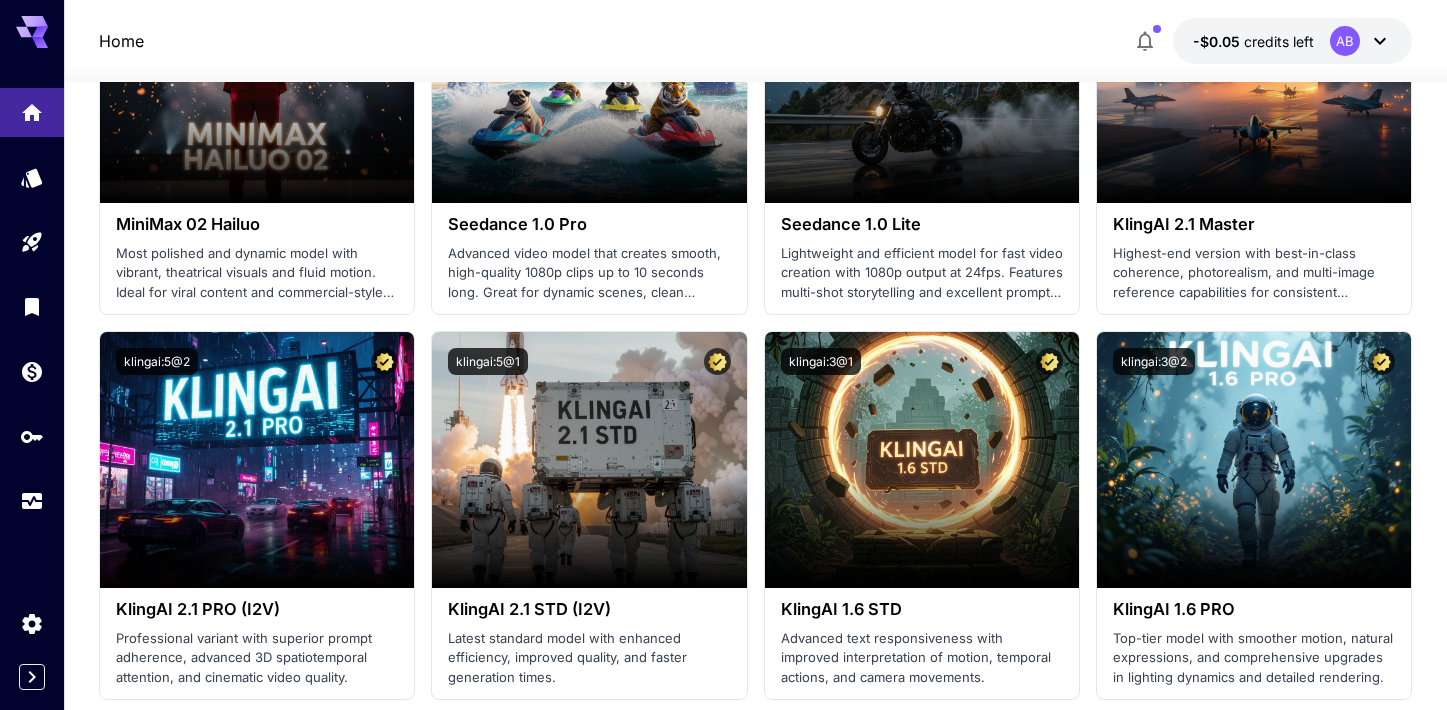 scroll, scrollTop: 992, scrollLeft: 0, axis: vertical 